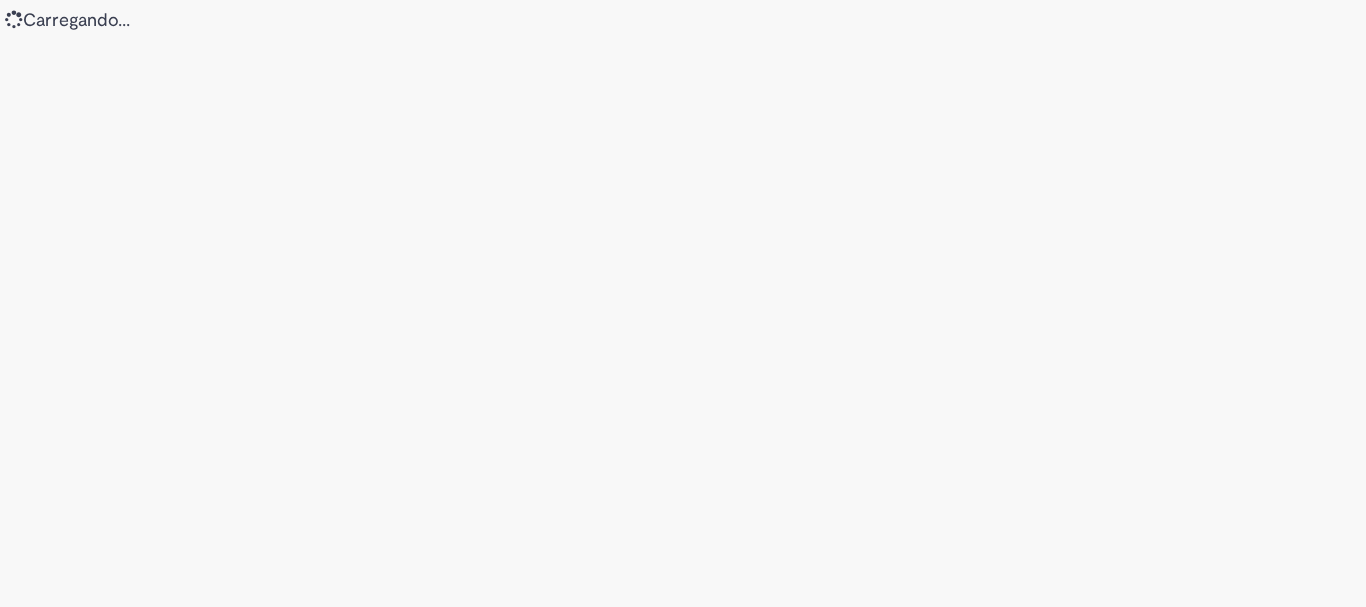 scroll, scrollTop: 0, scrollLeft: 0, axis: both 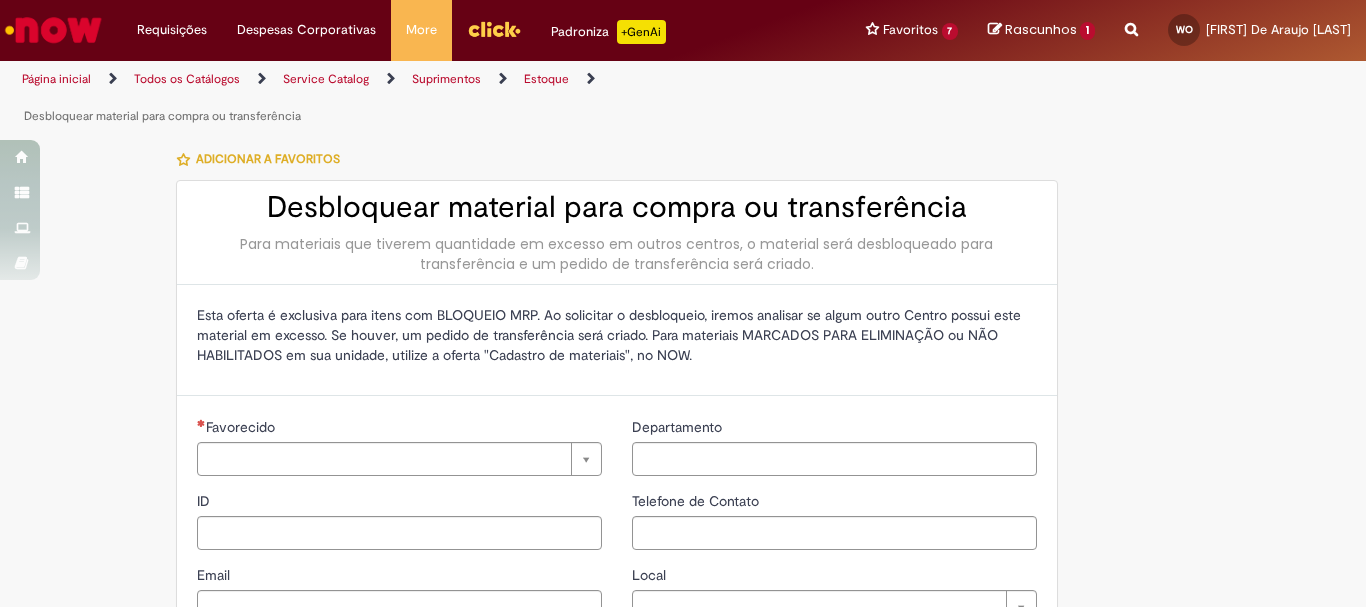 type on "********" 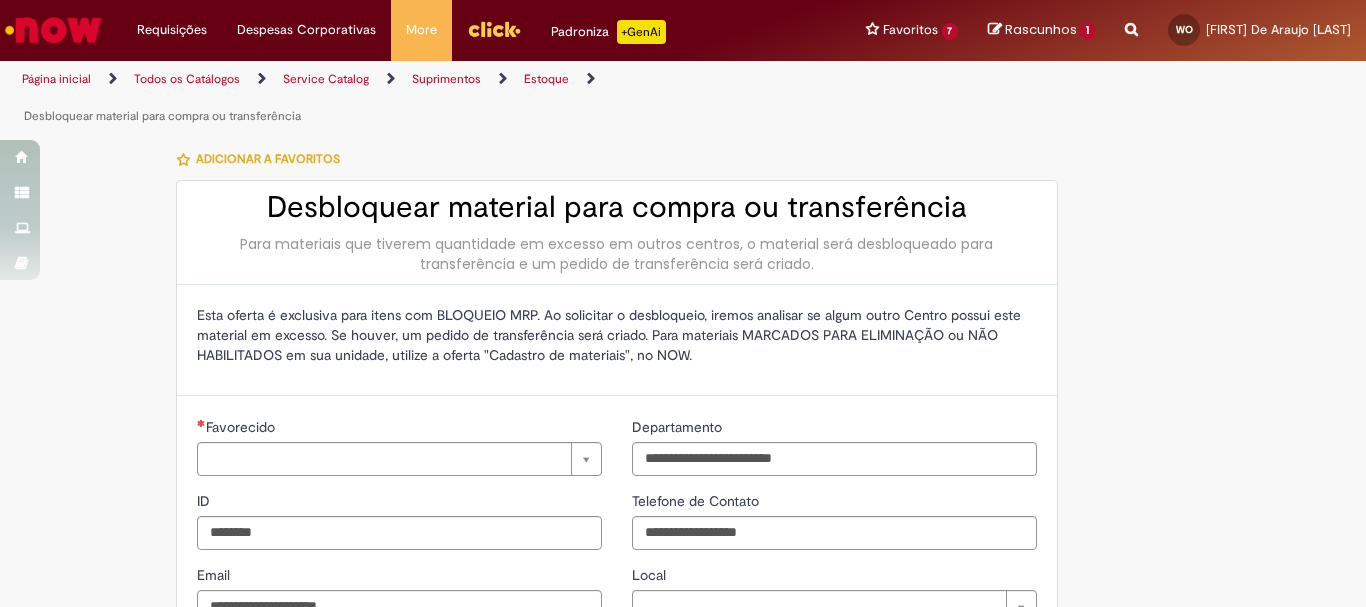 type on "**********" 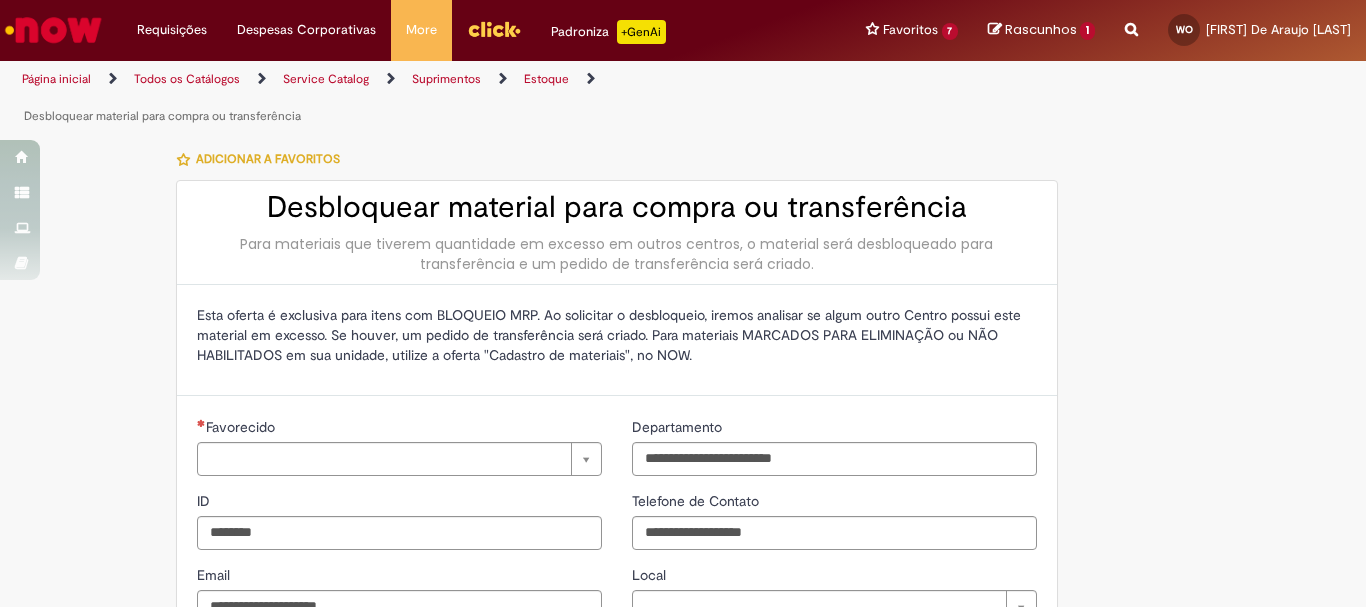 type on "**********" 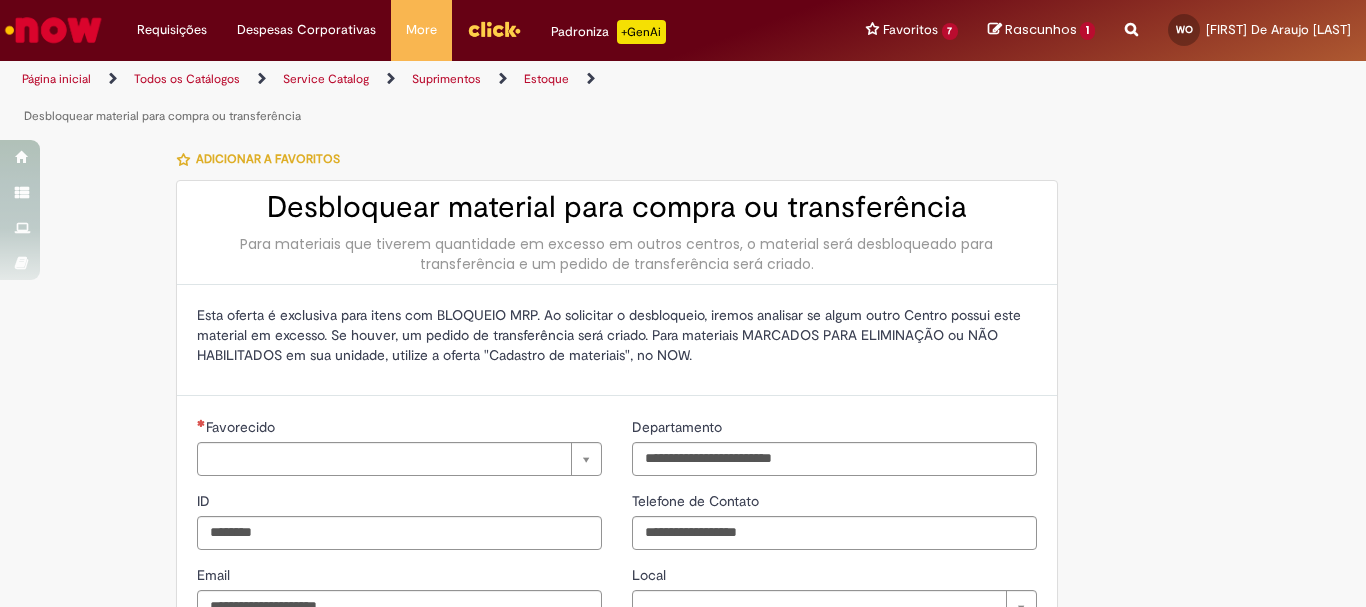 type on "**********" 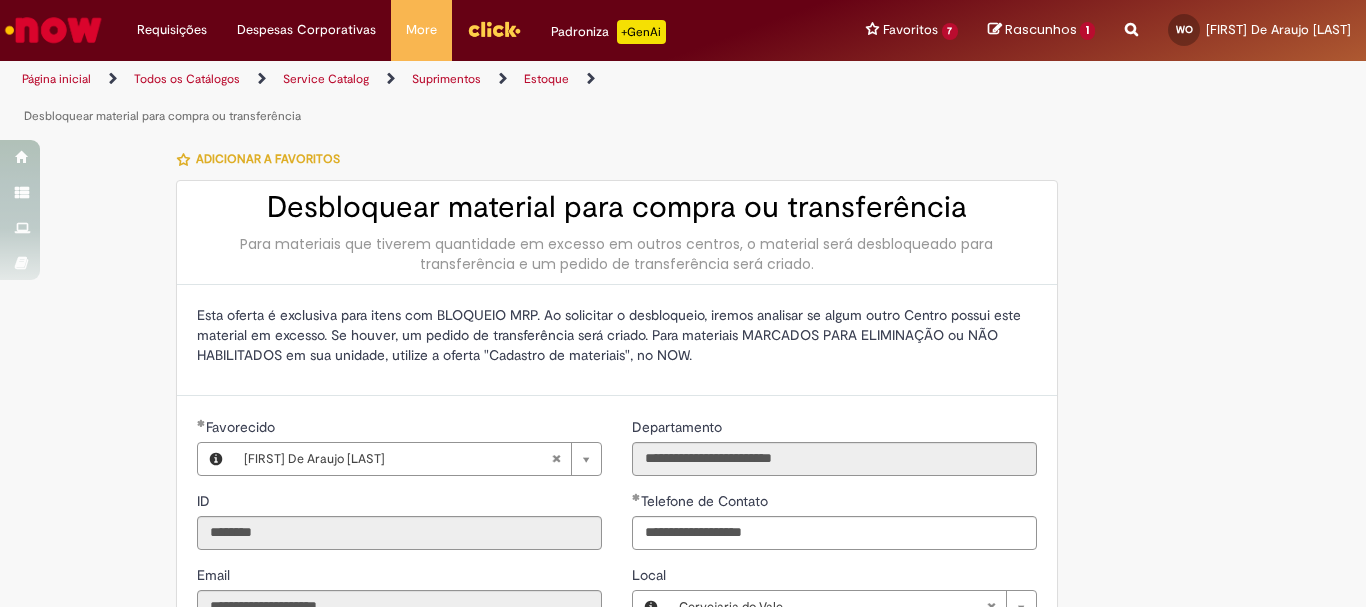 click at bounding box center (1131, 18) 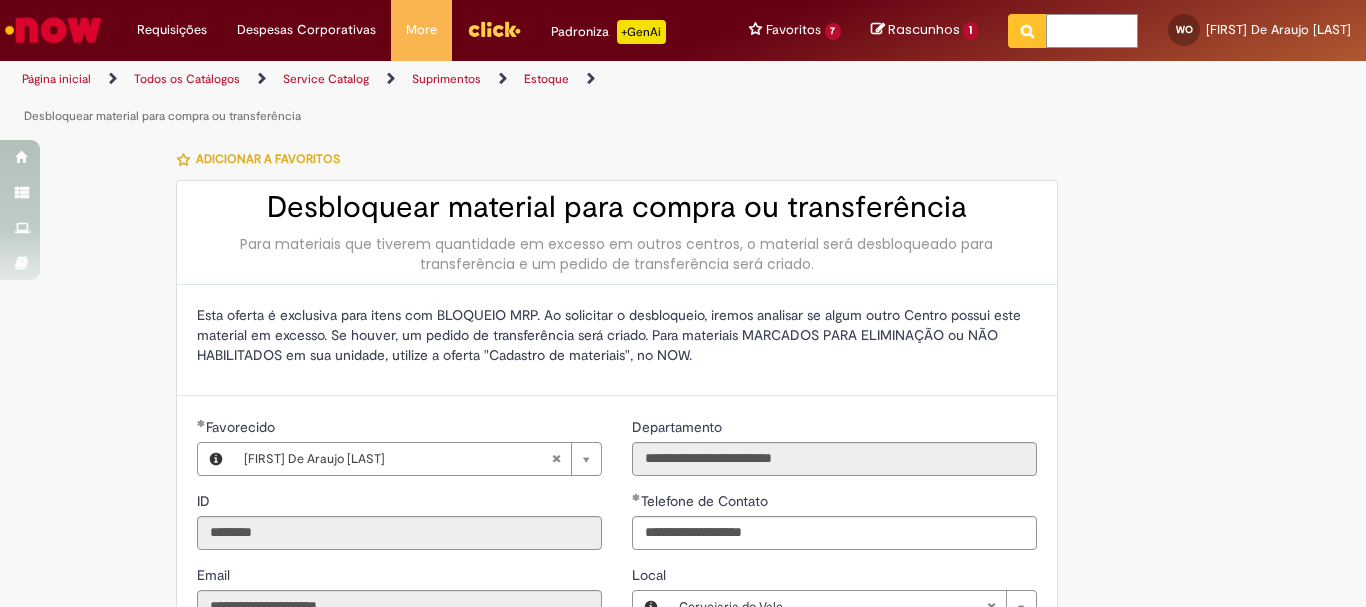 click at bounding box center (1092, 31) 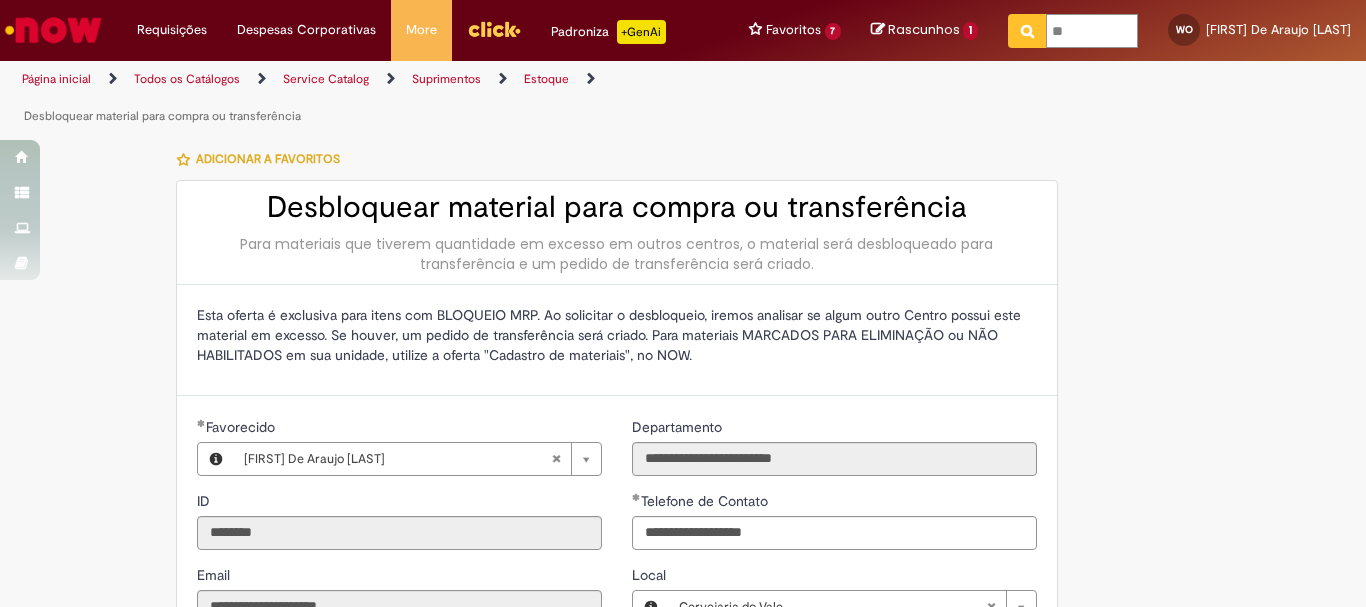 type on "***" 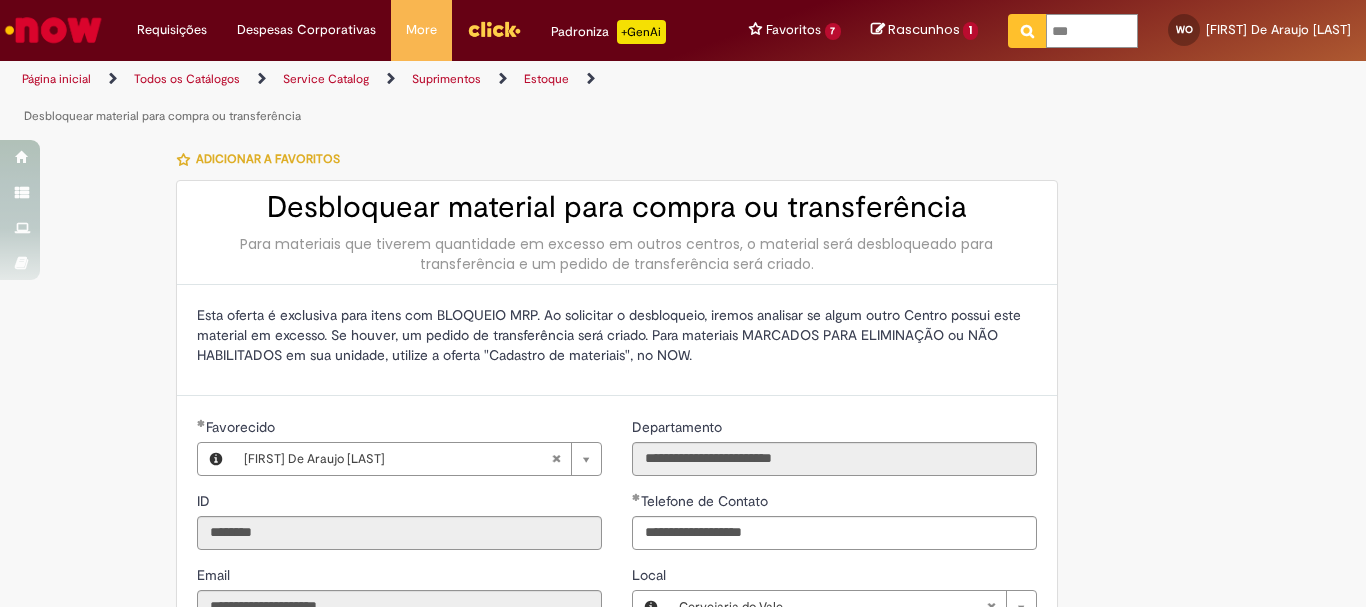 click at bounding box center [1027, 31] 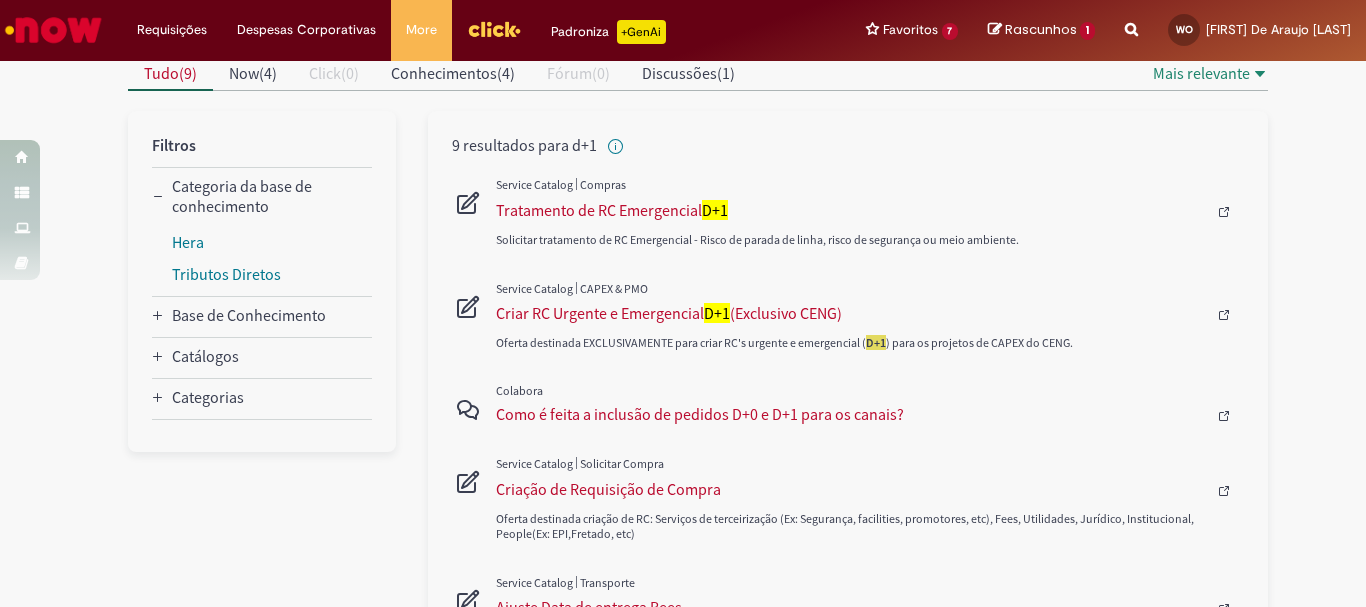 scroll, scrollTop: 300, scrollLeft: 0, axis: vertical 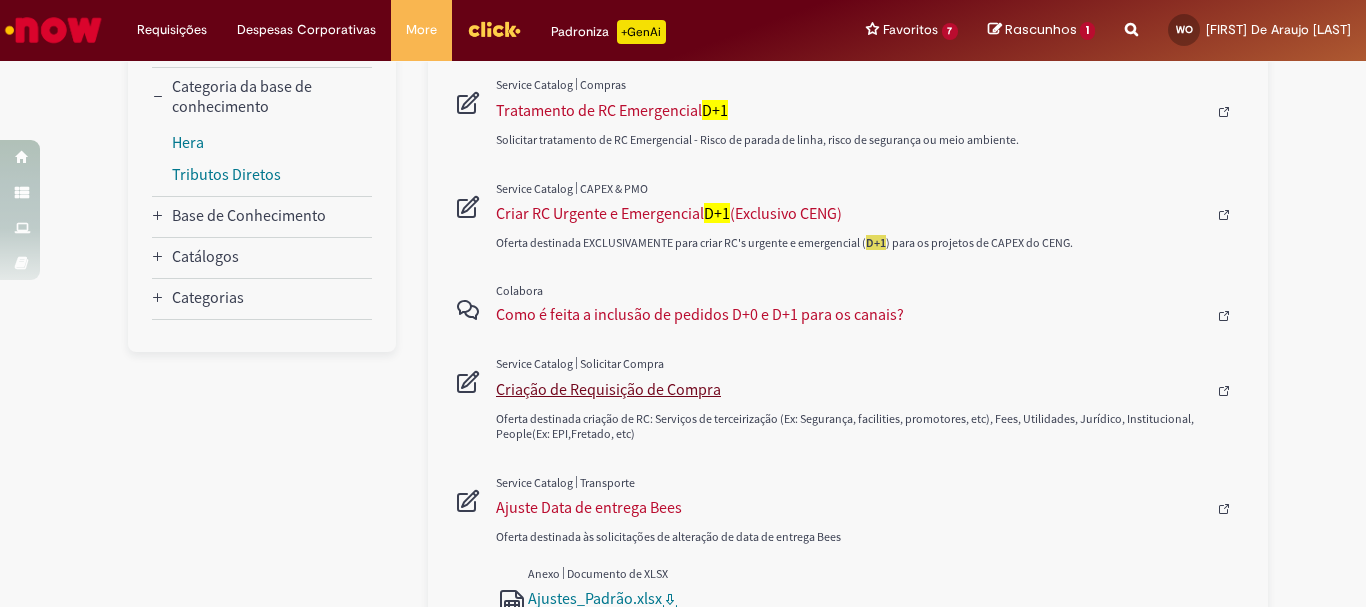 click on "Criação de Requisição de Compra" at bounding box center (851, 389) 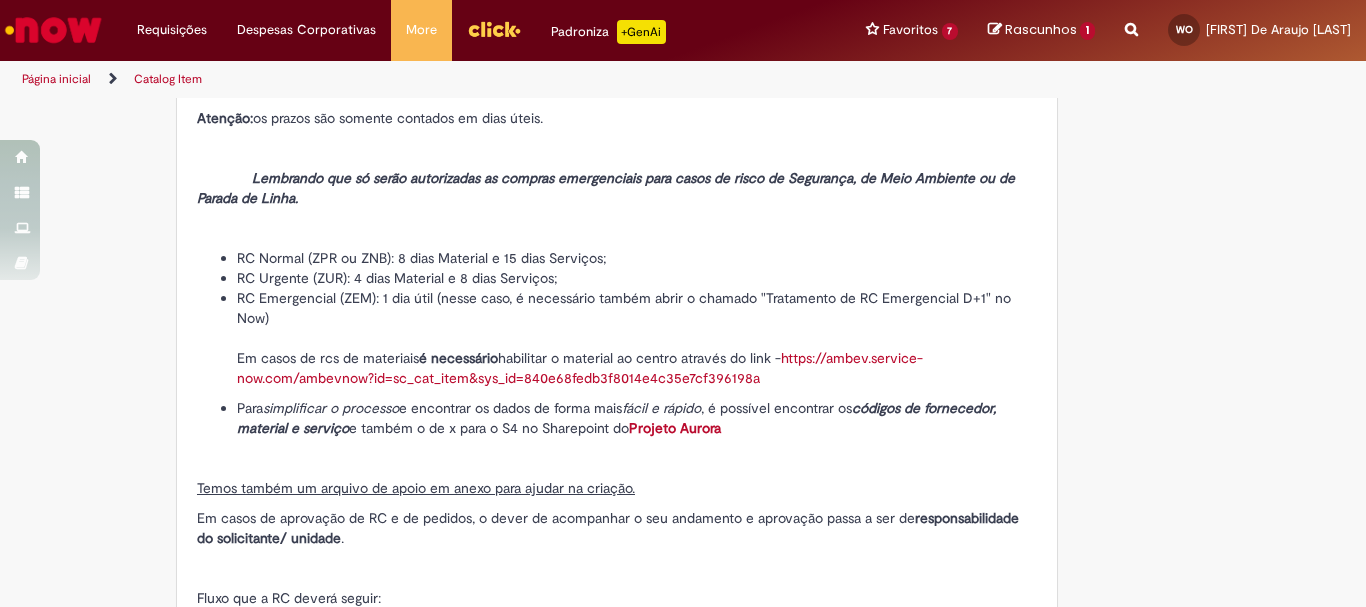 type on "********" 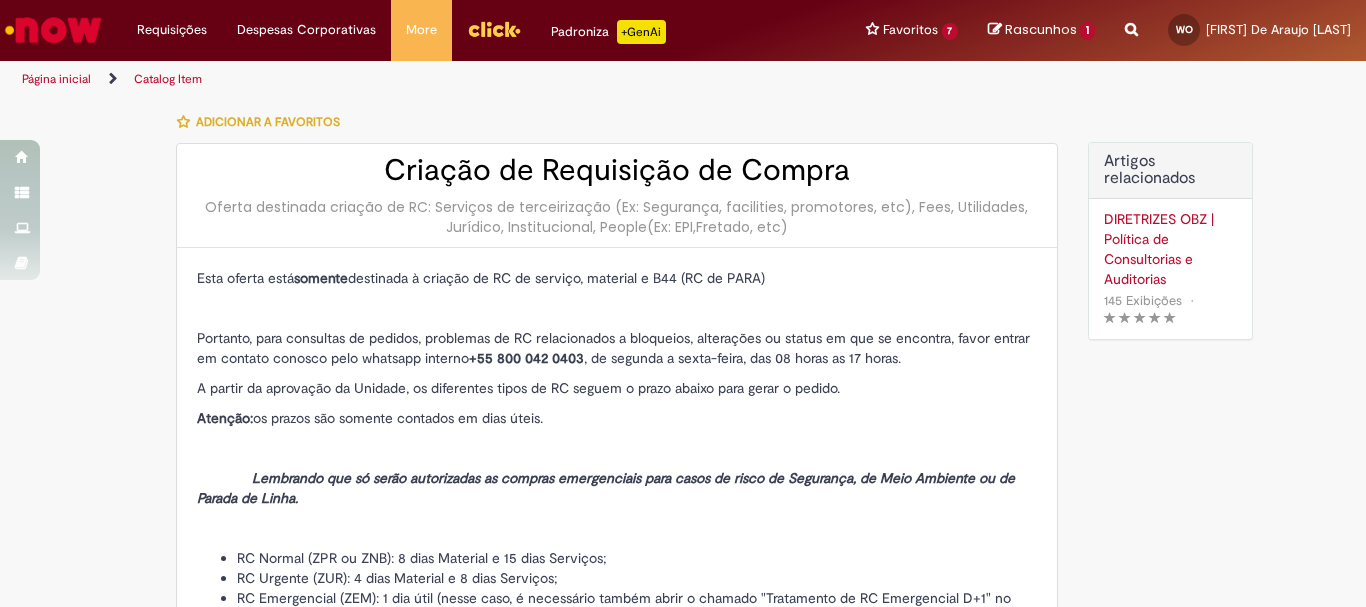 type on "**********" 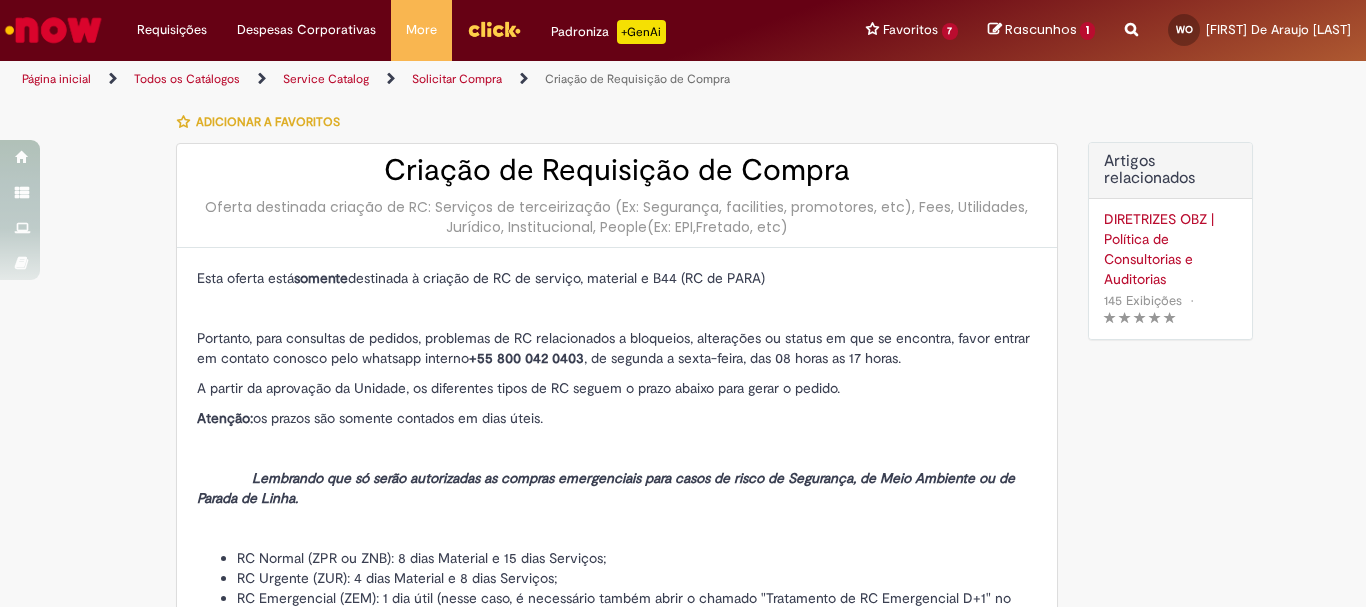 type on "**********" 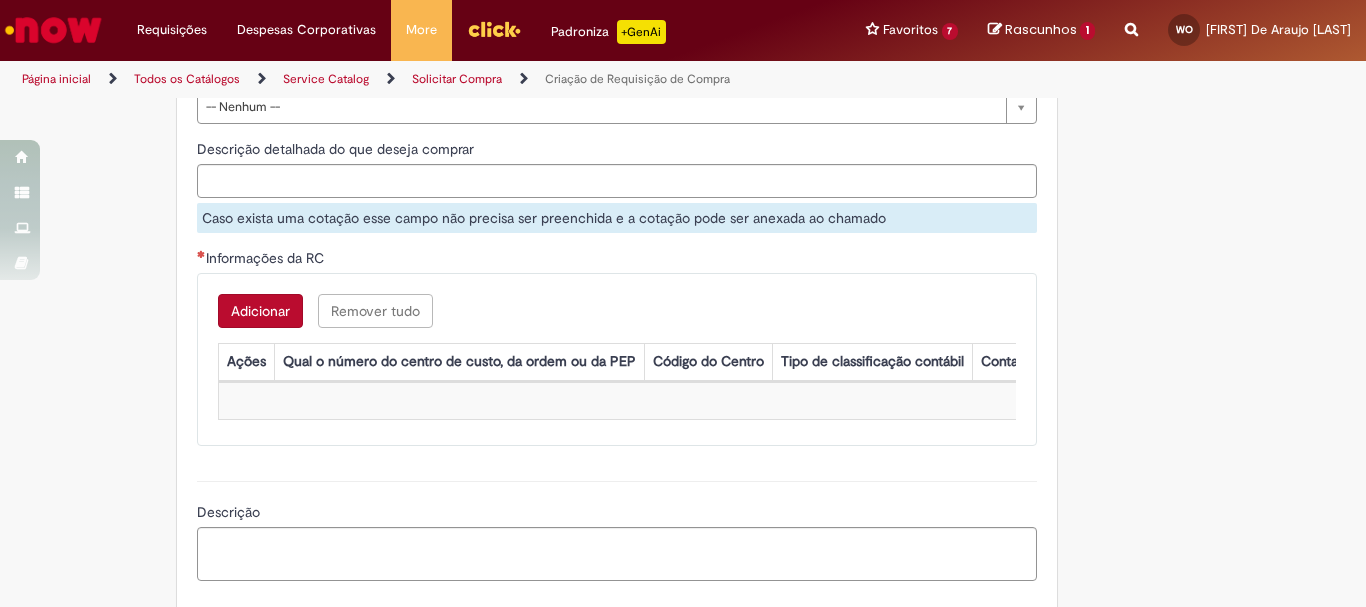 scroll, scrollTop: 1600, scrollLeft: 0, axis: vertical 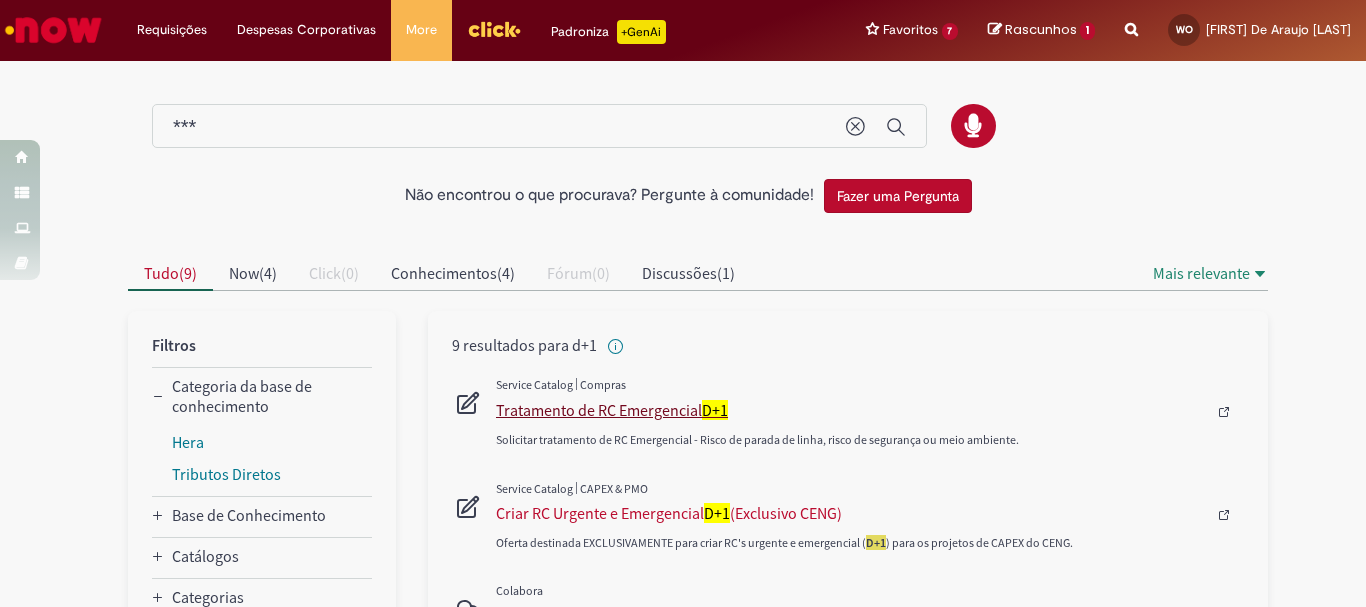 click on "Tratamento de RC Emergencial  D+1" at bounding box center [851, 410] 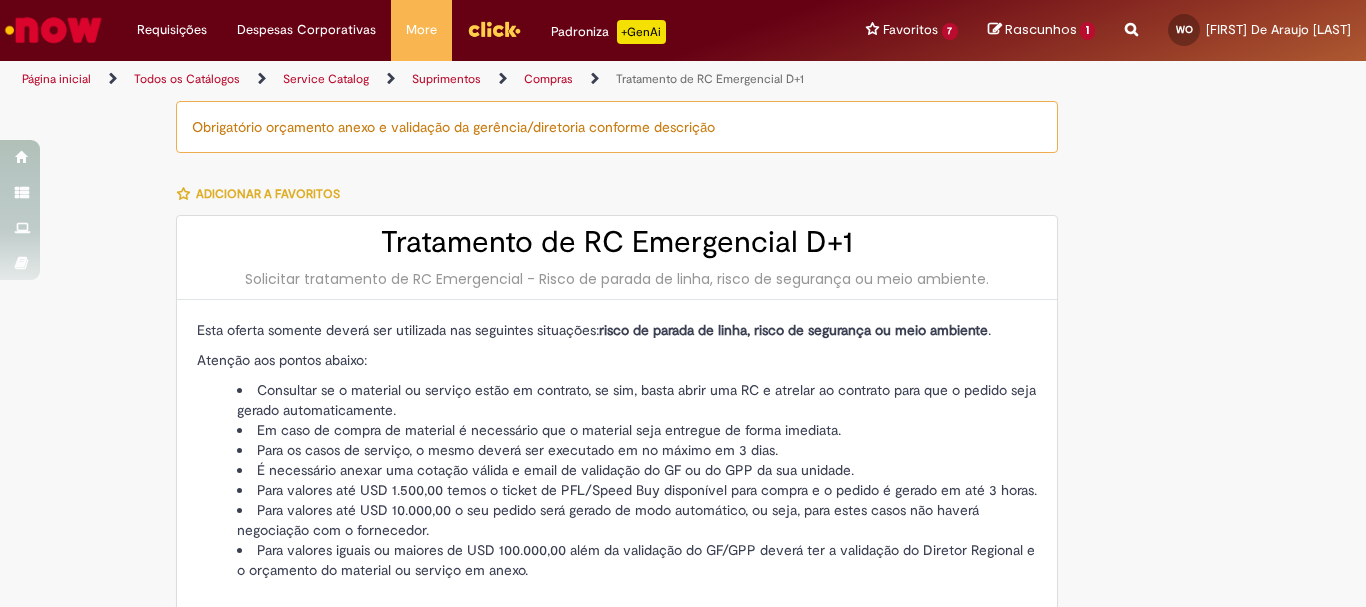 type on "********" 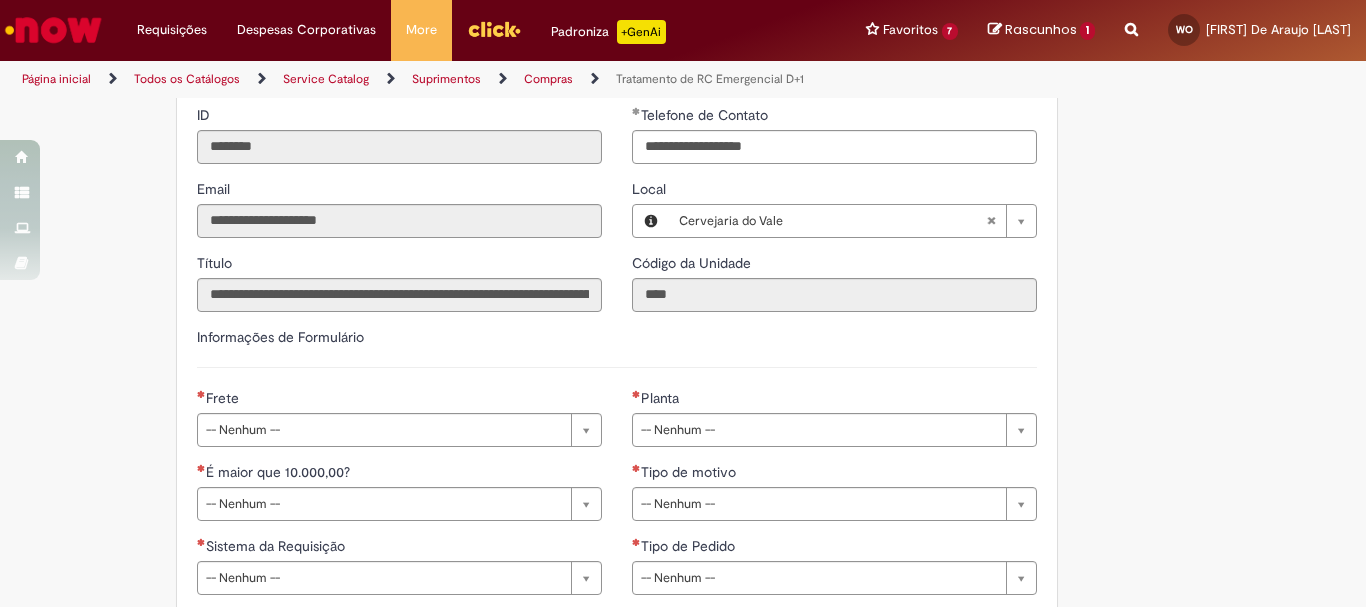 scroll, scrollTop: 800, scrollLeft: 0, axis: vertical 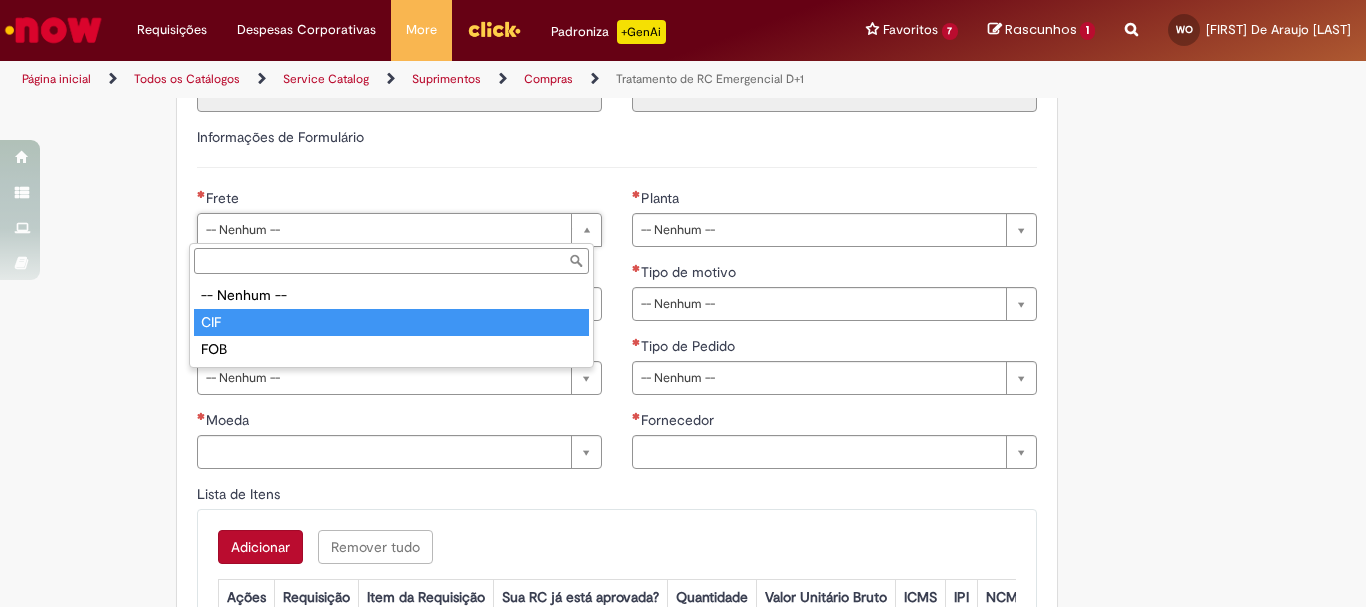 type on "***" 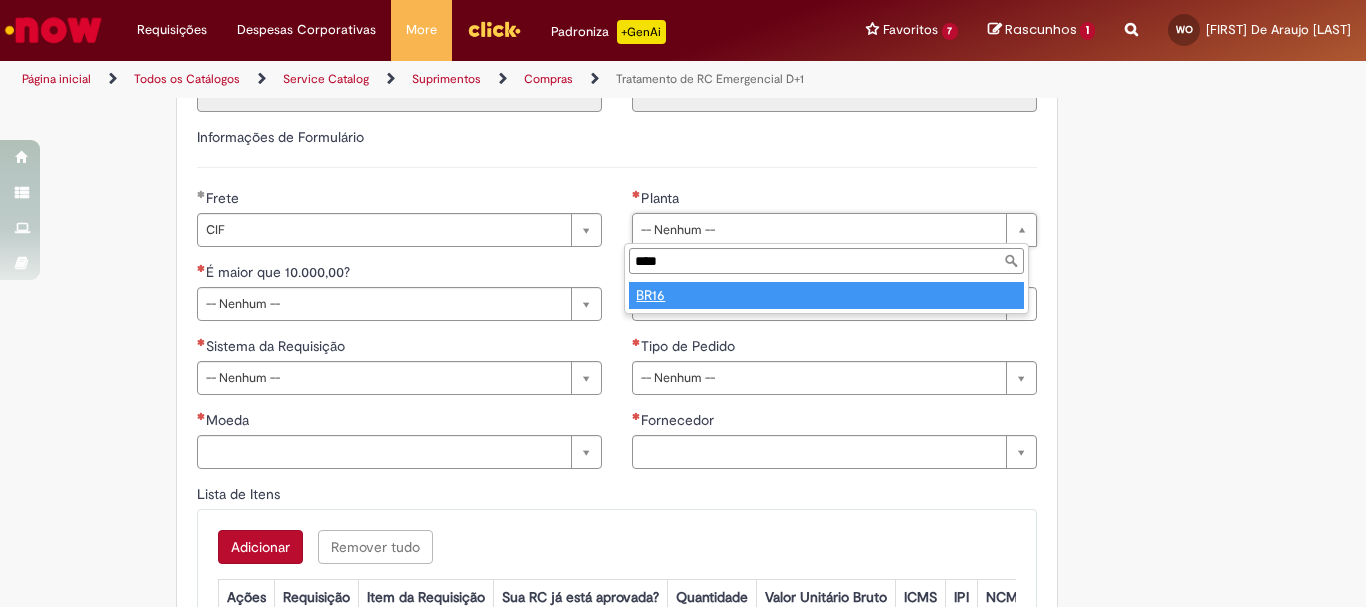 type on "****" 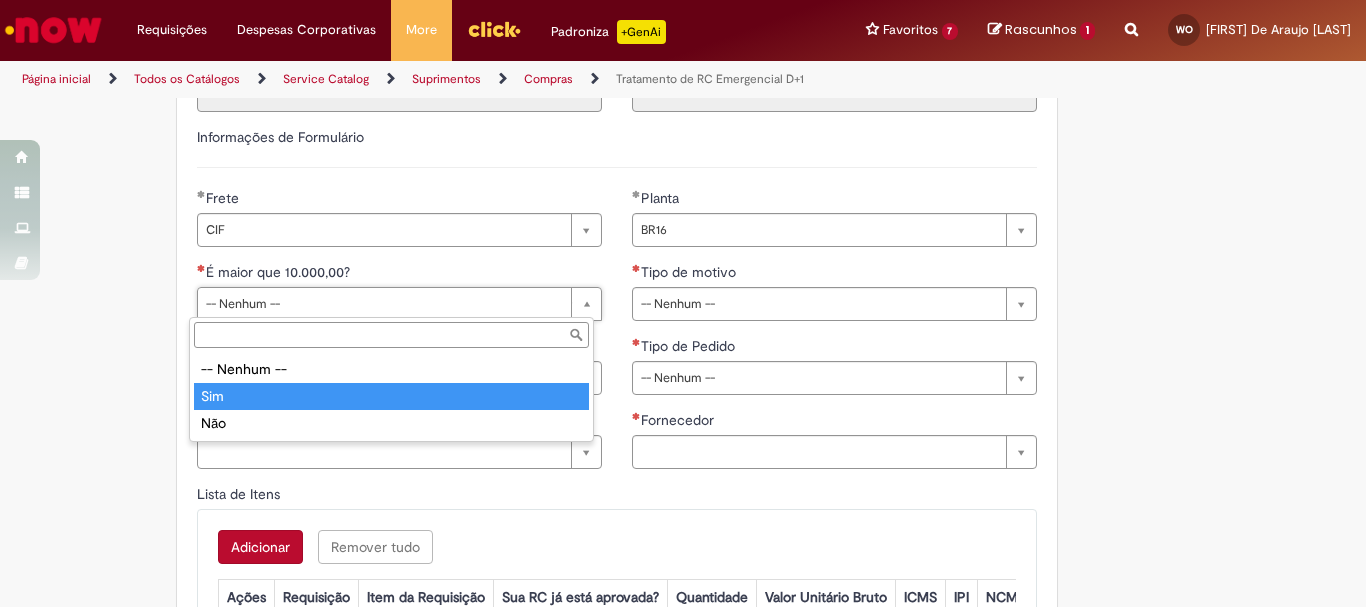 type on "***" 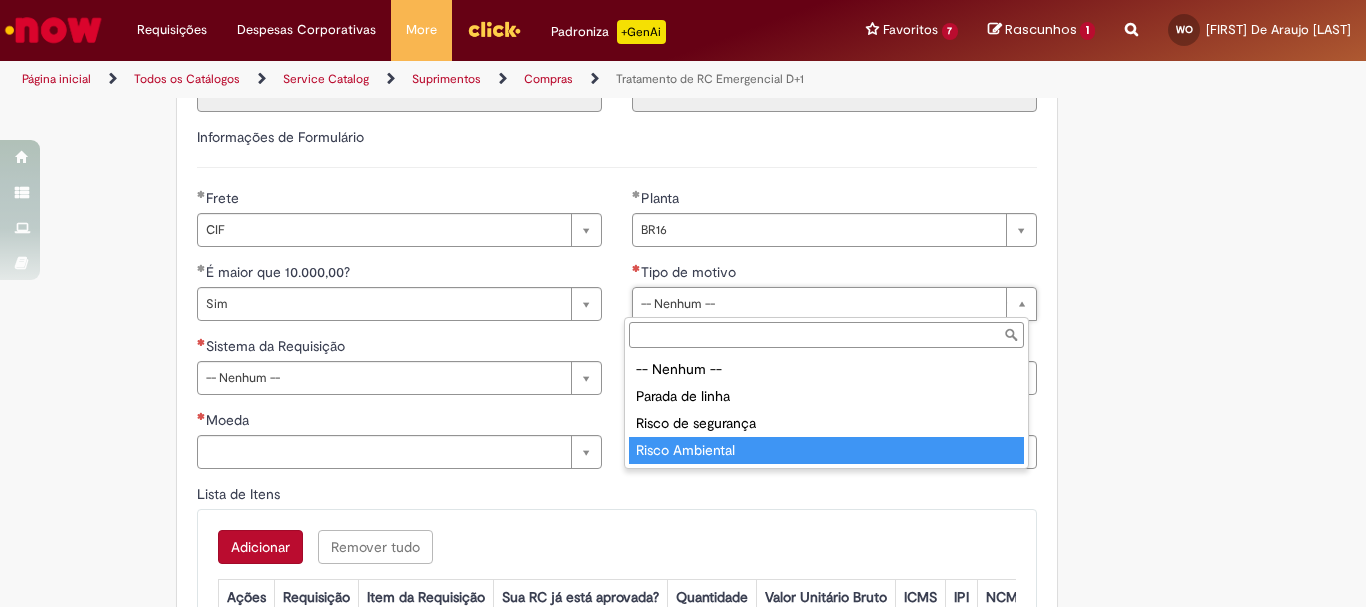 type on "**********" 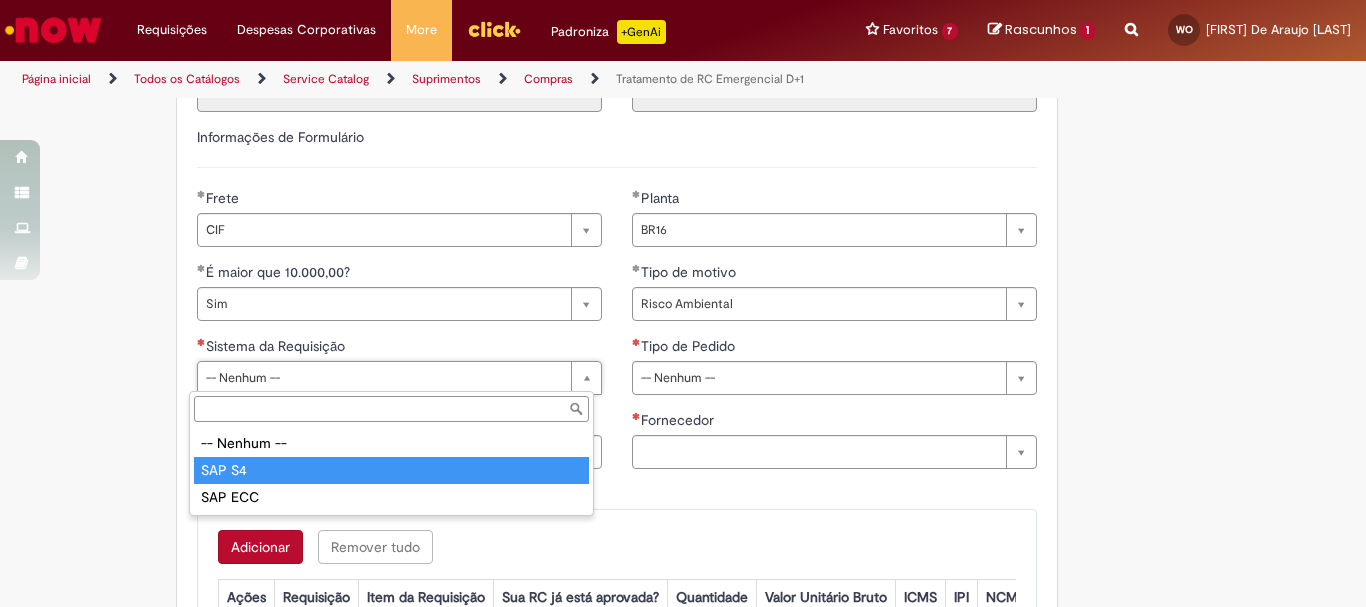 type on "******" 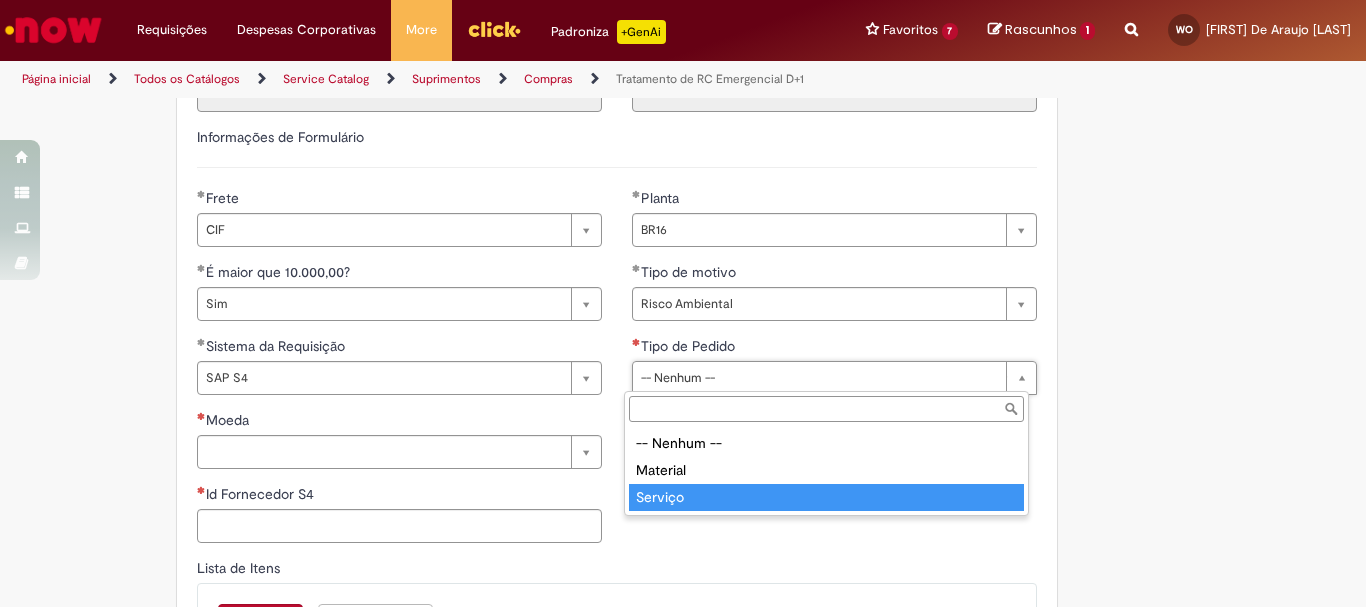 type on "*******" 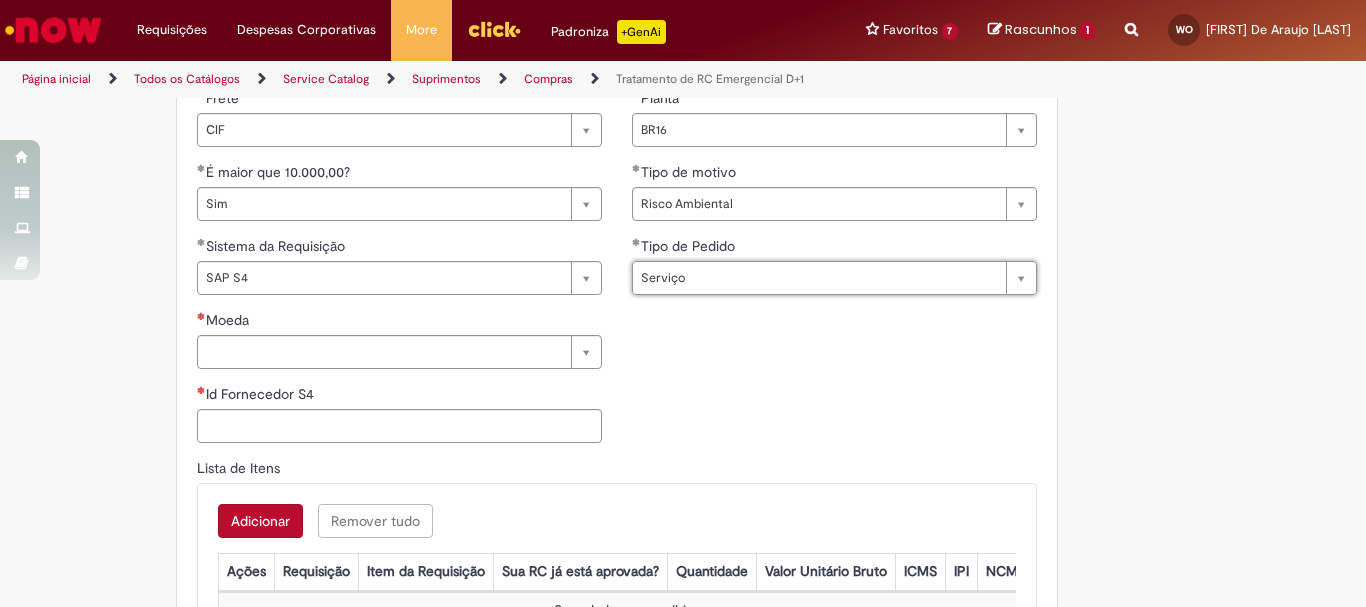 scroll, scrollTop: 1000, scrollLeft: 0, axis: vertical 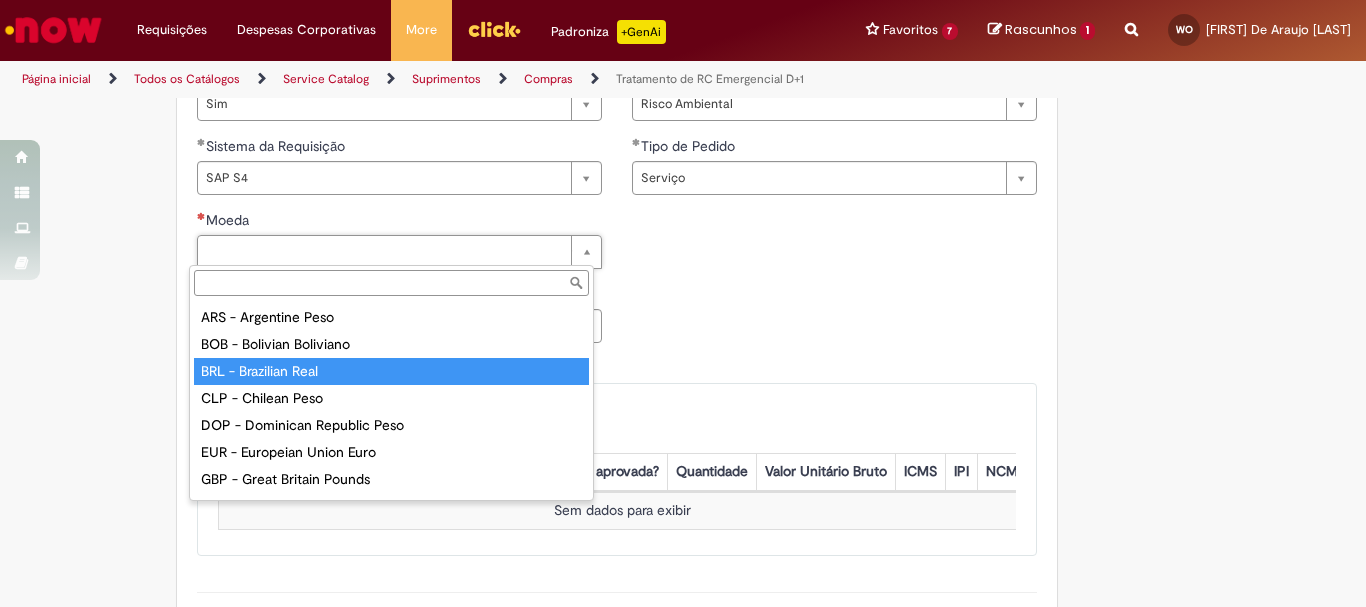 type on "**********" 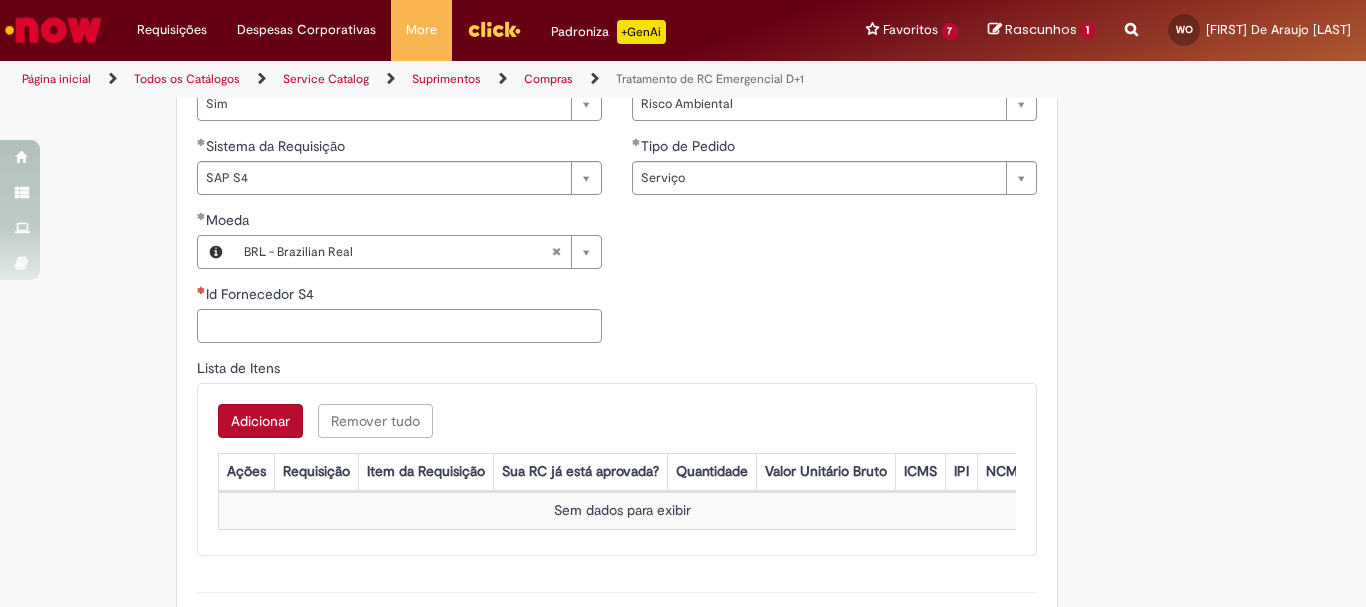 click on "Id Fornecedor S4" at bounding box center (399, 326) 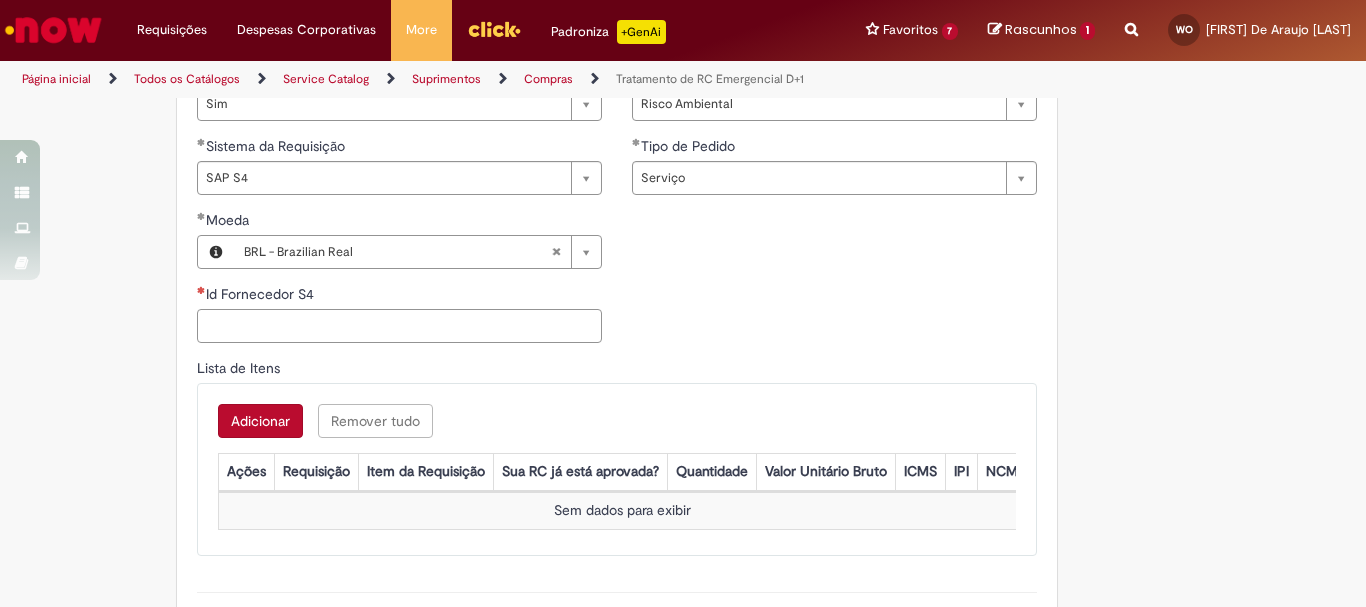 paste on "******" 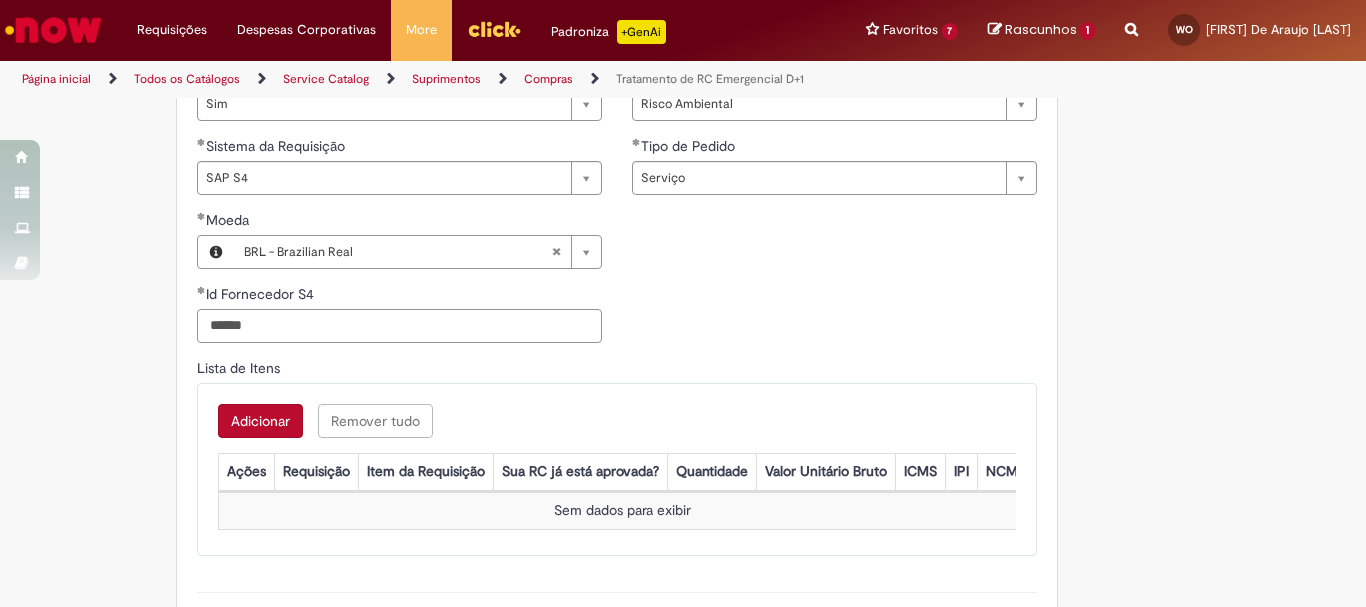 scroll, scrollTop: 1100, scrollLeft: 0, axis: vertical 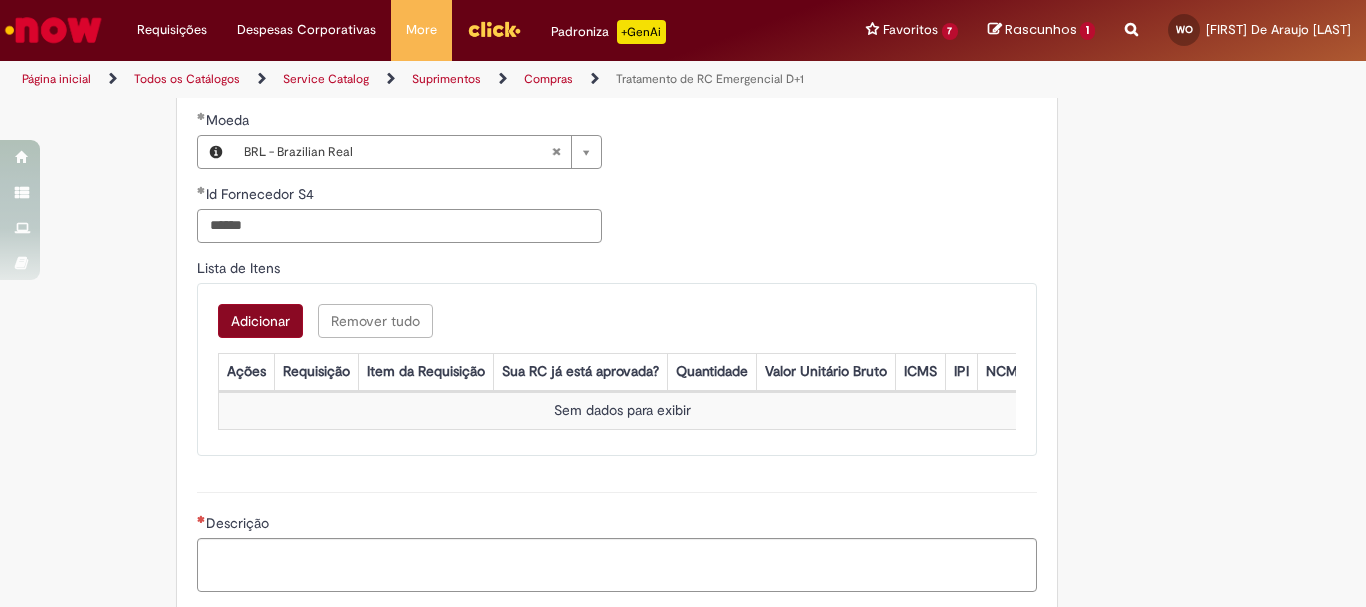 type on "******" 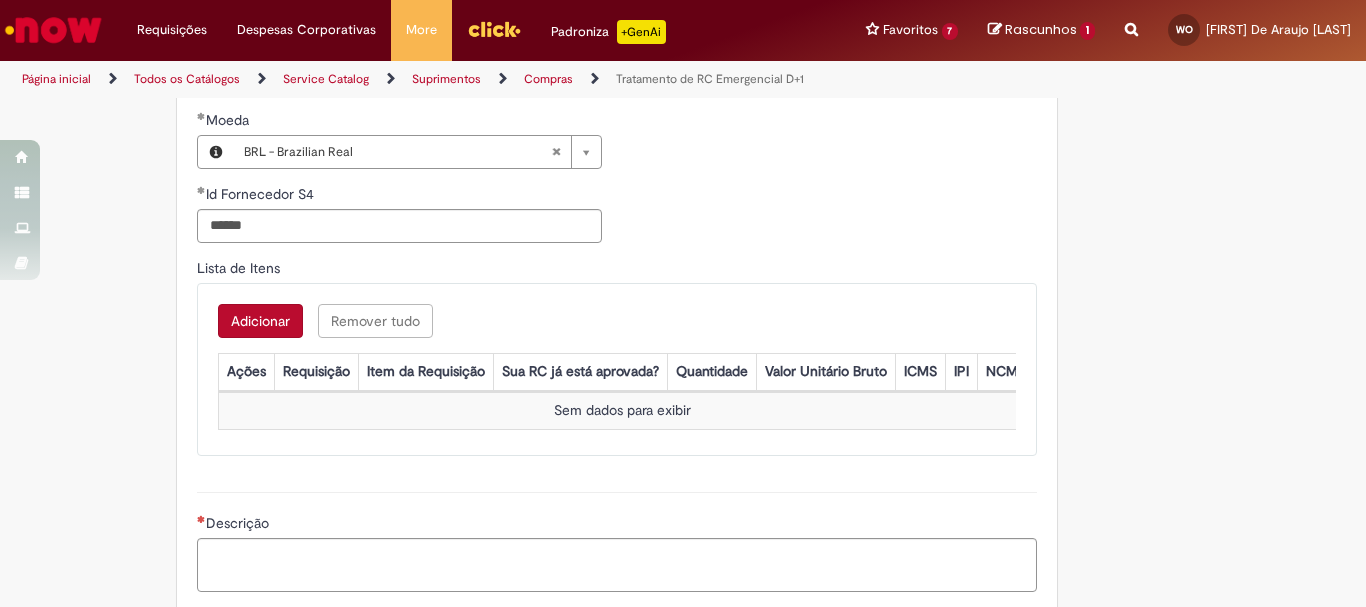 click on "Adicionar" at bounding box center [260, 321] 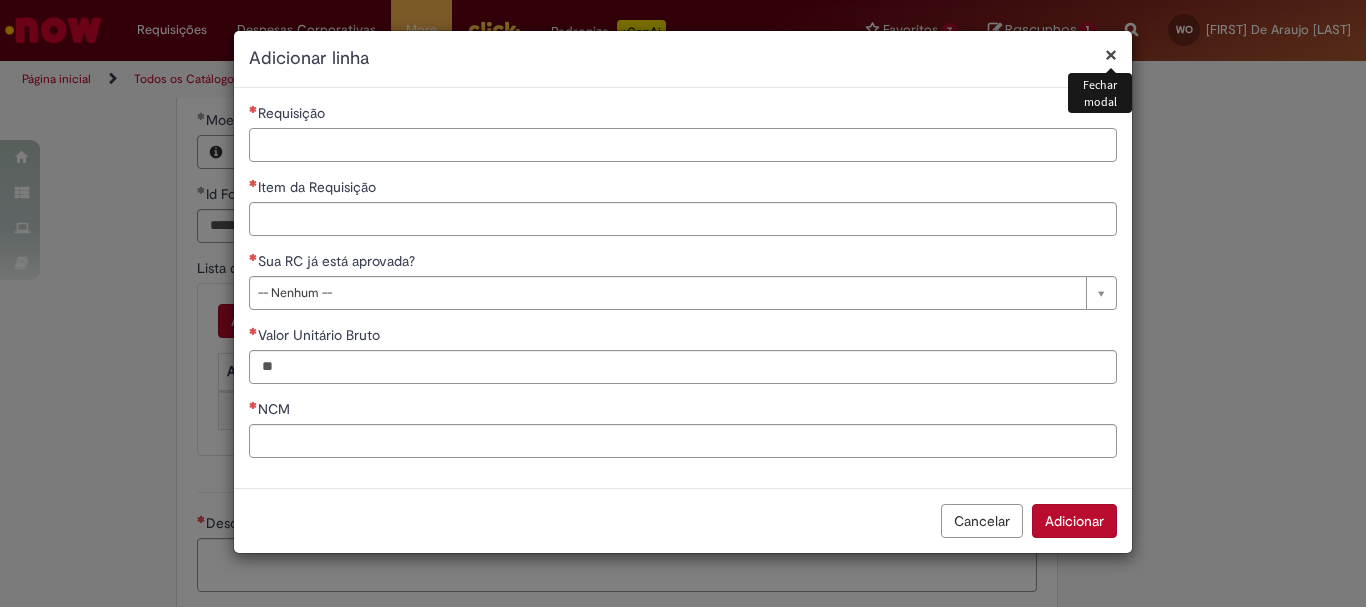 click on "Requisição" at bounding box center [683, 145] 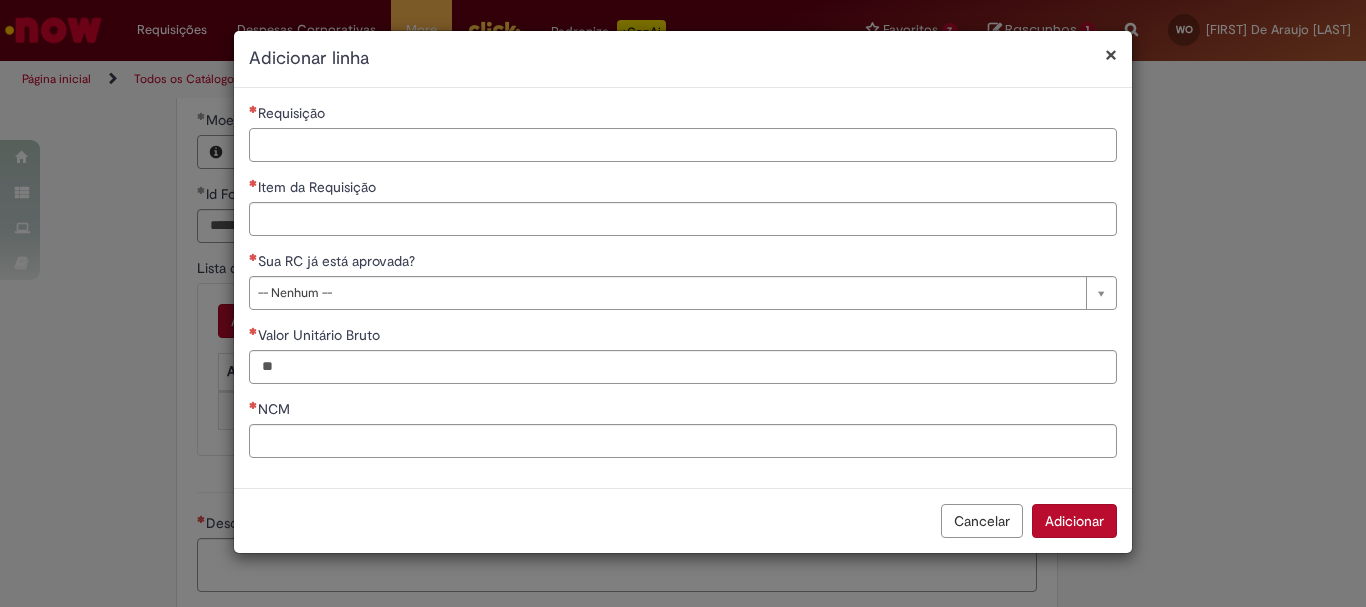 paste on "**********" 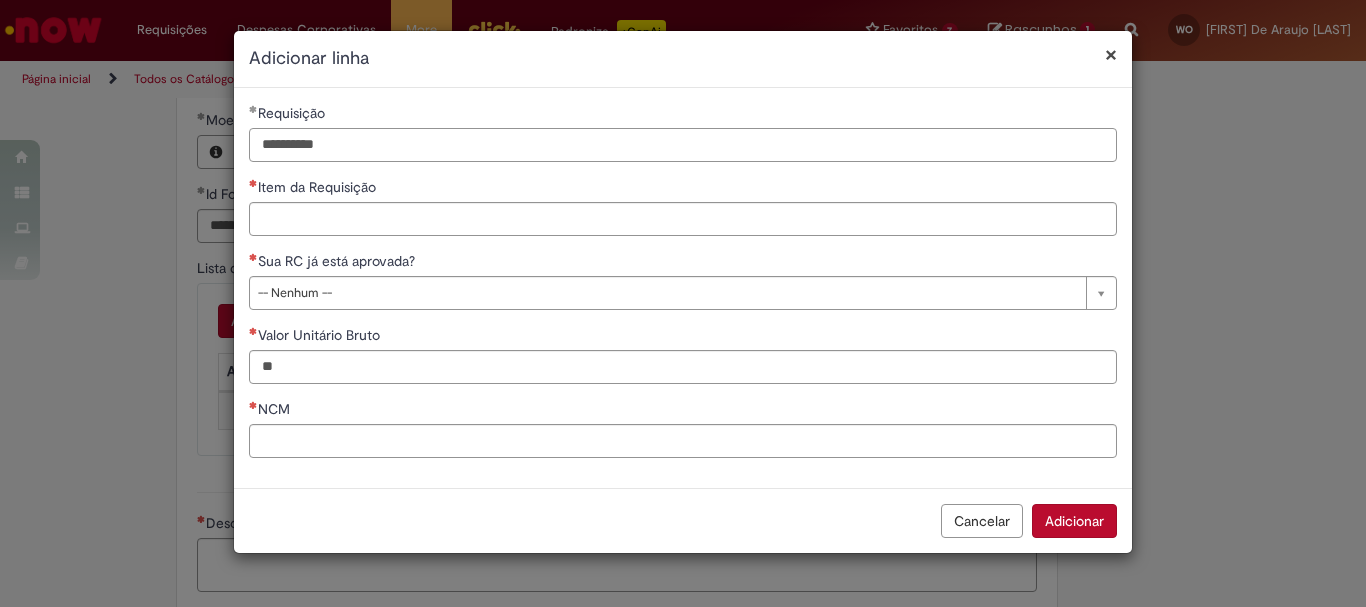 type on "**********" 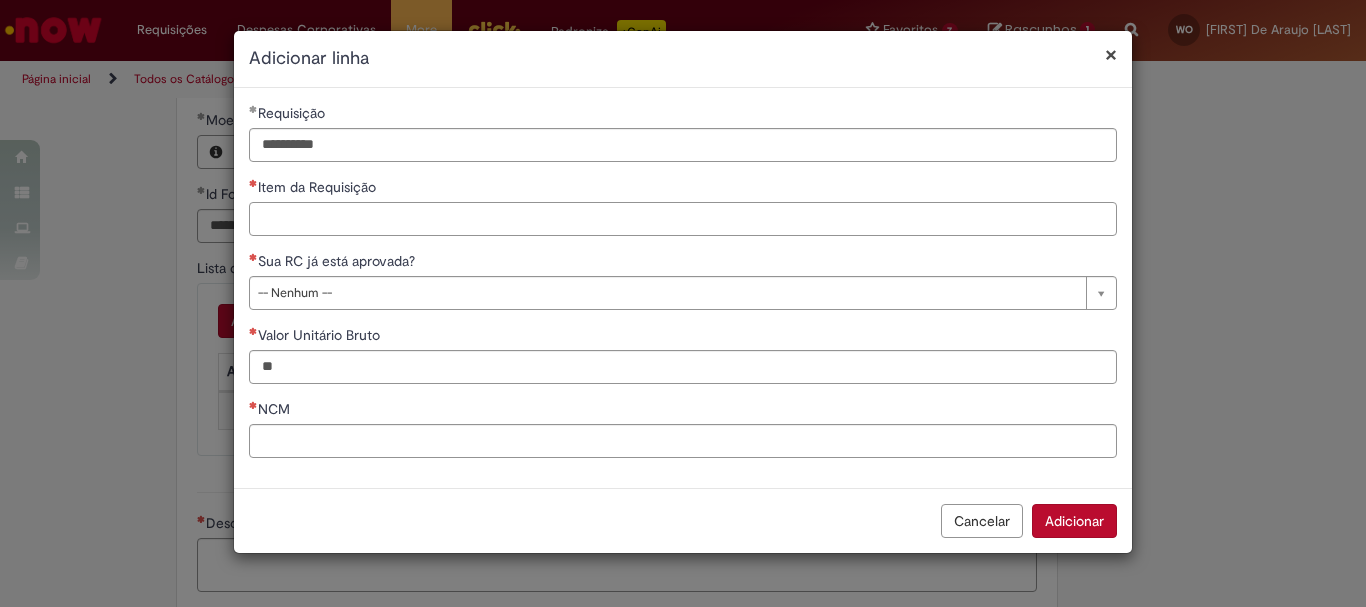 click on "Item da Requisição" at bounding box center (683, 219) 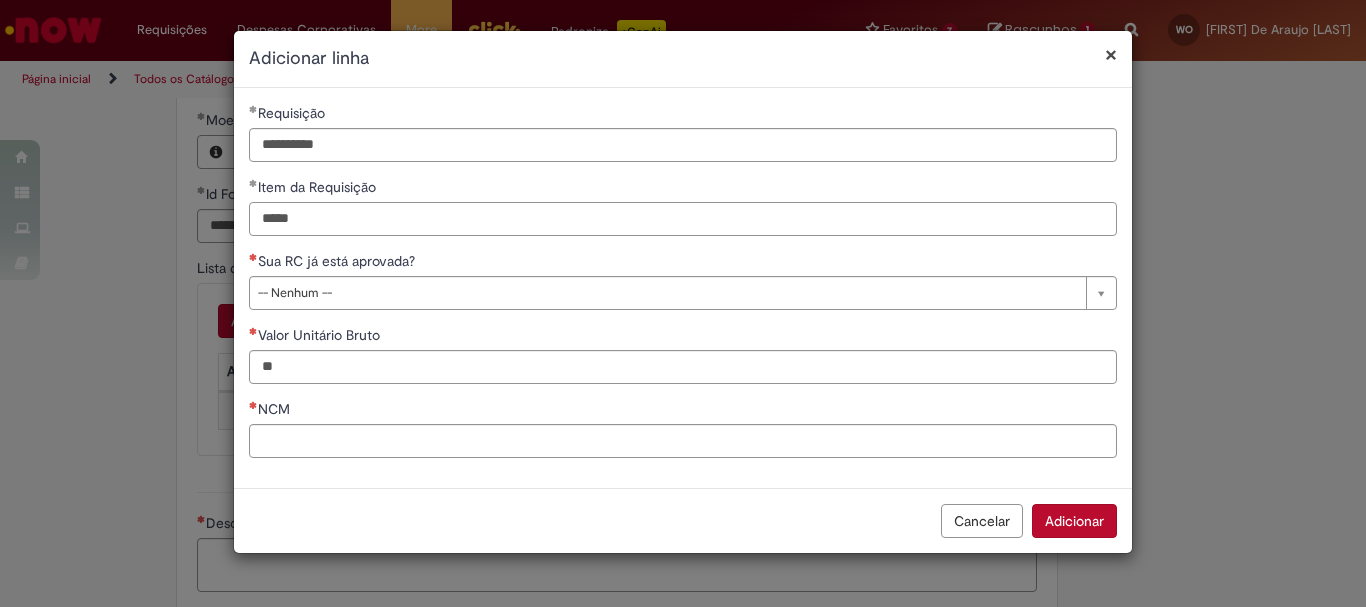 type on "*****" 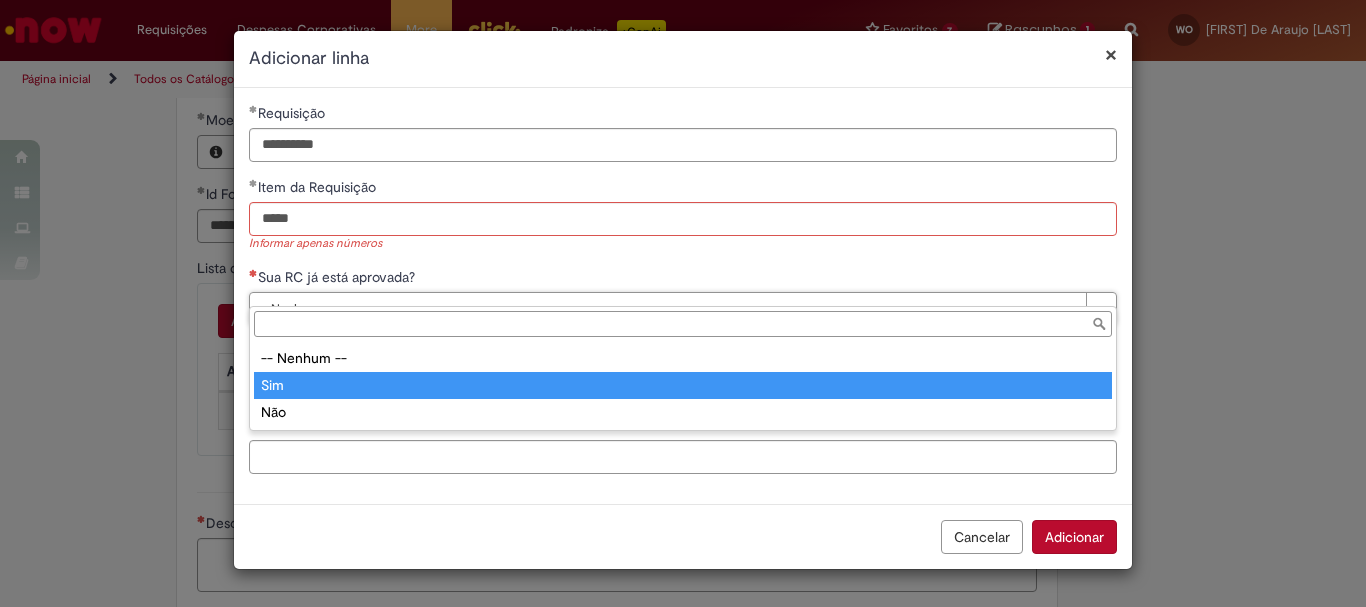 type on "***" 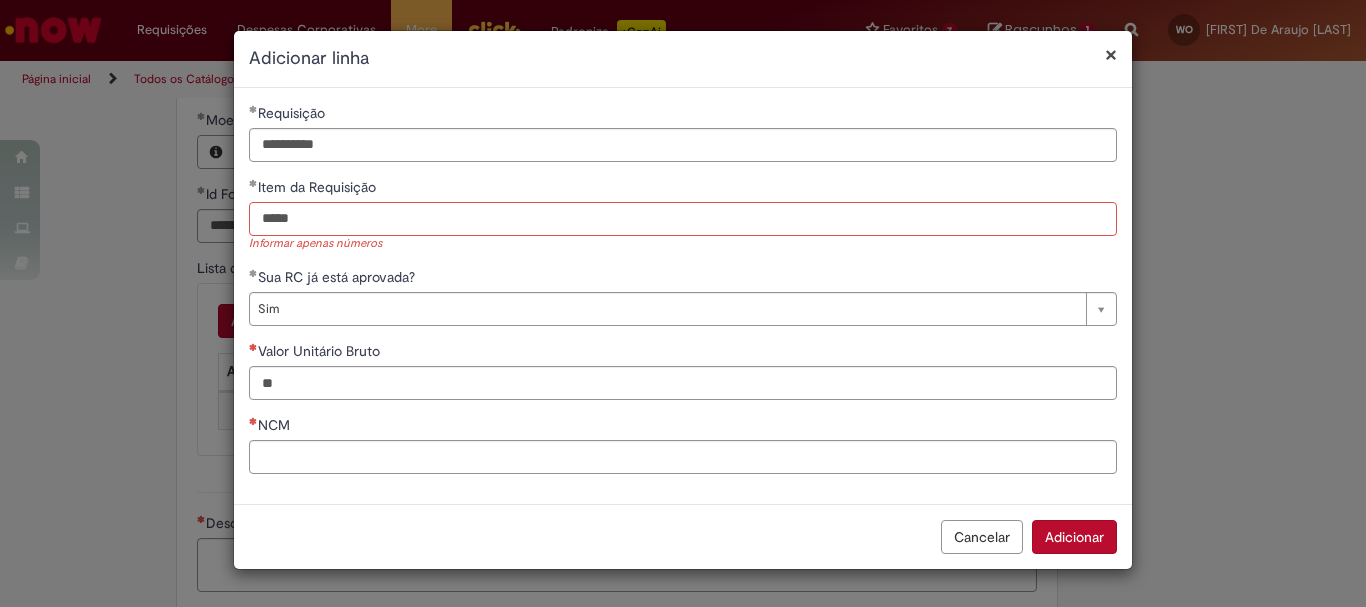 click on "*****" at bounding box center (683, 219) 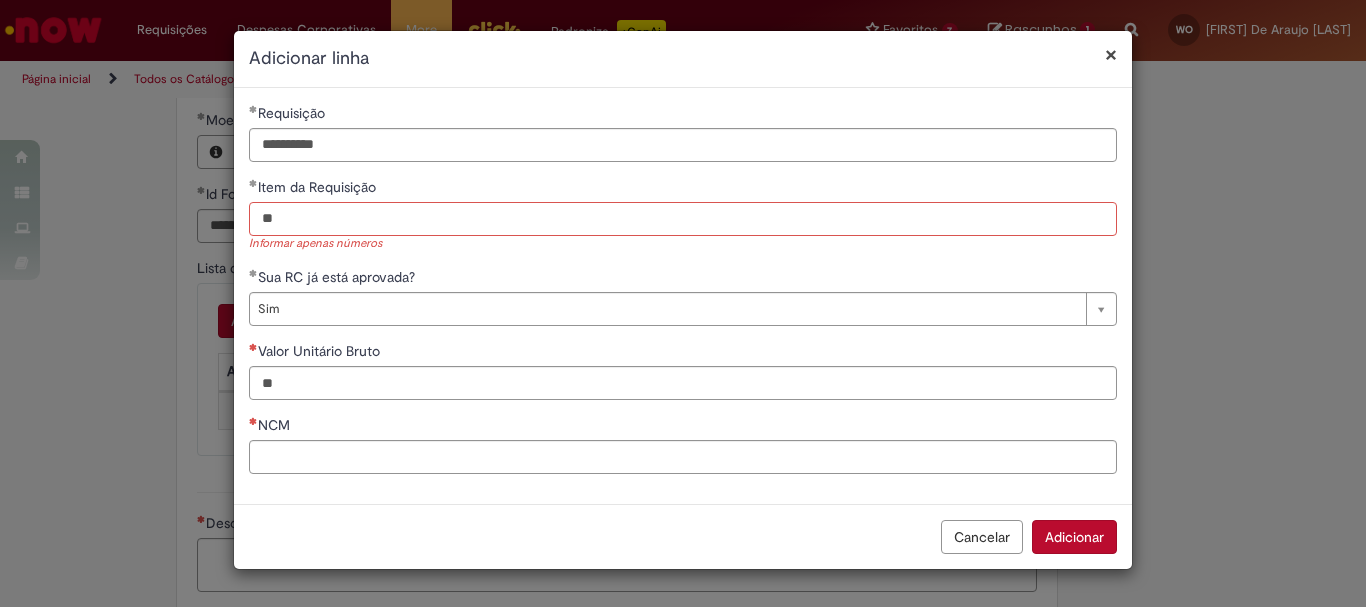 type on "**" 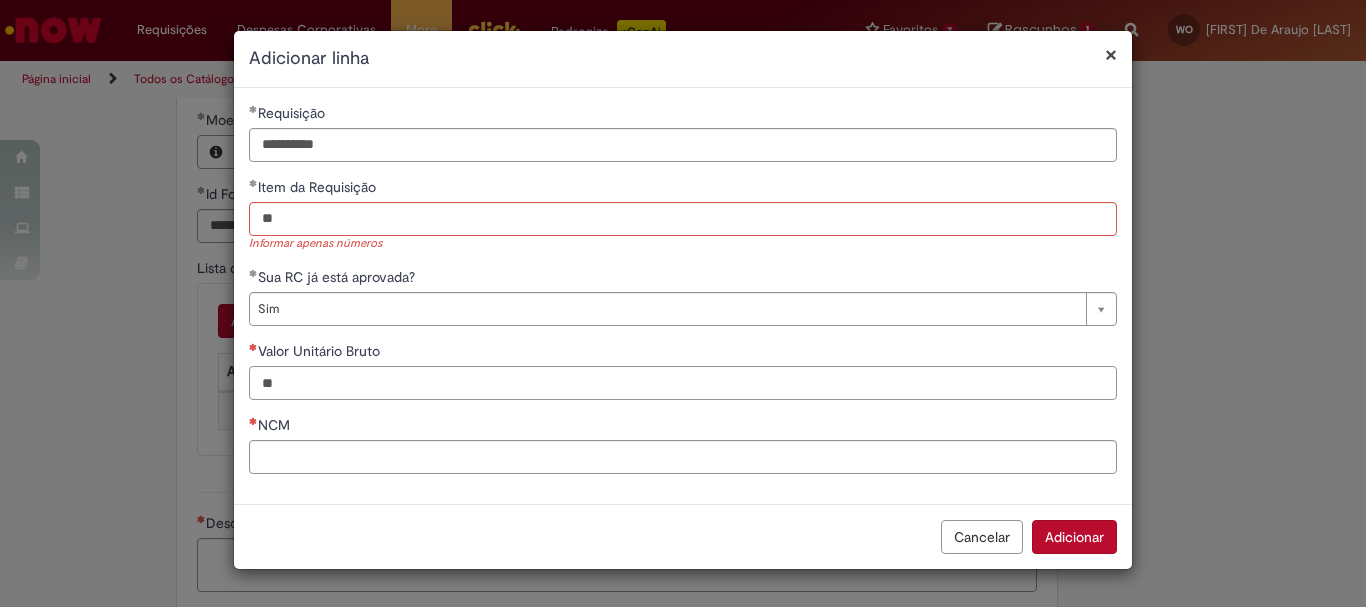 click on "Valor Unitário Bruto" at bounding box center [683, 383] 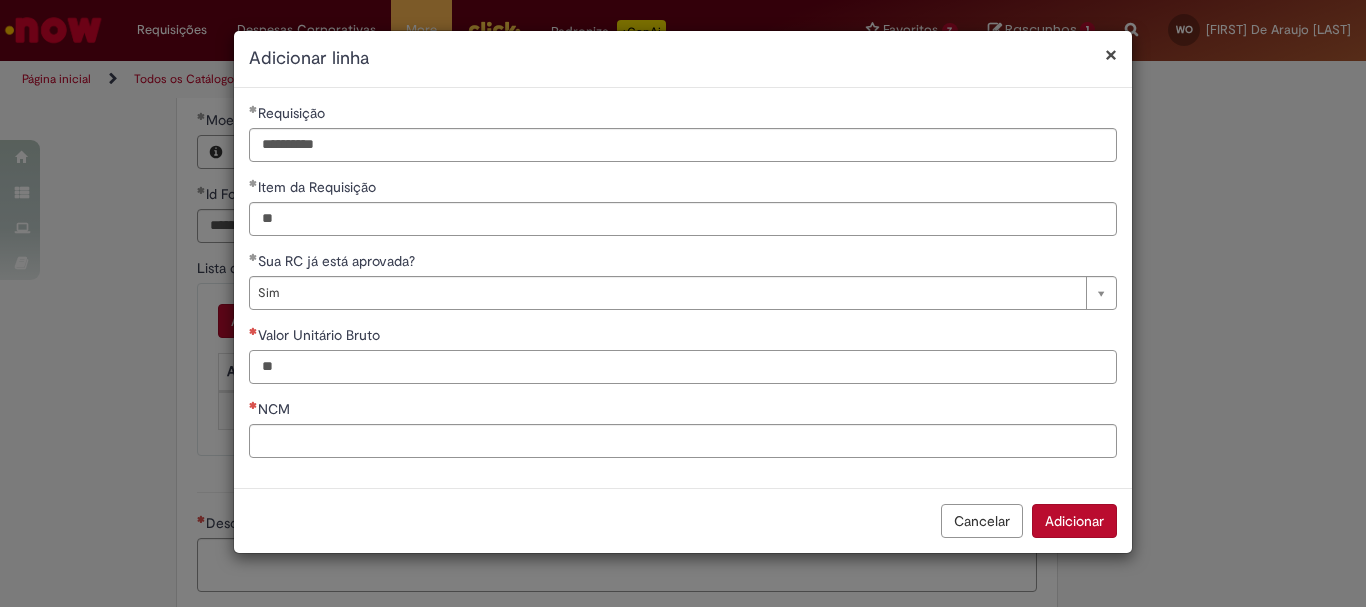 paste on "**********" 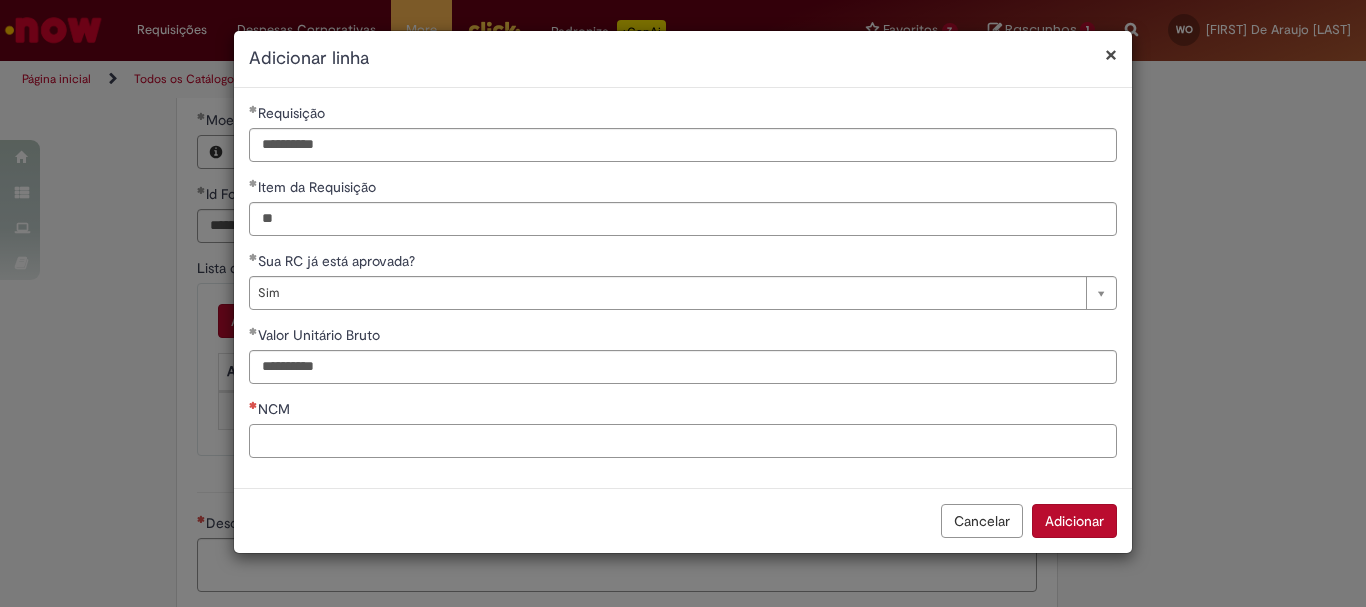 click on "NCM" at bounding box center (683, 441) 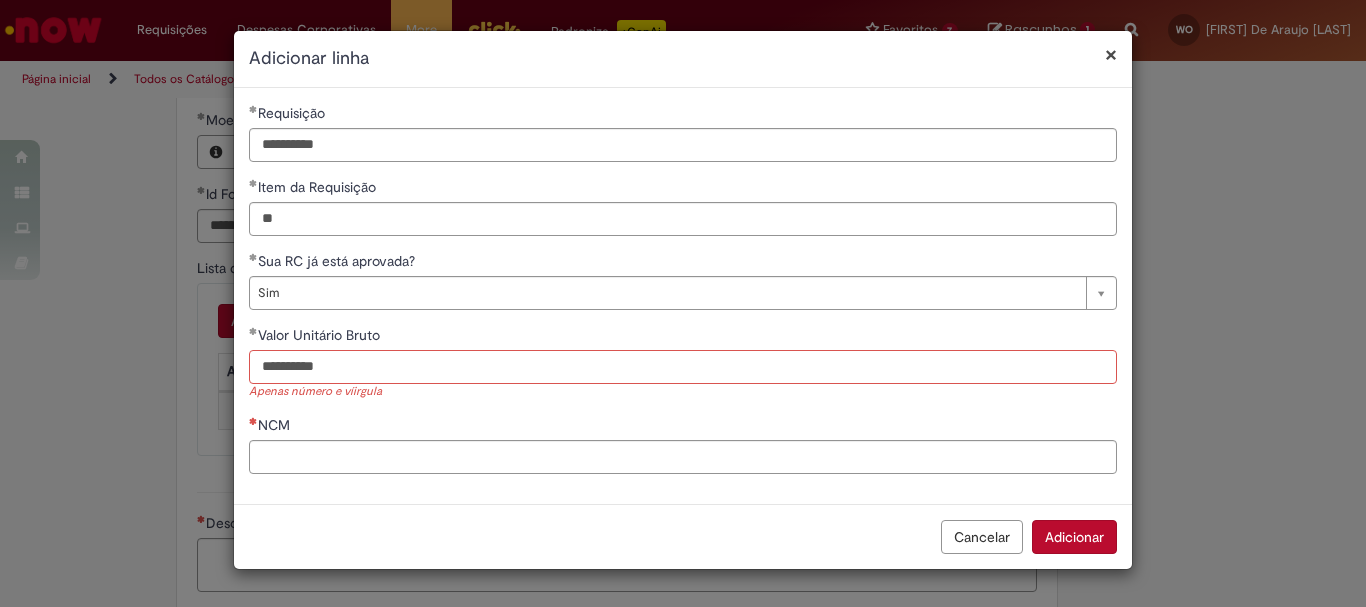click on "**********" at bounding box center (683, 367) 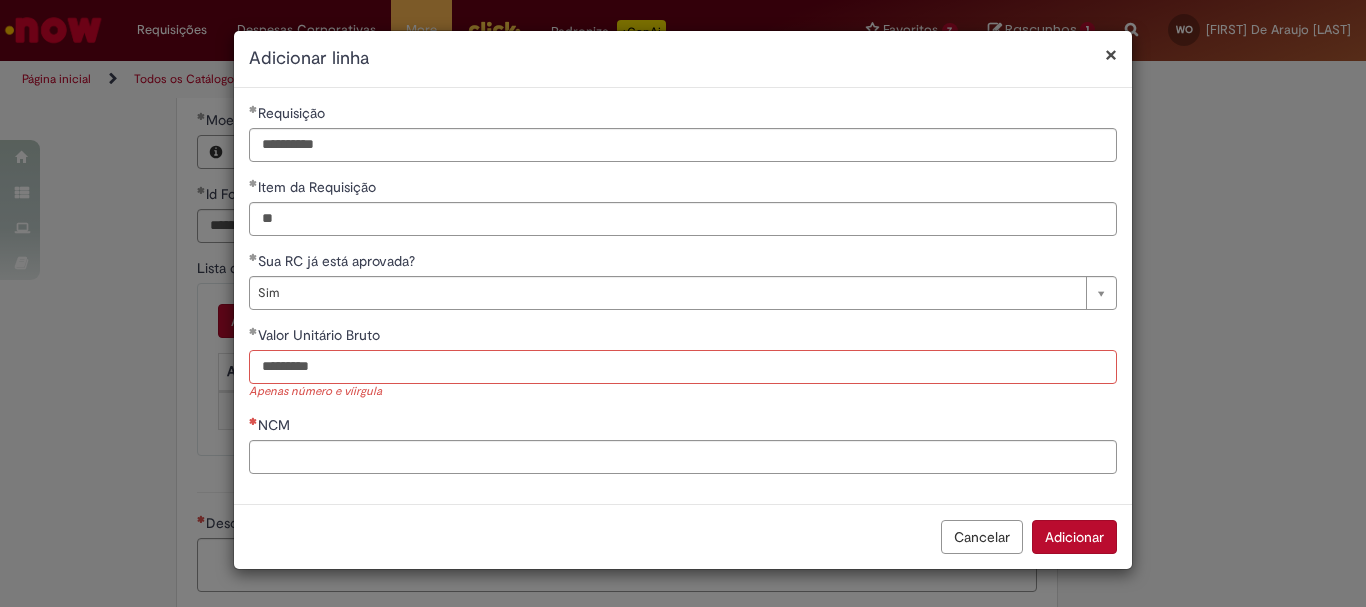 type on "*********" 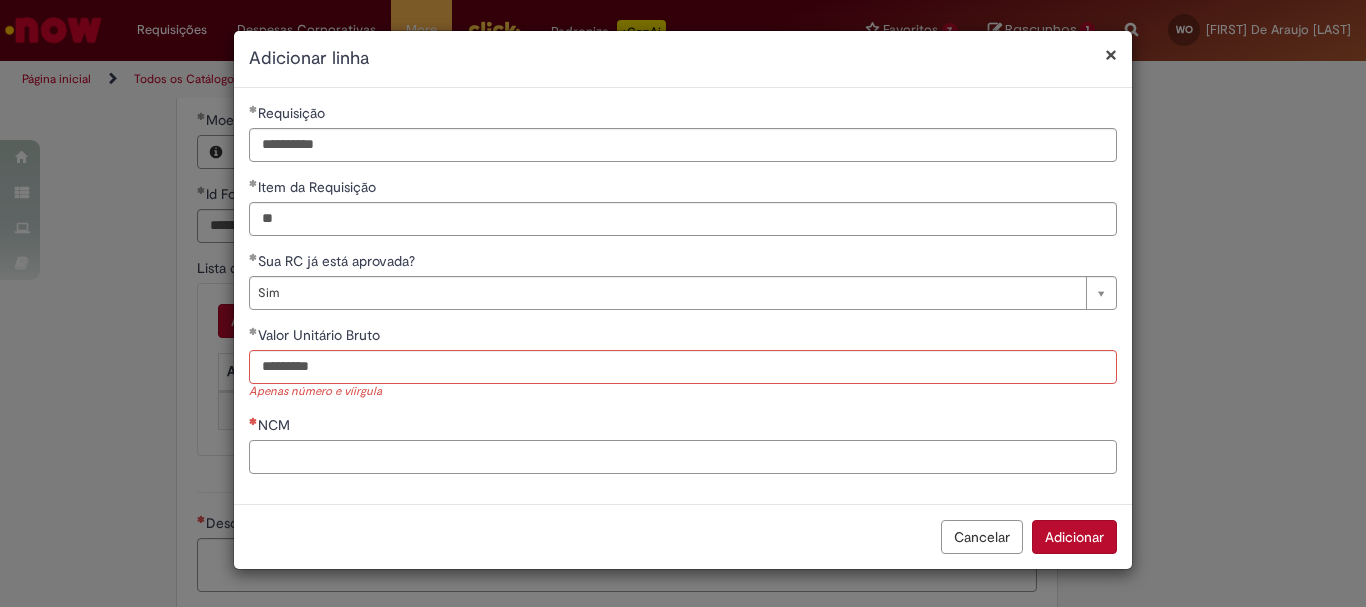 click on "**********" at bounding box center [683, 296] 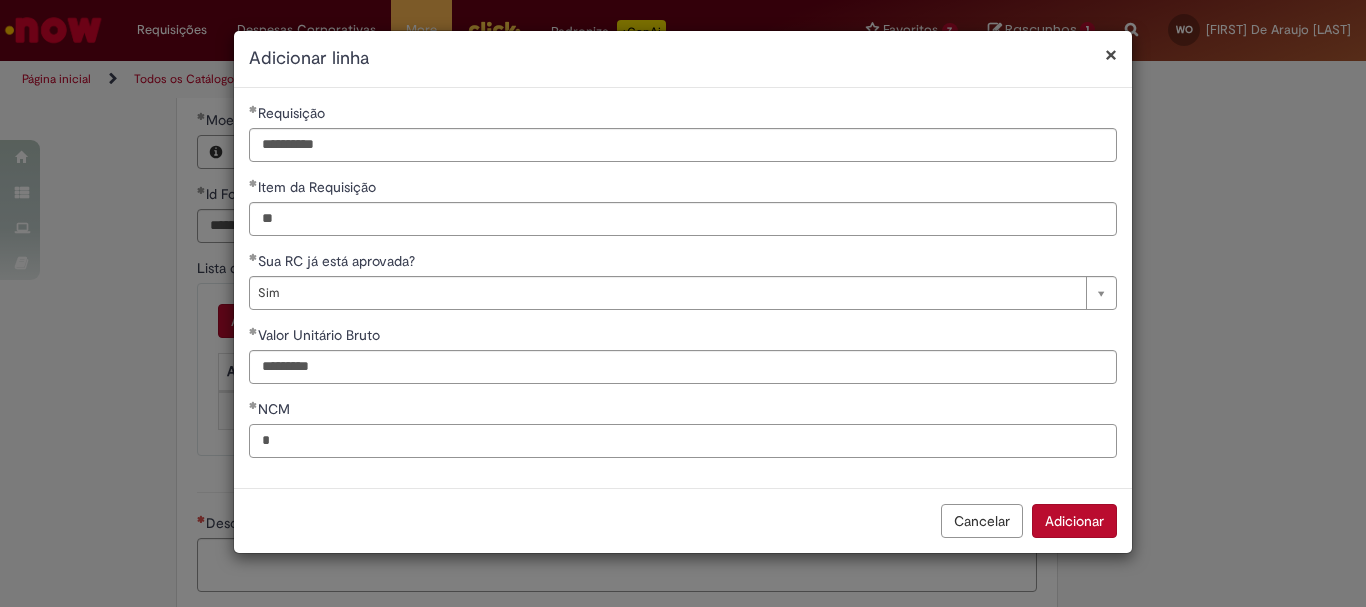 type on "*" 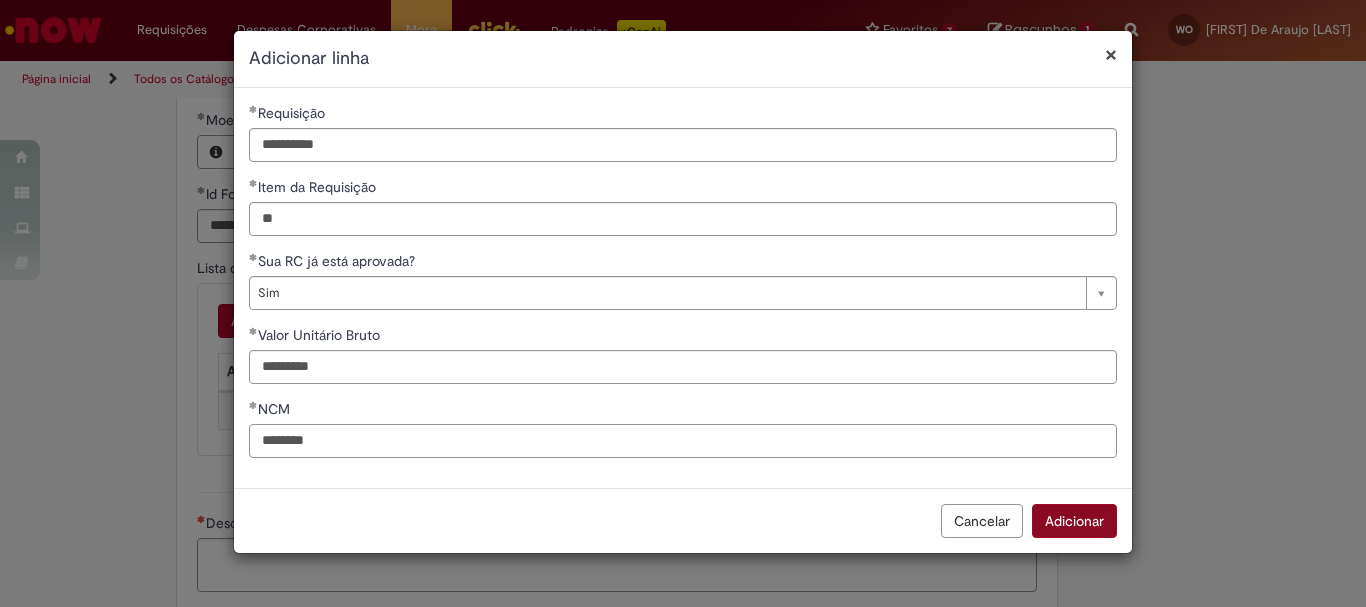 type on "********" 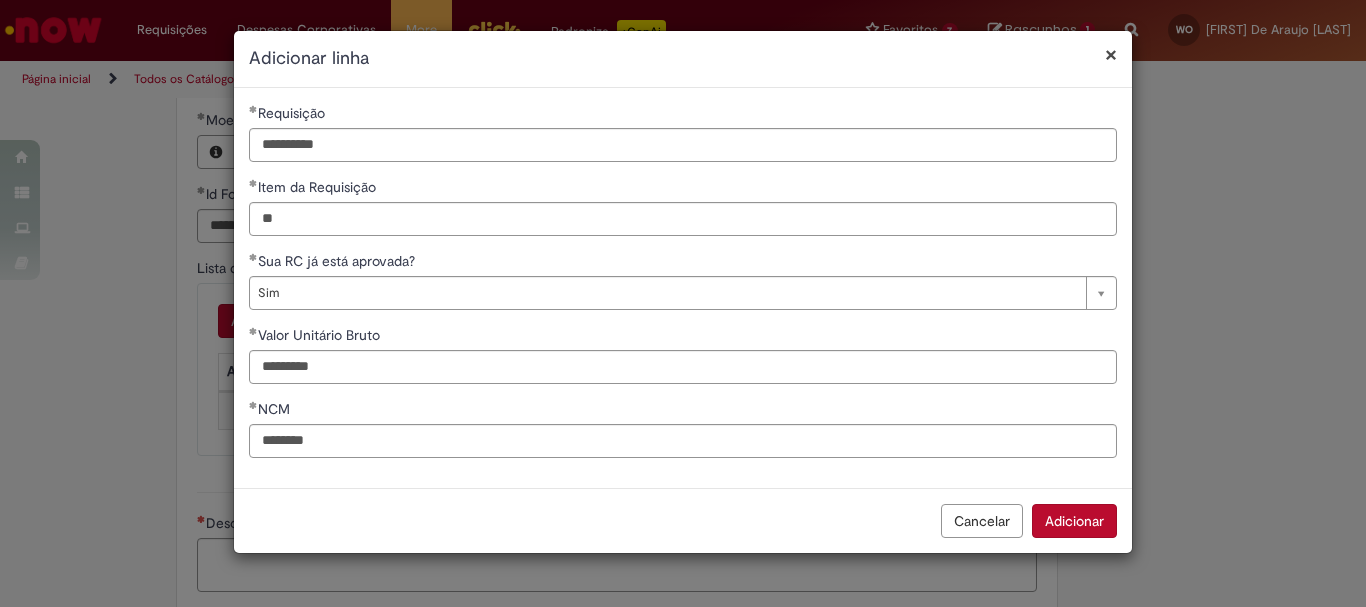 click on "Adicionar" at bounding box center [1074, 521] 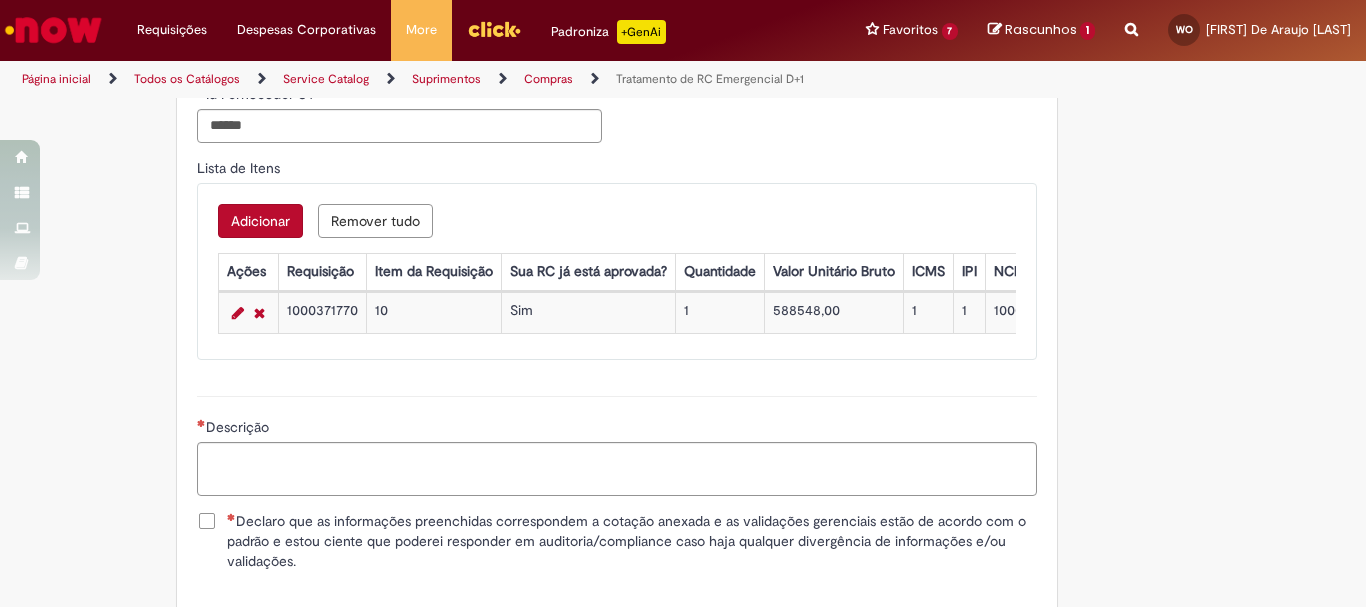 scroll, scrollTop: 1300, scrollLeft: 0, axis: vertical 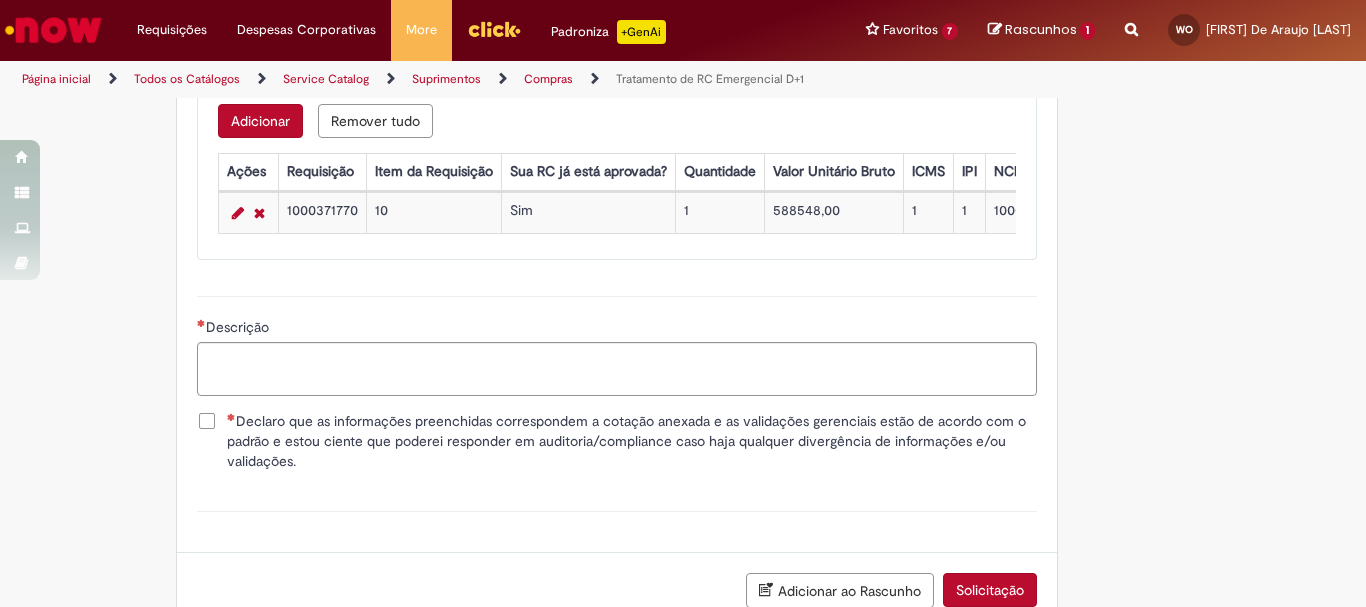 click on "Declaro que as informações preenchidas correspondem a cotação anexada e as validações gerenciais estão de acordo com o padrão e estou ciente que poderei responder em auditoria/compliance caso haja qualquer divergência de informações e/ou validações." at bounding box center [632, 441] 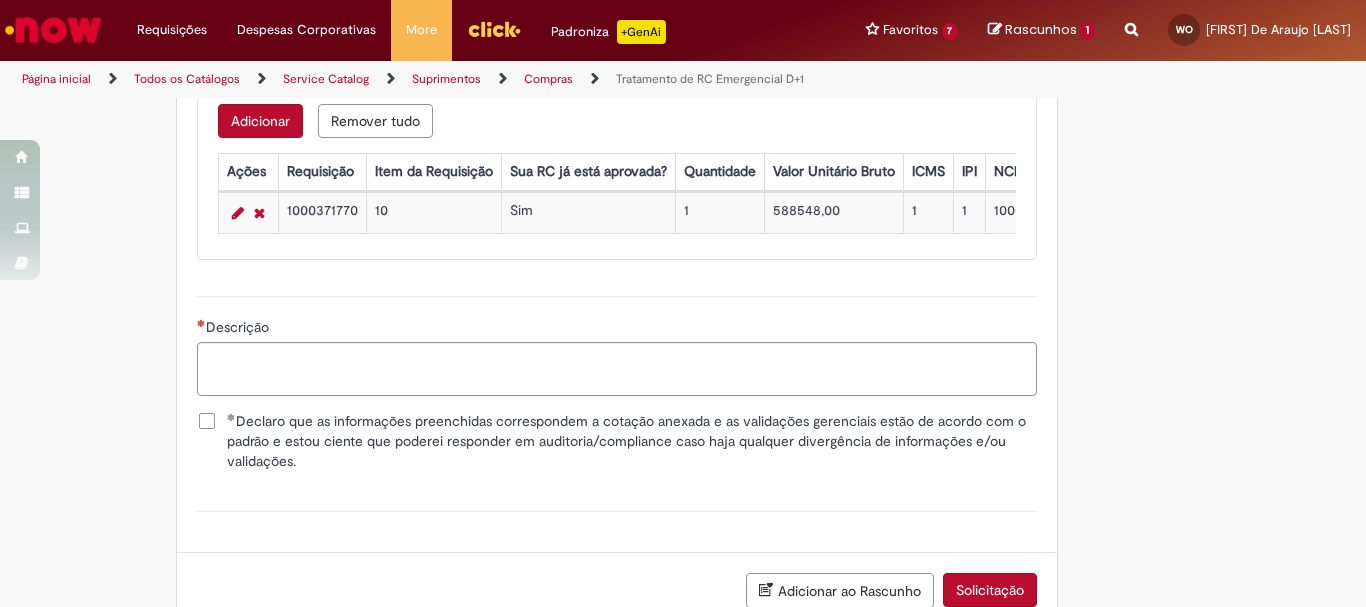 scroll, scrollTop: 1446, scrollLeft: 0, axis: vertical 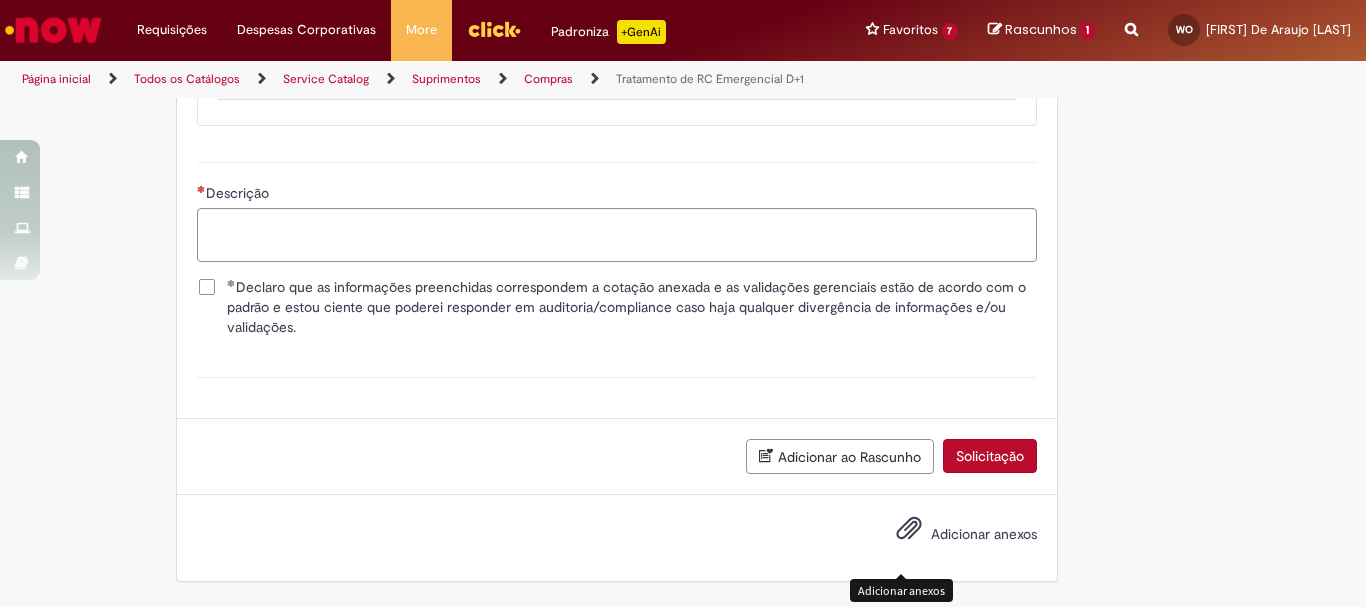 click at bounding box center (909, 529) 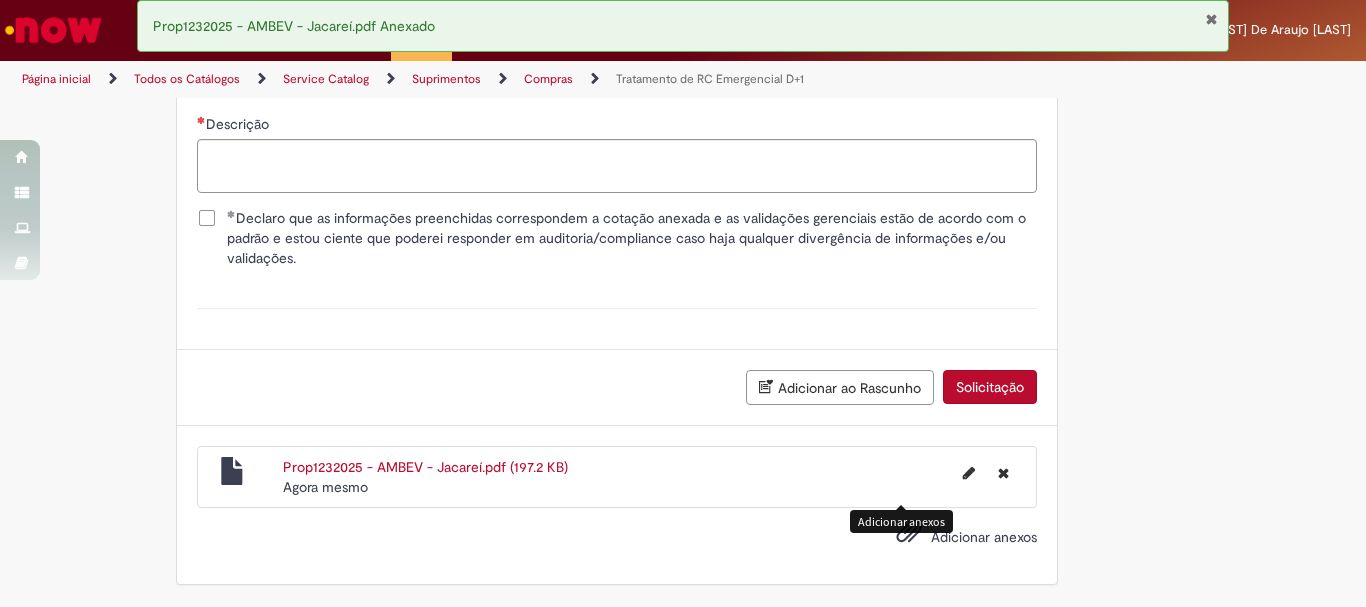 scroll, scrollTop: 1418, scrollLeft: 0, axis: vertical 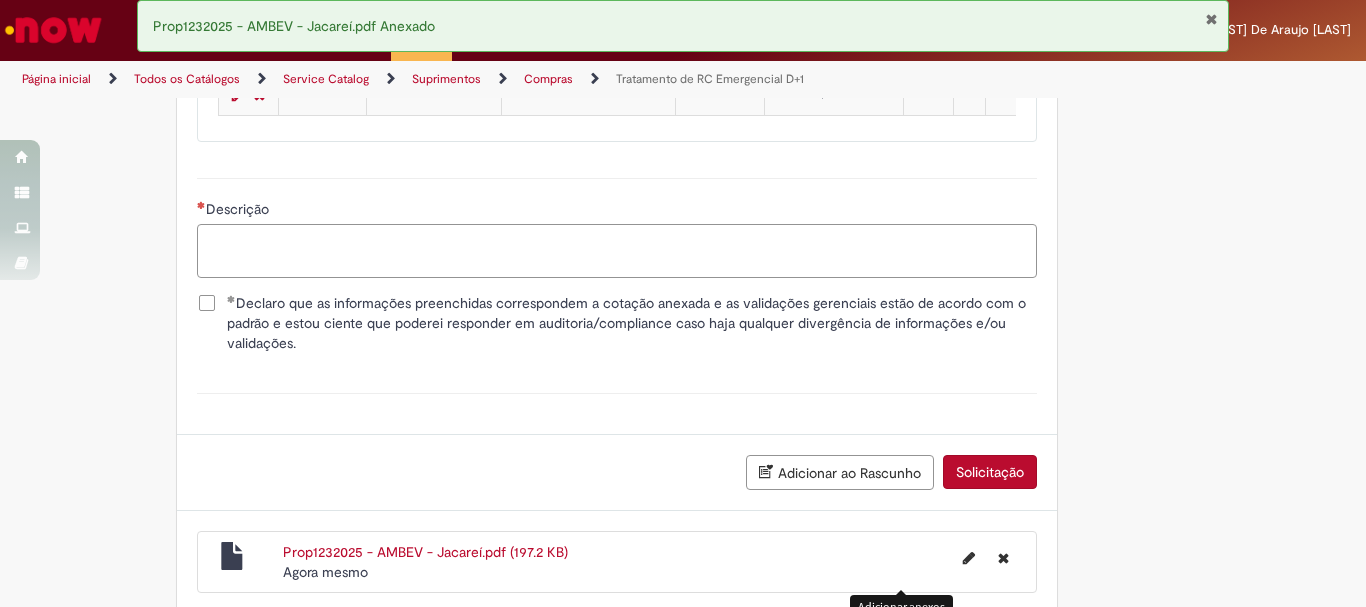 click on "Descrição" at bounding box center [617, 251] 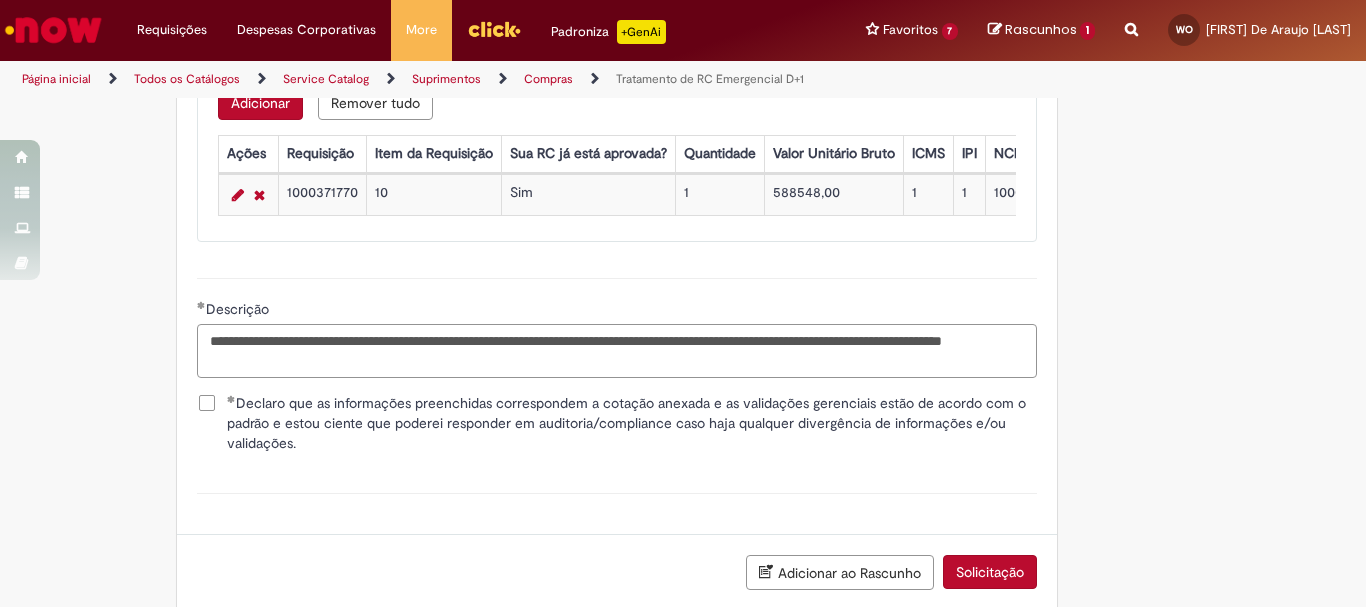 scroll, scrollTop: 1518, scrollLeft: 0, axis: vertical 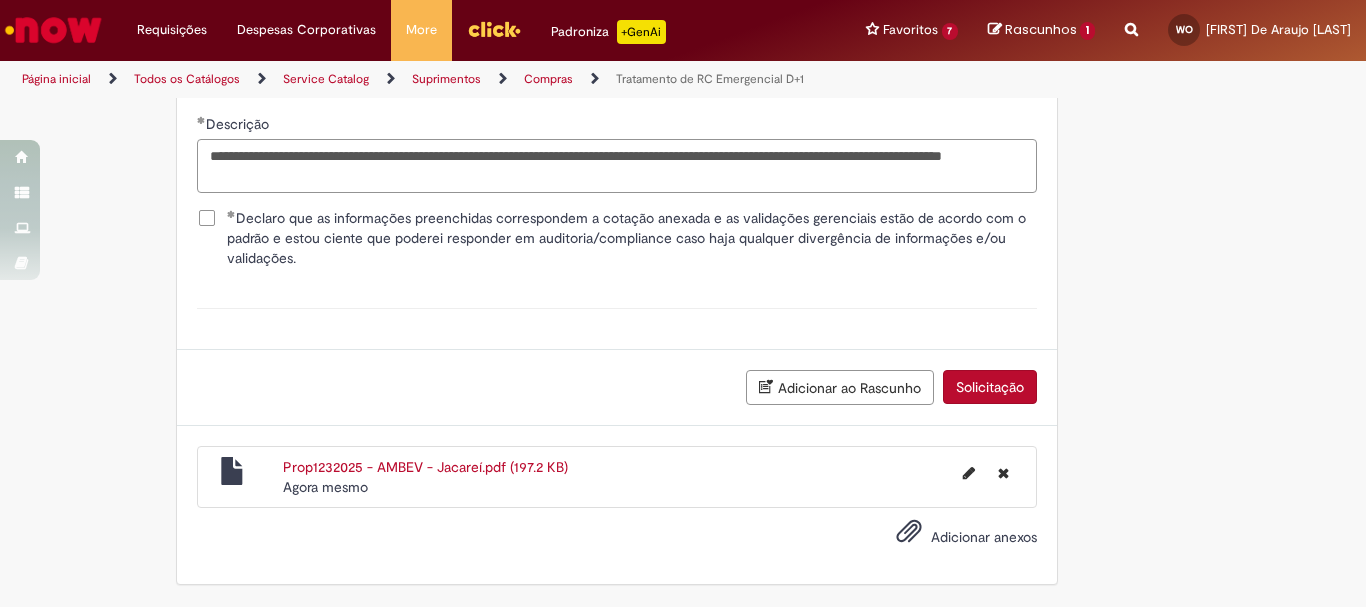 type on "**********" 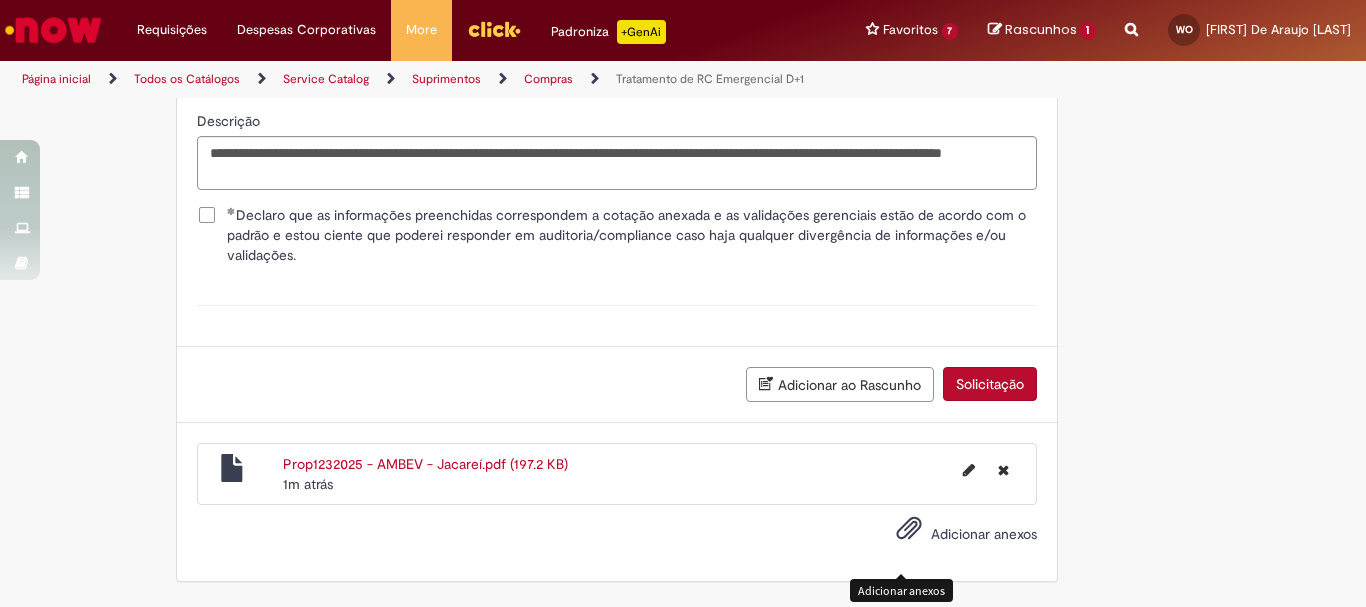 click at bounding box center [909, 529] 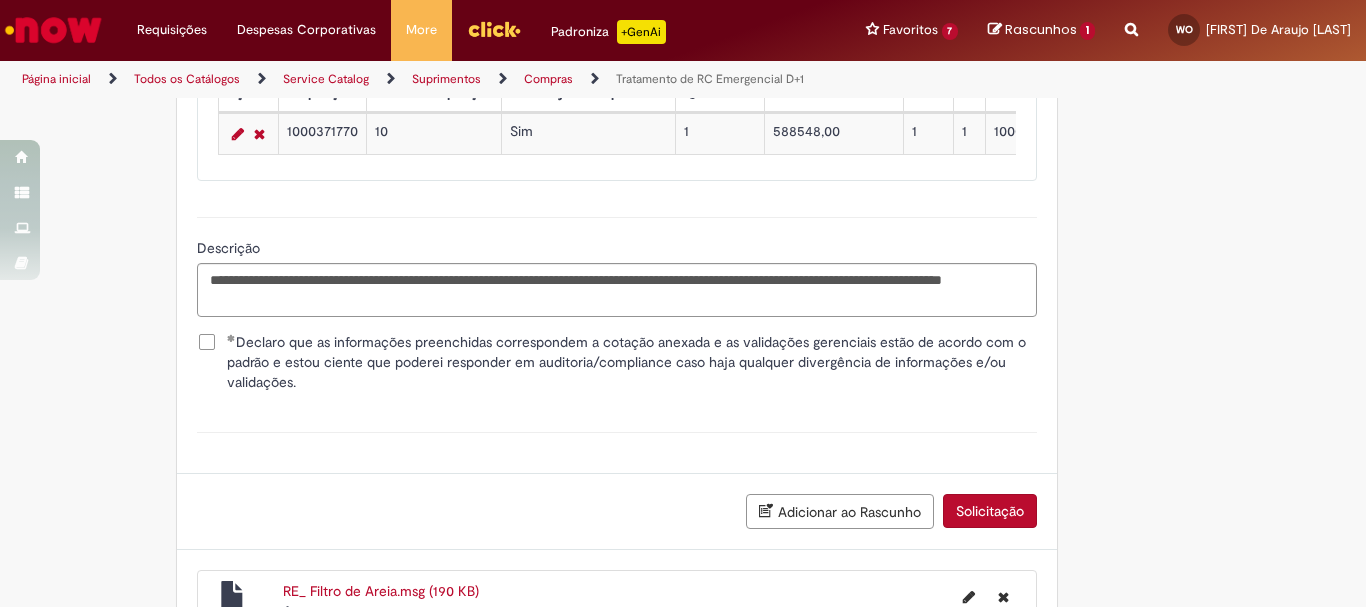 scroll, scrollTop: 1579, scrollLeft: 0, axis: vertical 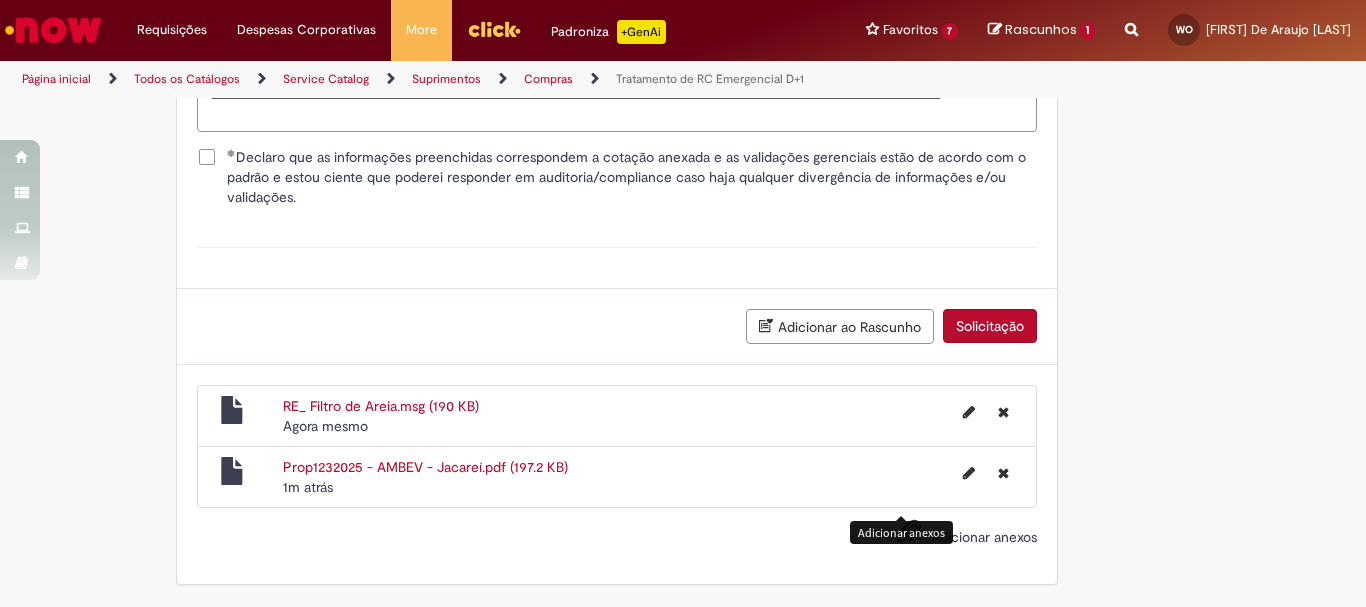 click on "Solicitação" at bounding box center [990, 326] 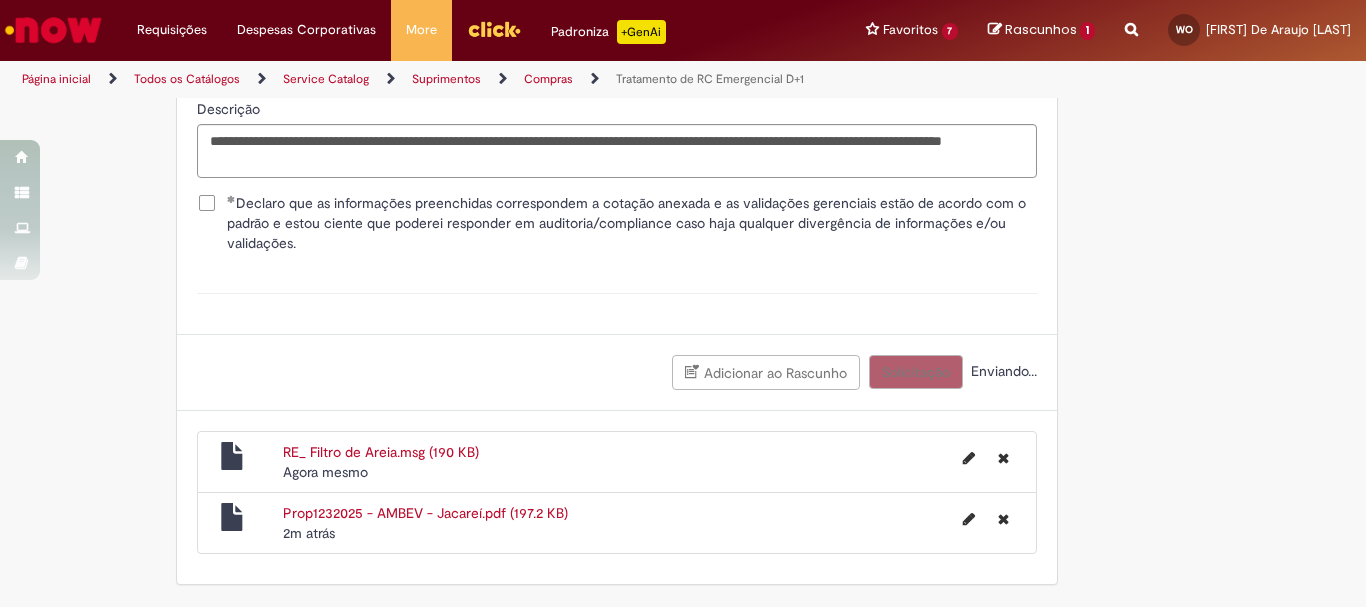 scroll, scrollTop: 1533, scrollLeft: 0, axis: vertical 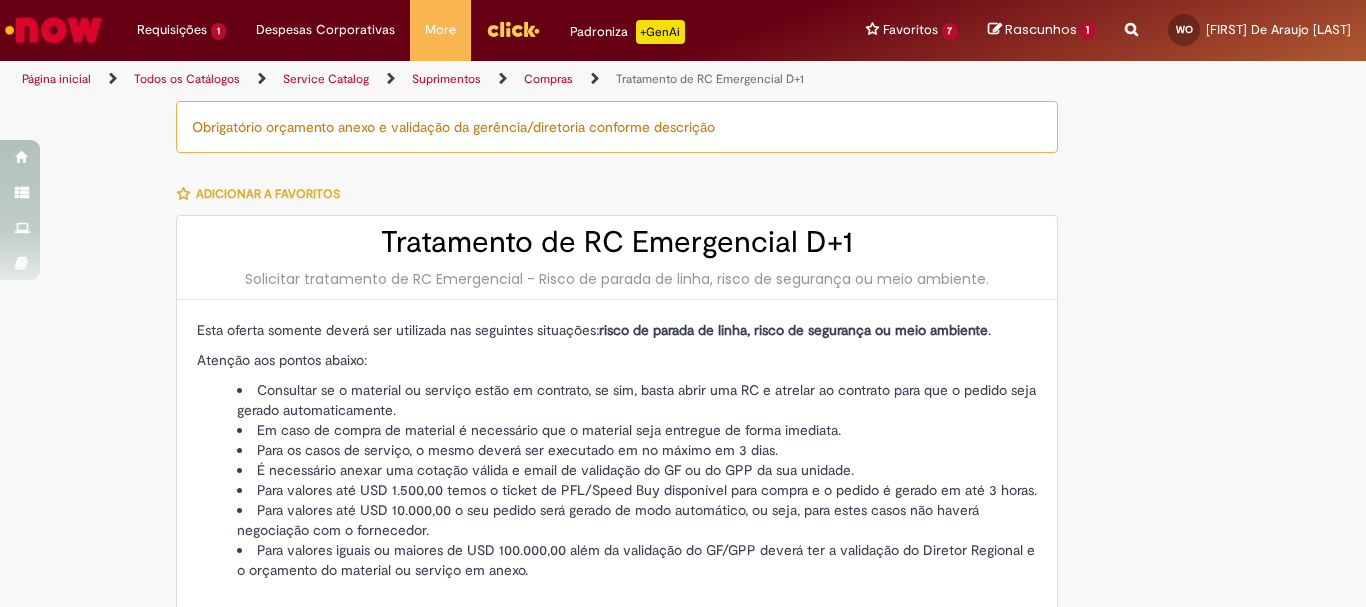 type on "********" 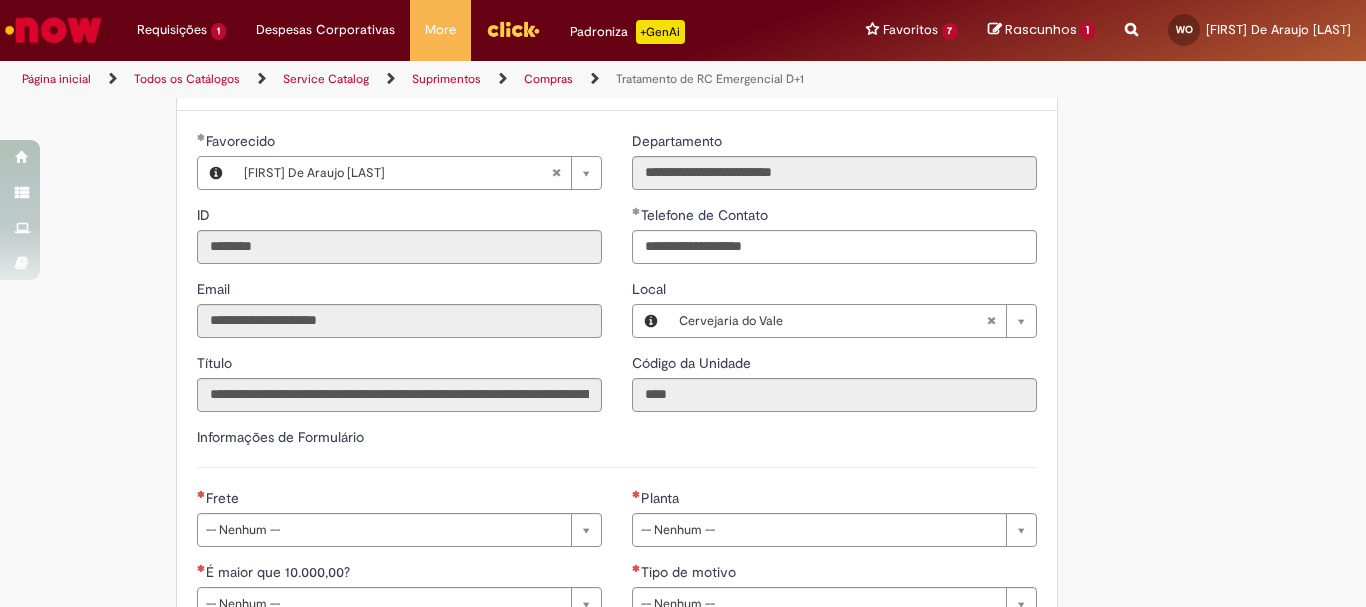 scroll, scrollTop: 700, scrollLeft: 0, axis: vertical 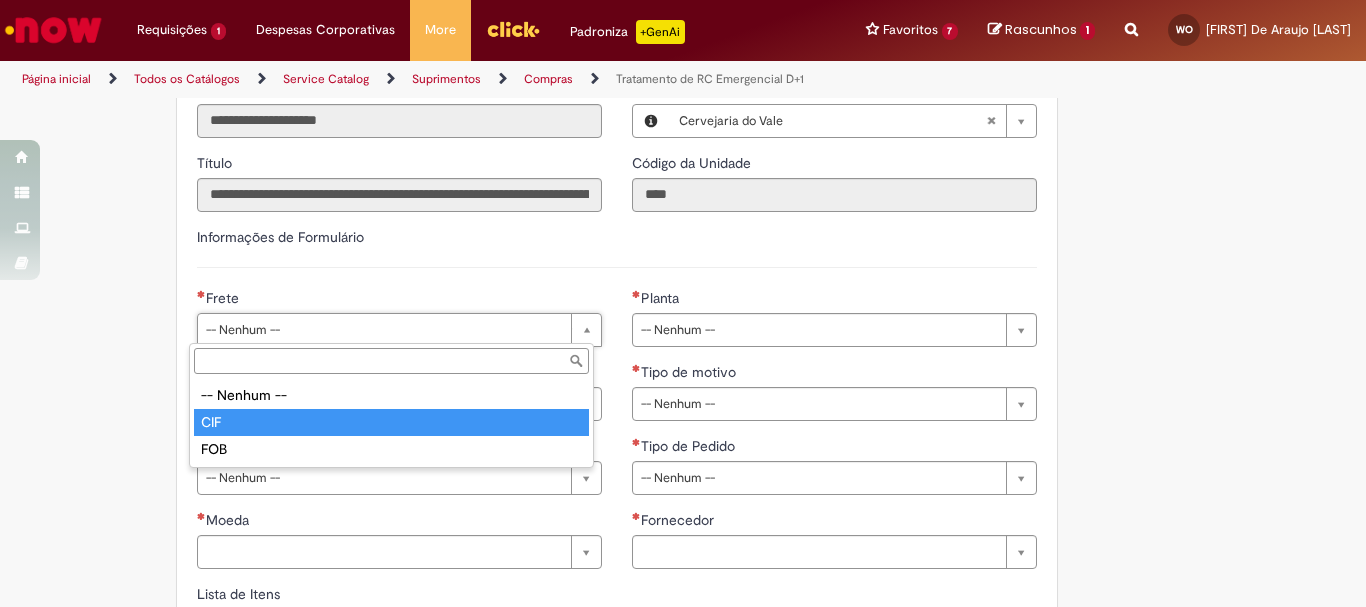 type on "***" 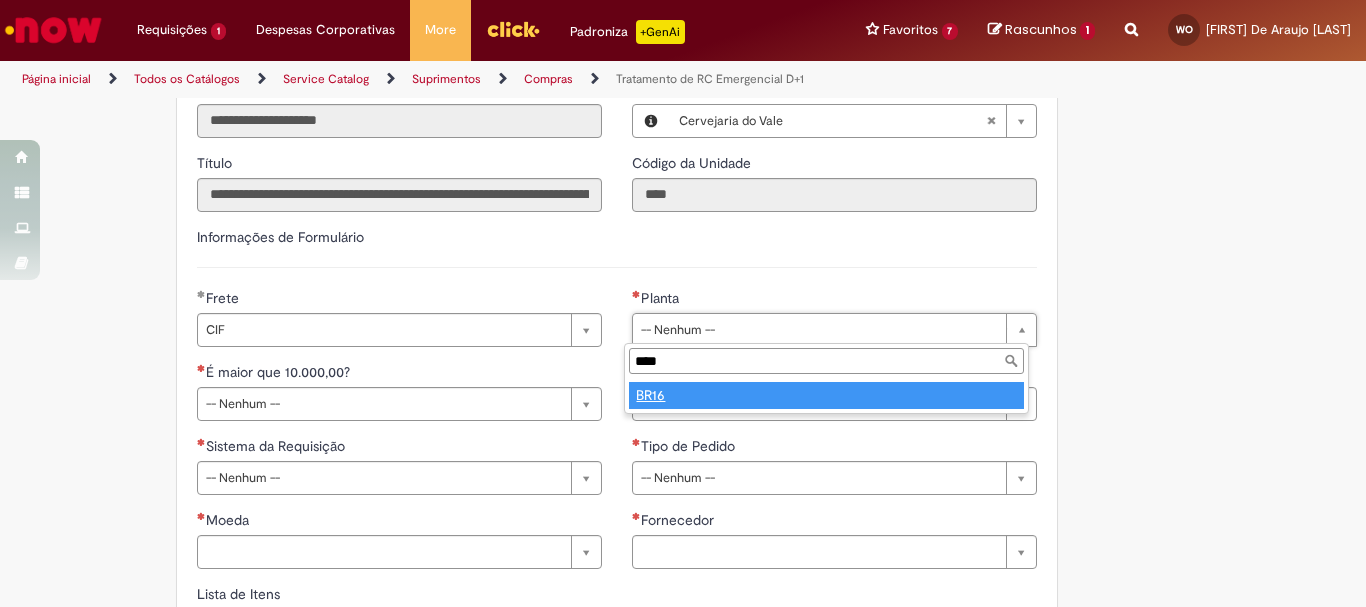 type on "****" 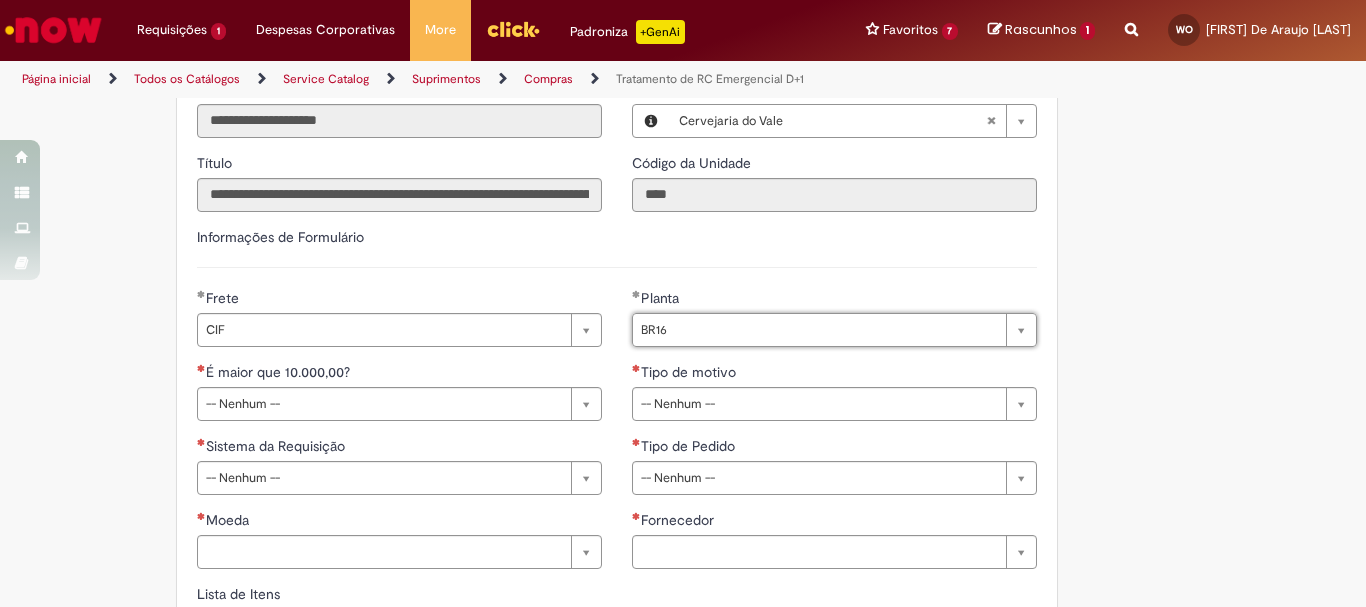 scroll, scrollTop: 800, scrollLeft: 0, axis: vertical 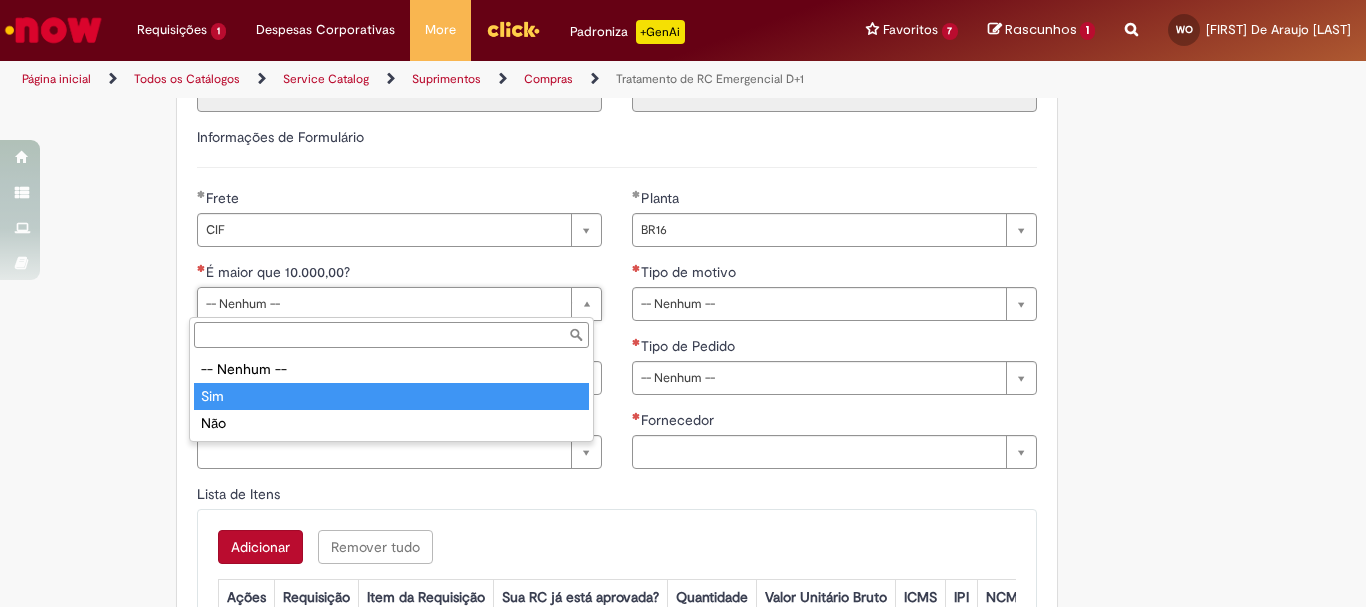 type on "***" 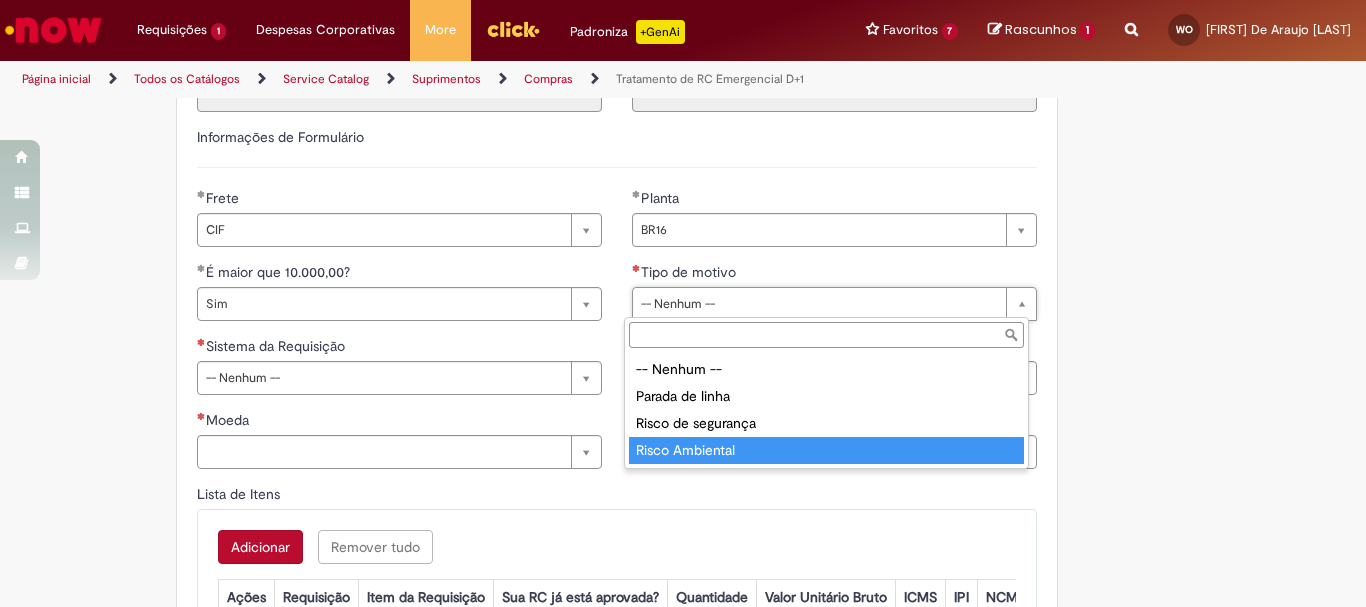 type on "**********" 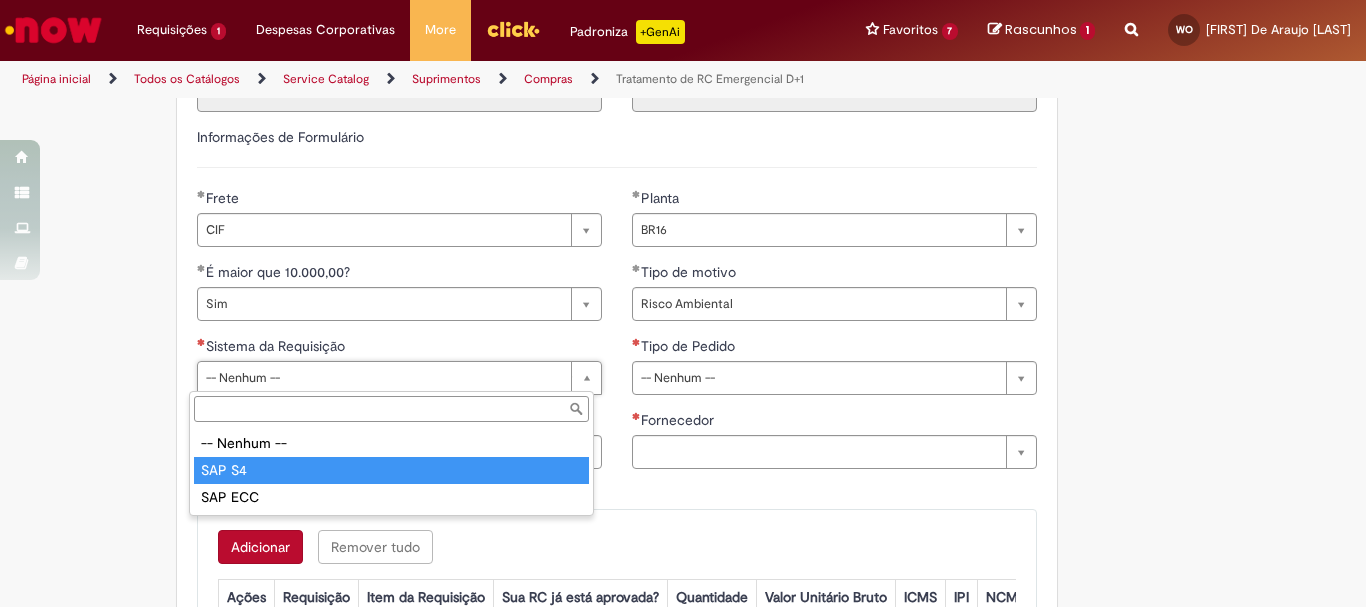 type on "******" 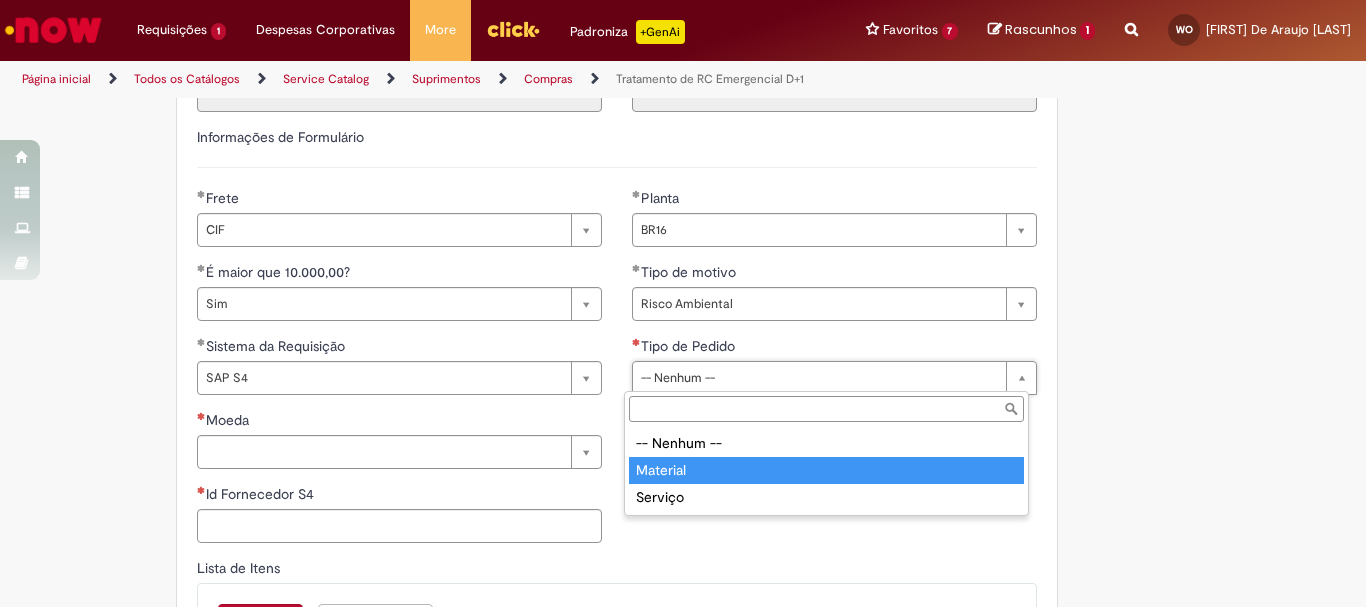 type on "********" 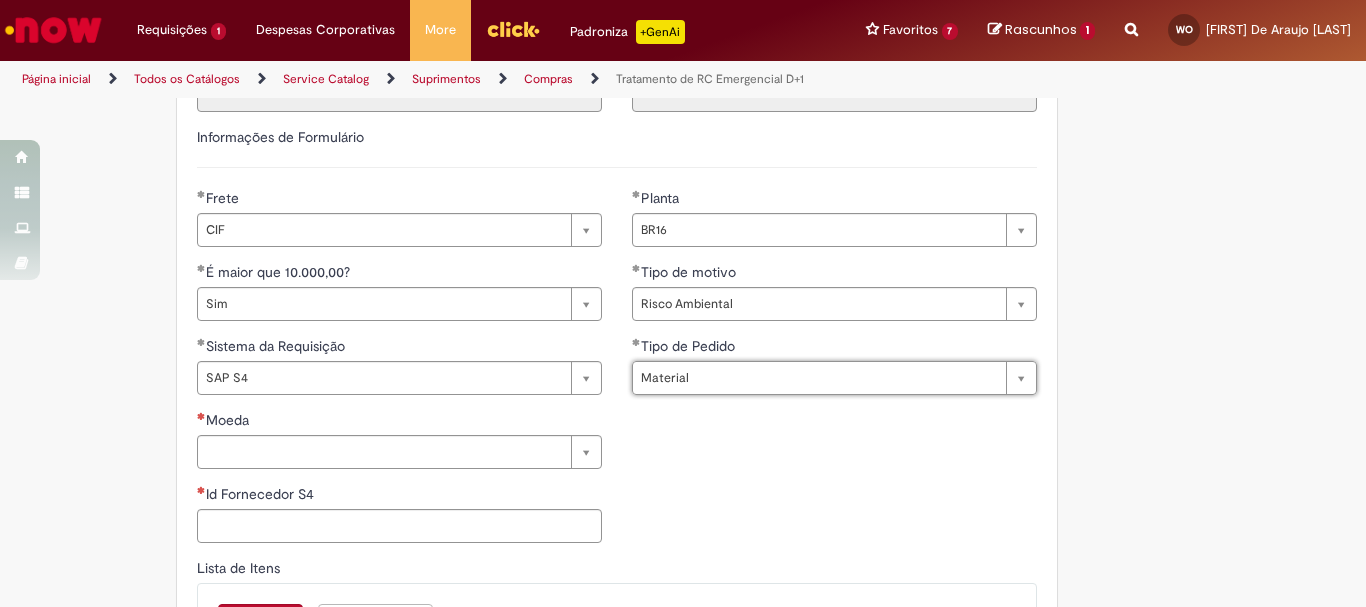 scroll, scrollTop: 1000, scrollLeft: 0, axis: vertical 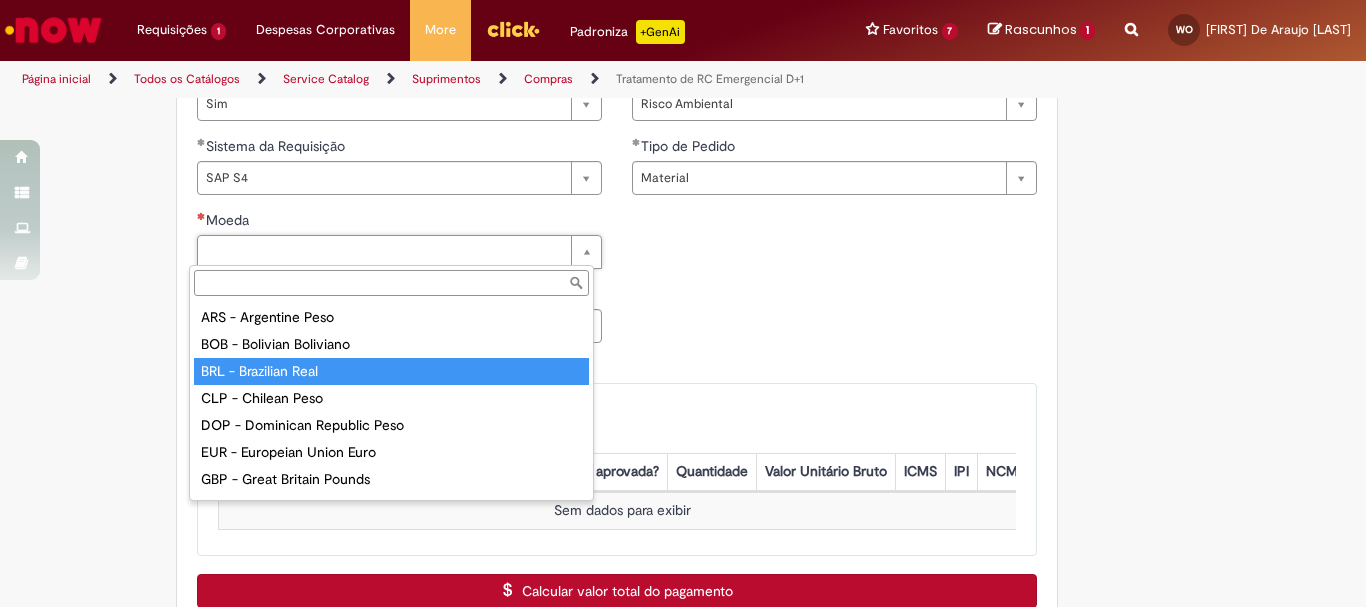 type on "**********" 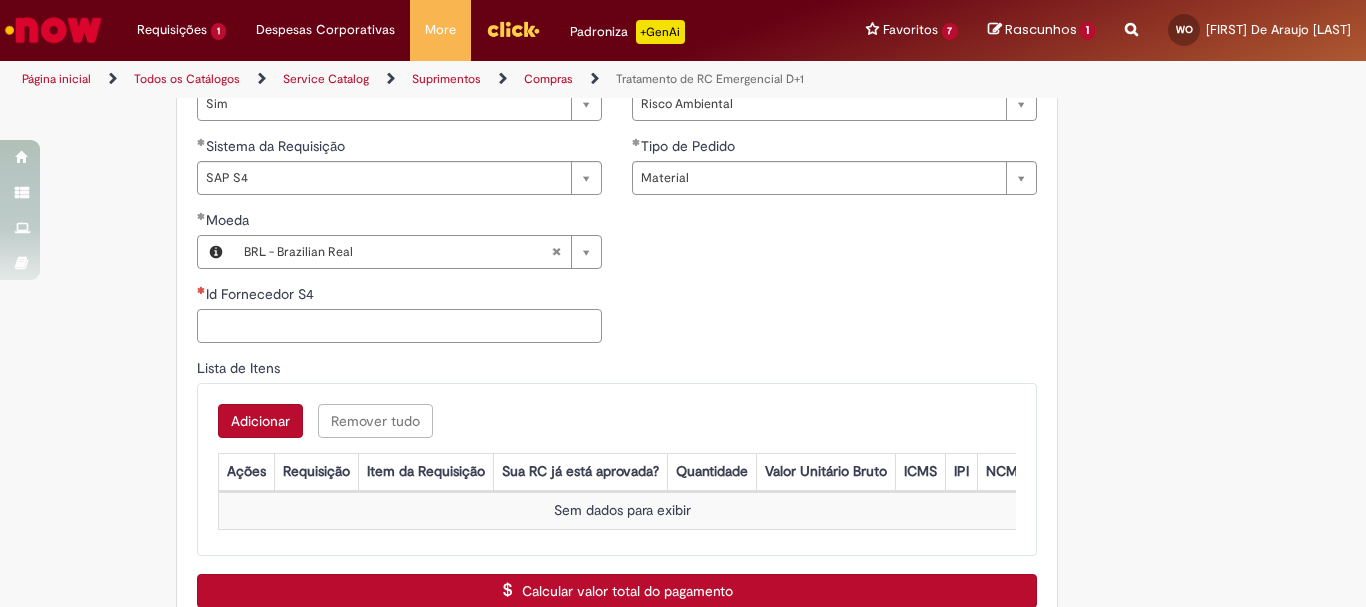 click on "Id Fornecedor S4" at bounding box center (399, 326) 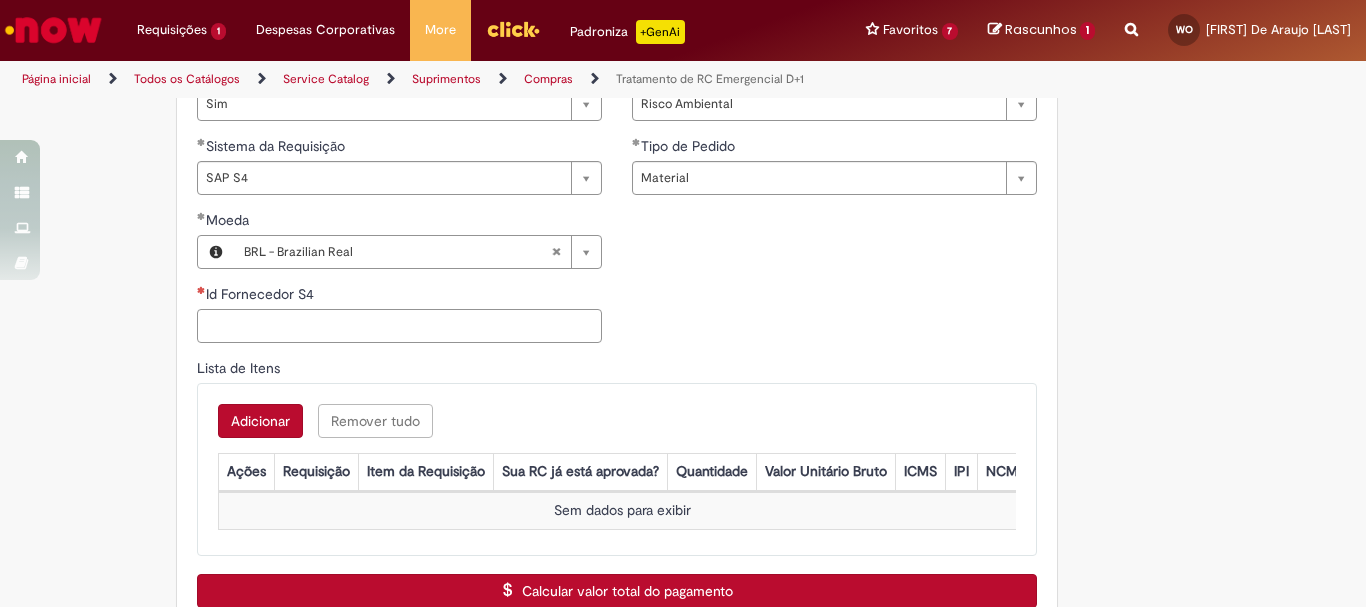 paste on "******" 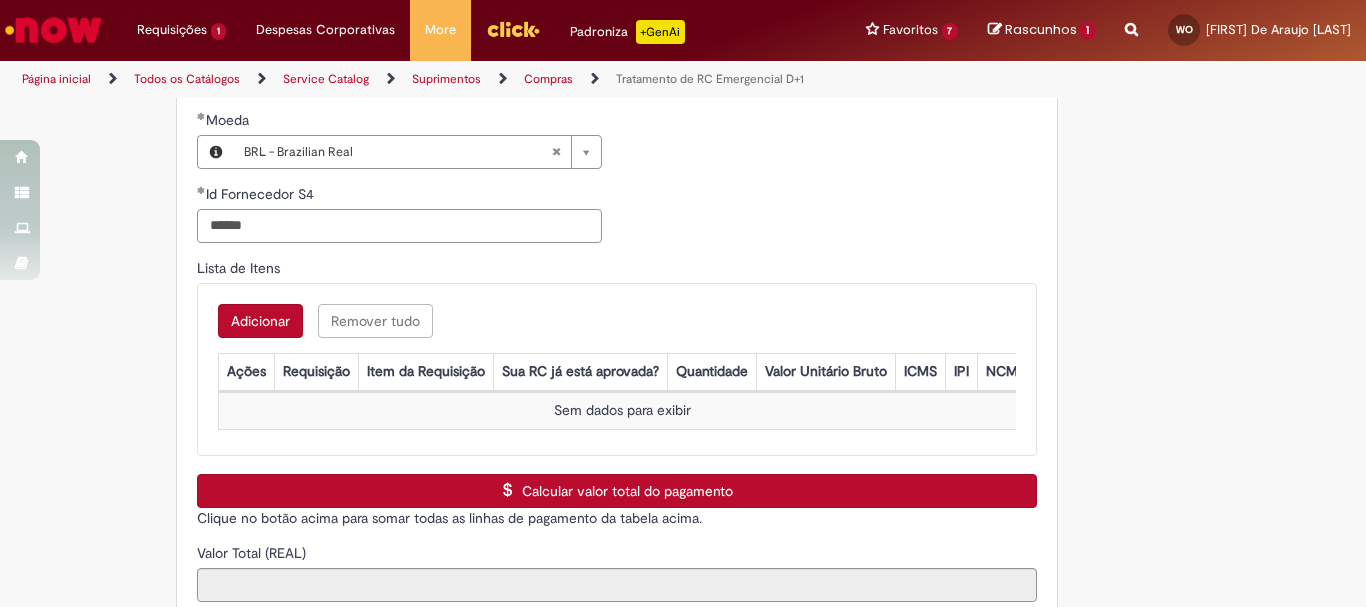 scroll, scrollTop: 1300, scrollLeft: 0, axis: vertical 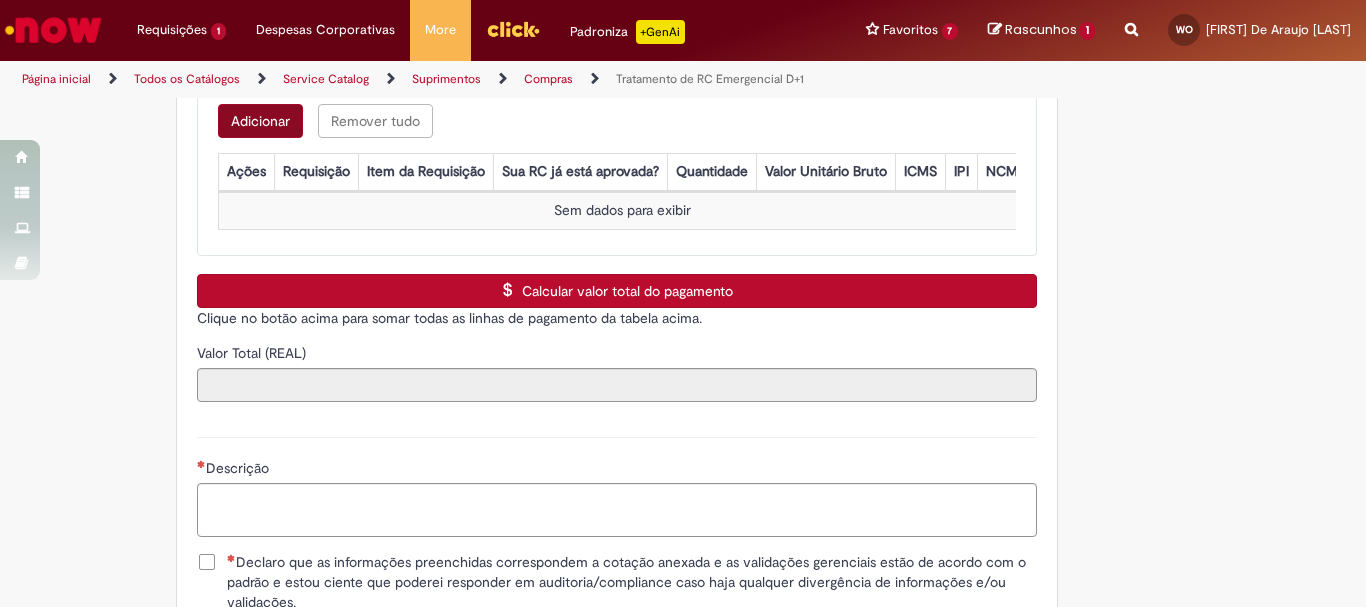 type on "******" 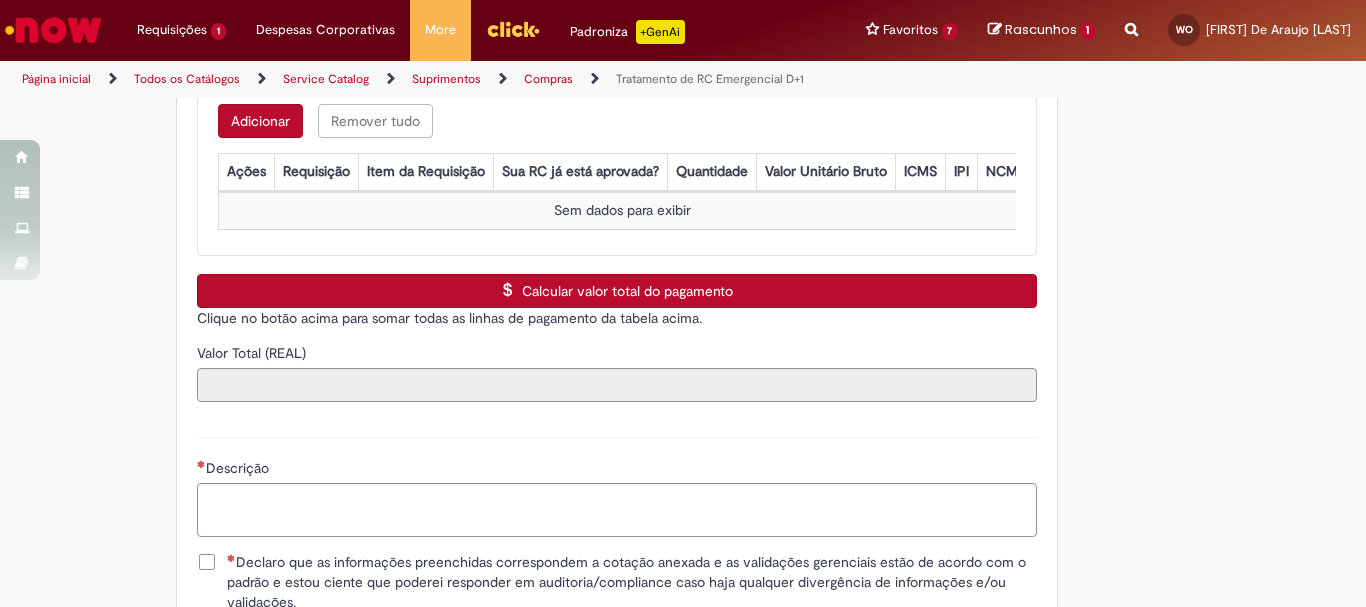 click on "Adicionar" at bounding box center [260, 121] 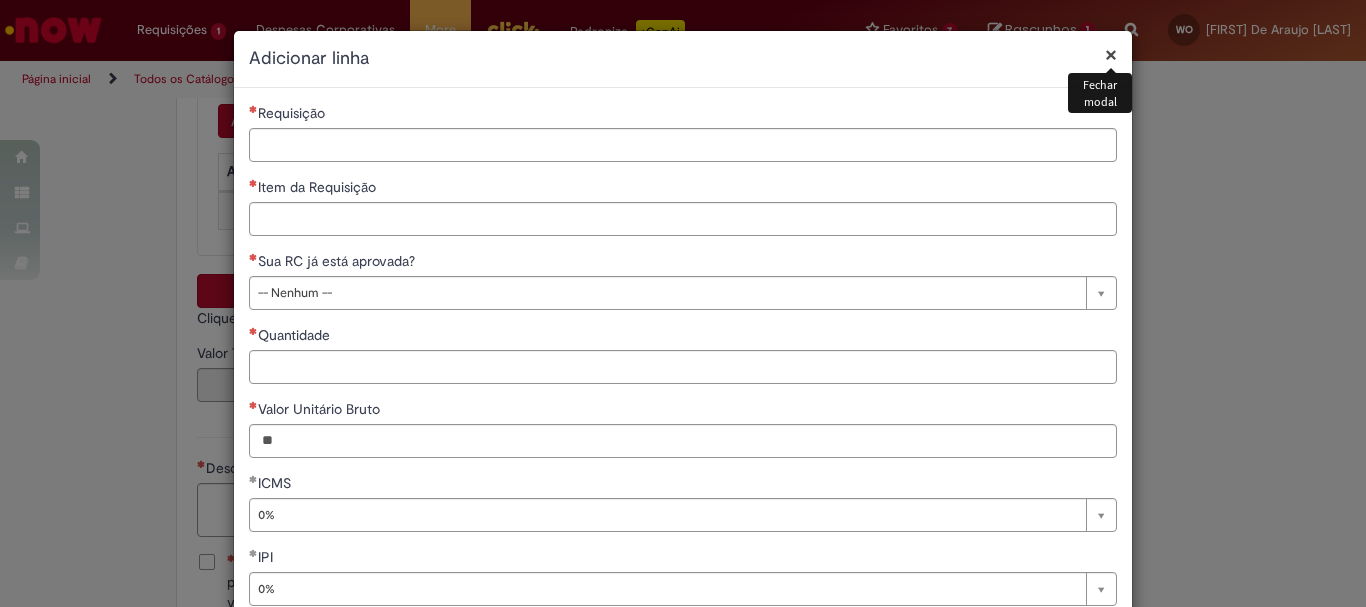 click on "×" at bounding box center (1111, 54) 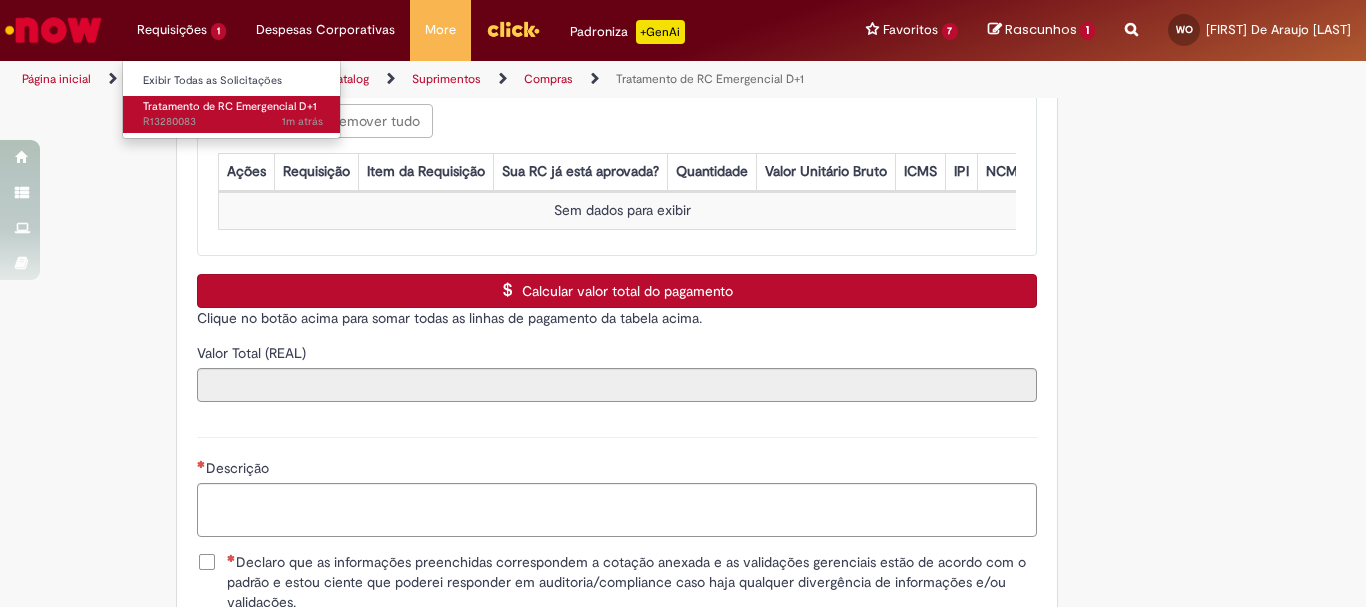 click on "Tratamento de RC Emergencial D+1" at bounding box center [230, 106] 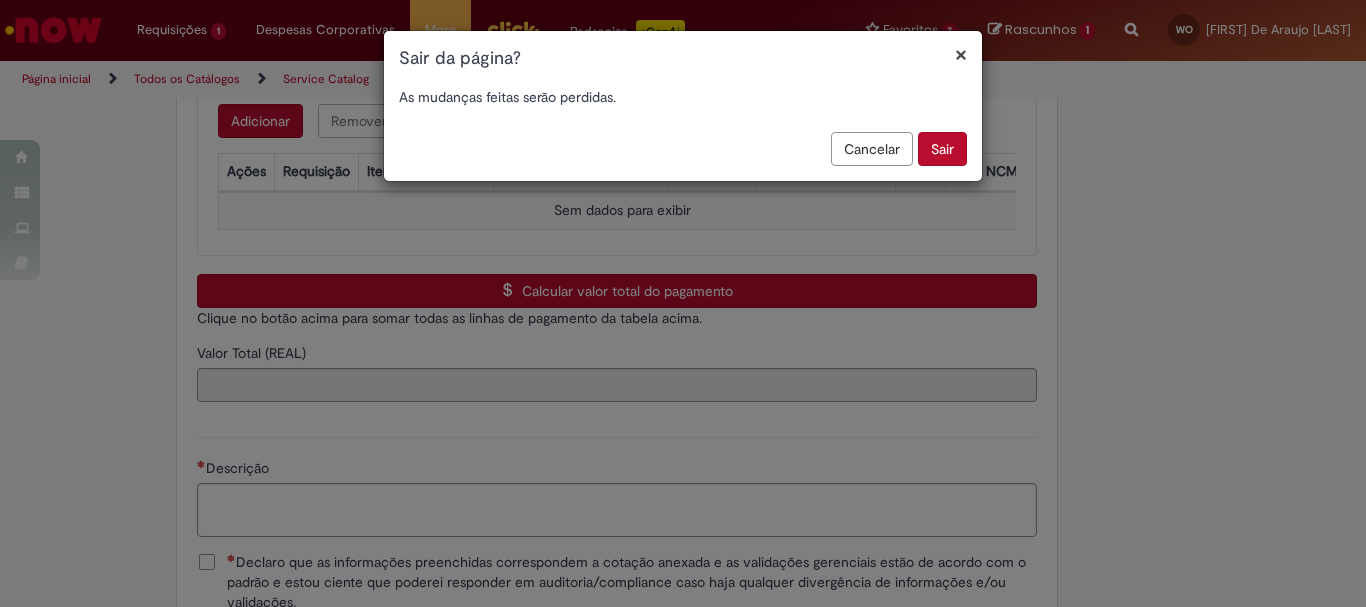 click on "Sair" at bounding box center [942, 149] 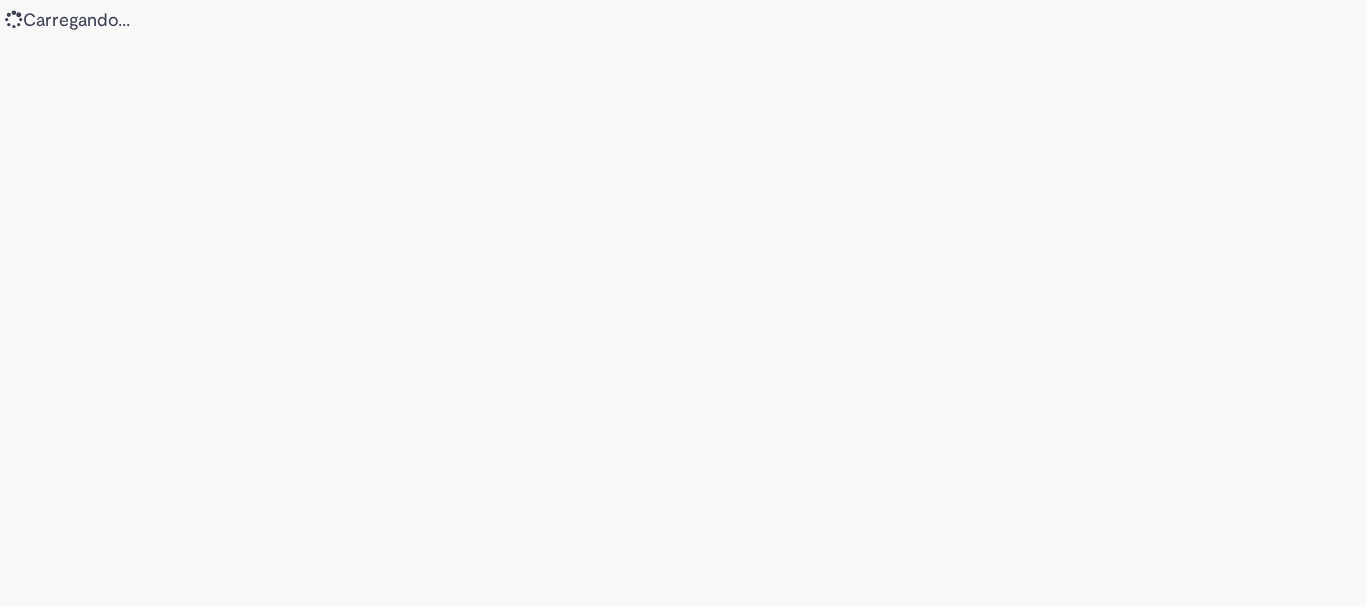 scroll, scrollTop: 0, scrollLeft: 0, axis: both 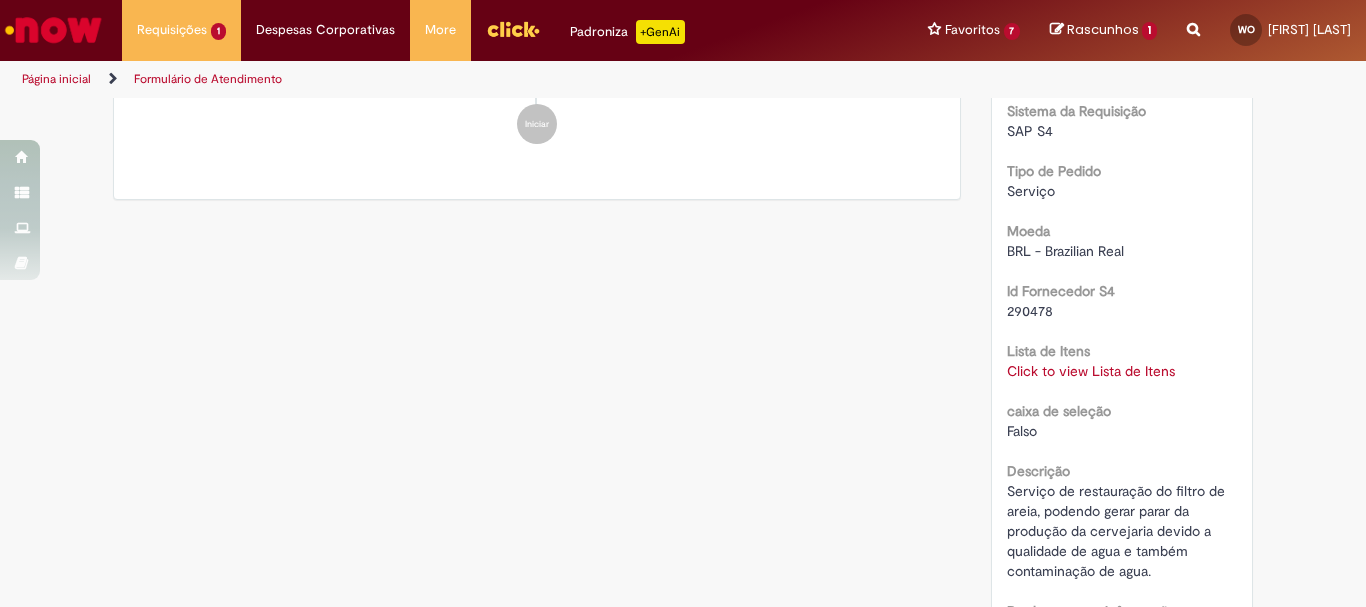 click on "Click to view Lista de Itens" at bounding box center (1091, 371) 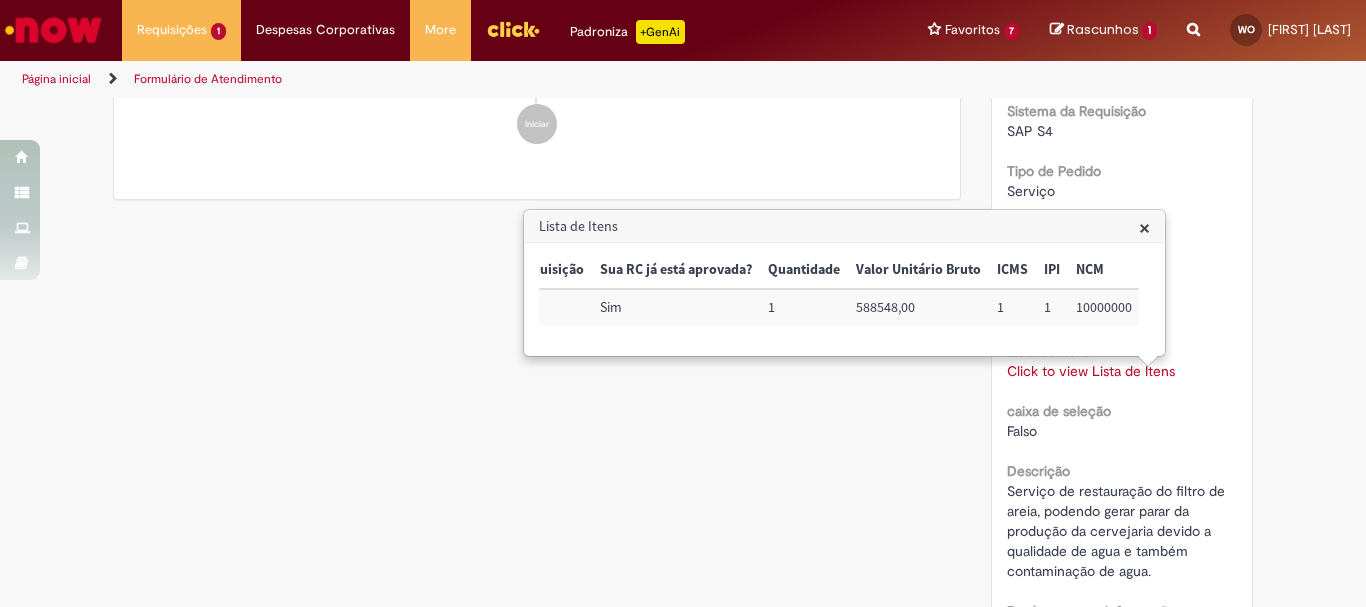 scroll, scrollTop: 0, scrollLeft: 0, axis: both 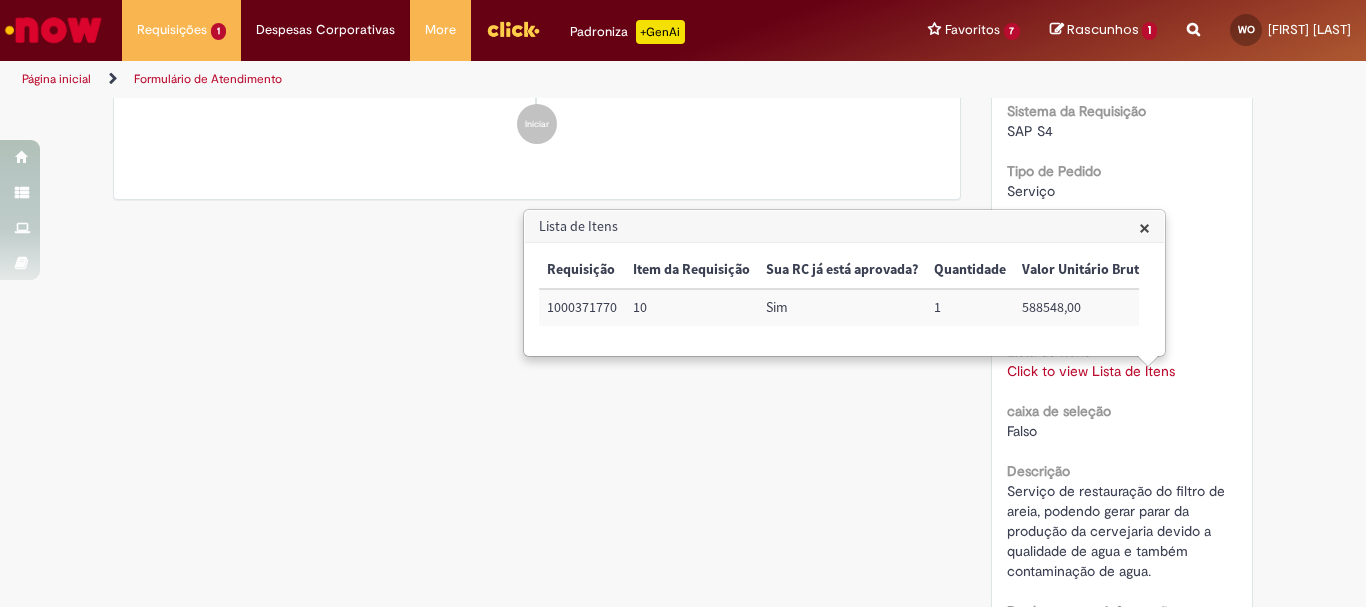 click on "Lista de Itens" at bounding box center [844, 227] 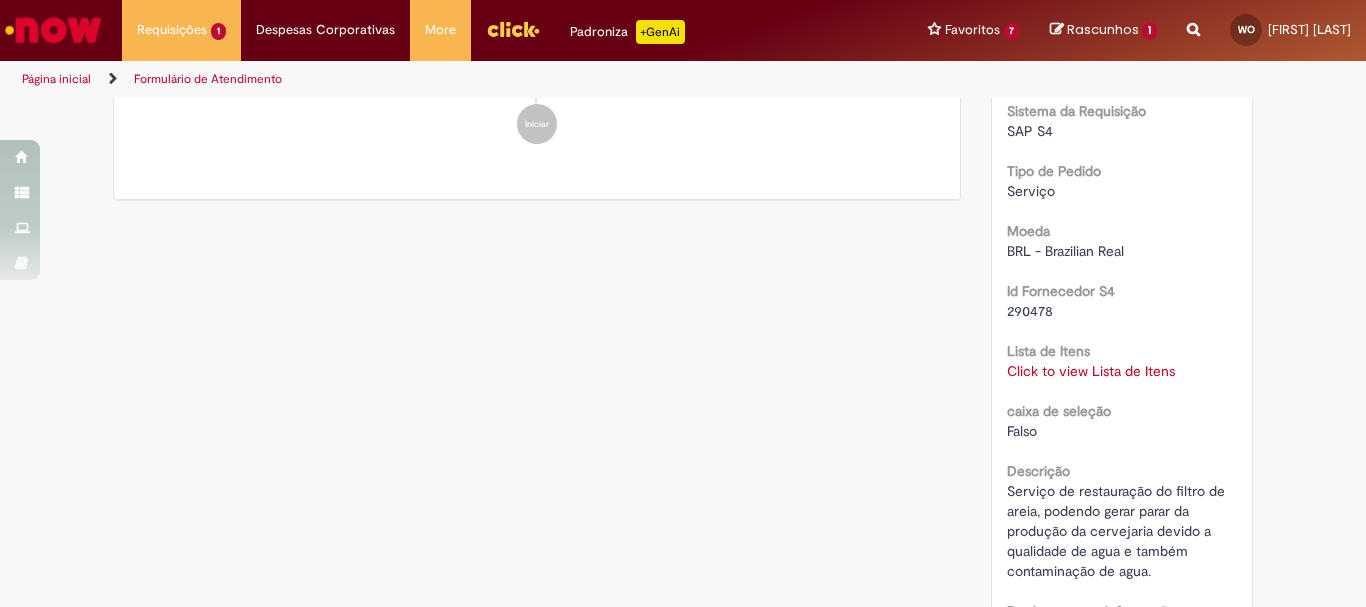 scroll, scrollTop: 0, scrollLeft: 0, axis: both 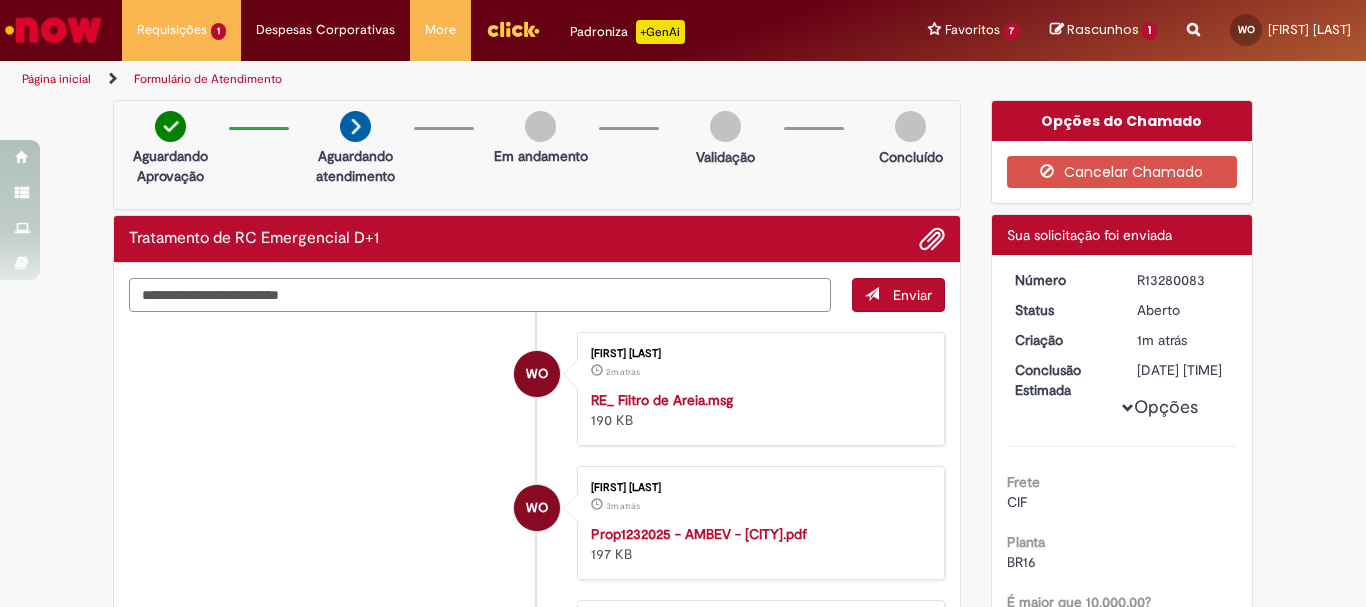click at bounding box center (480, 295) 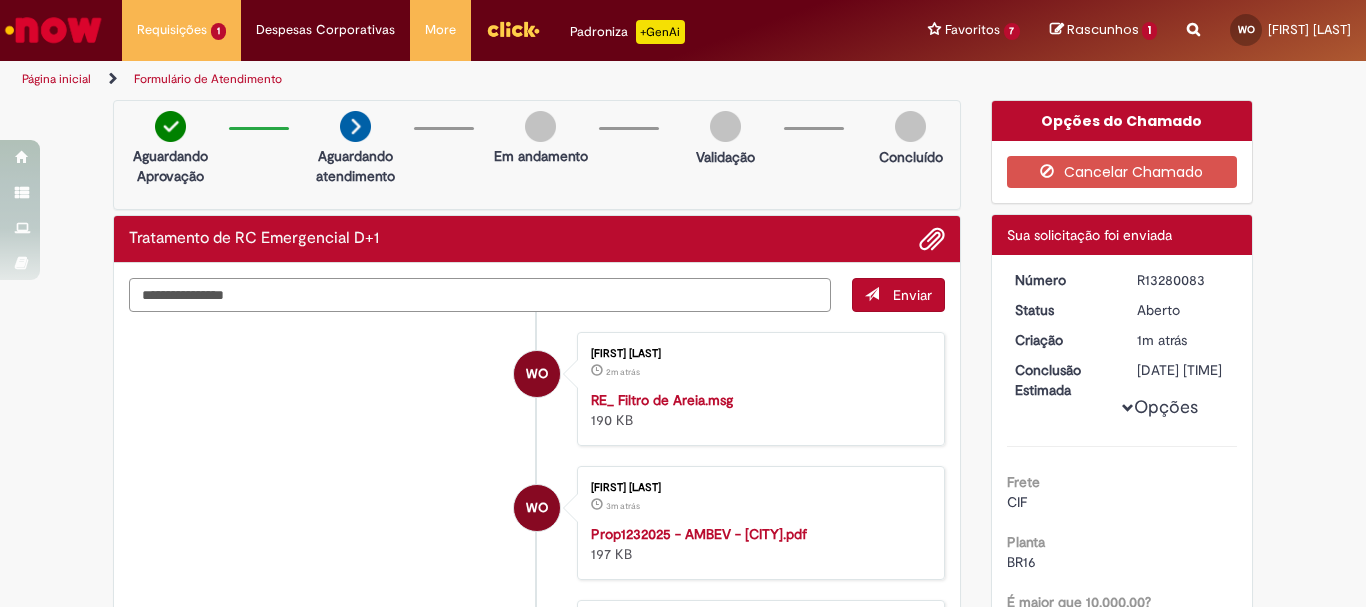 type on "**********" 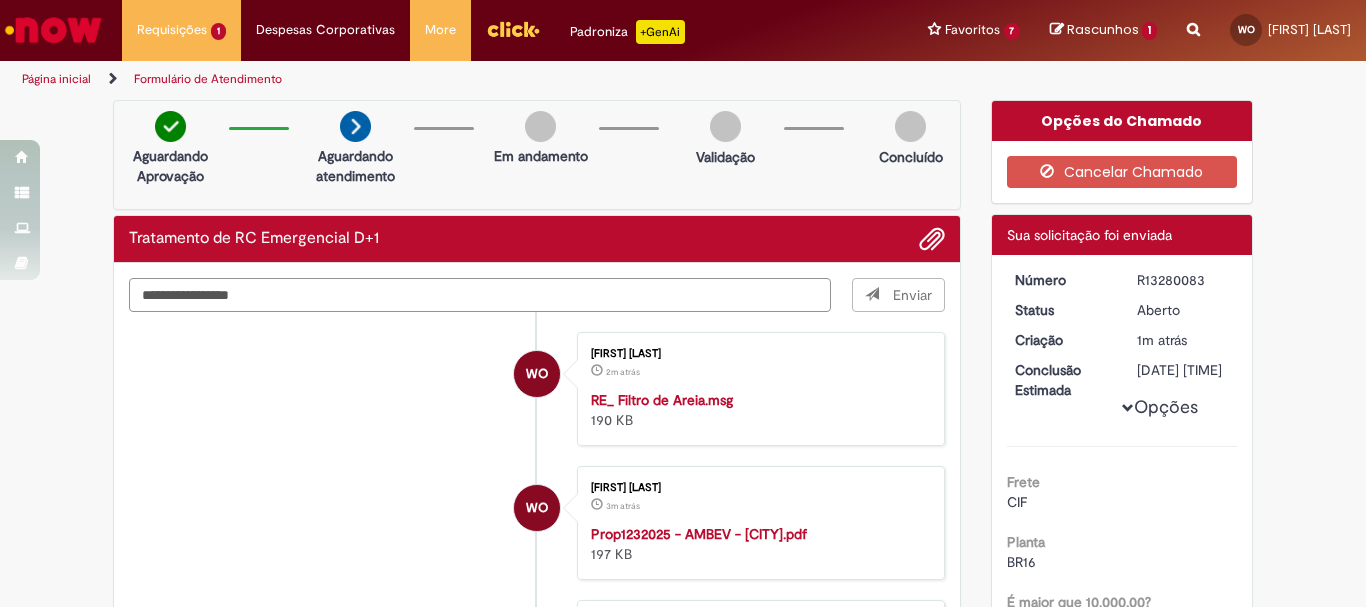 type 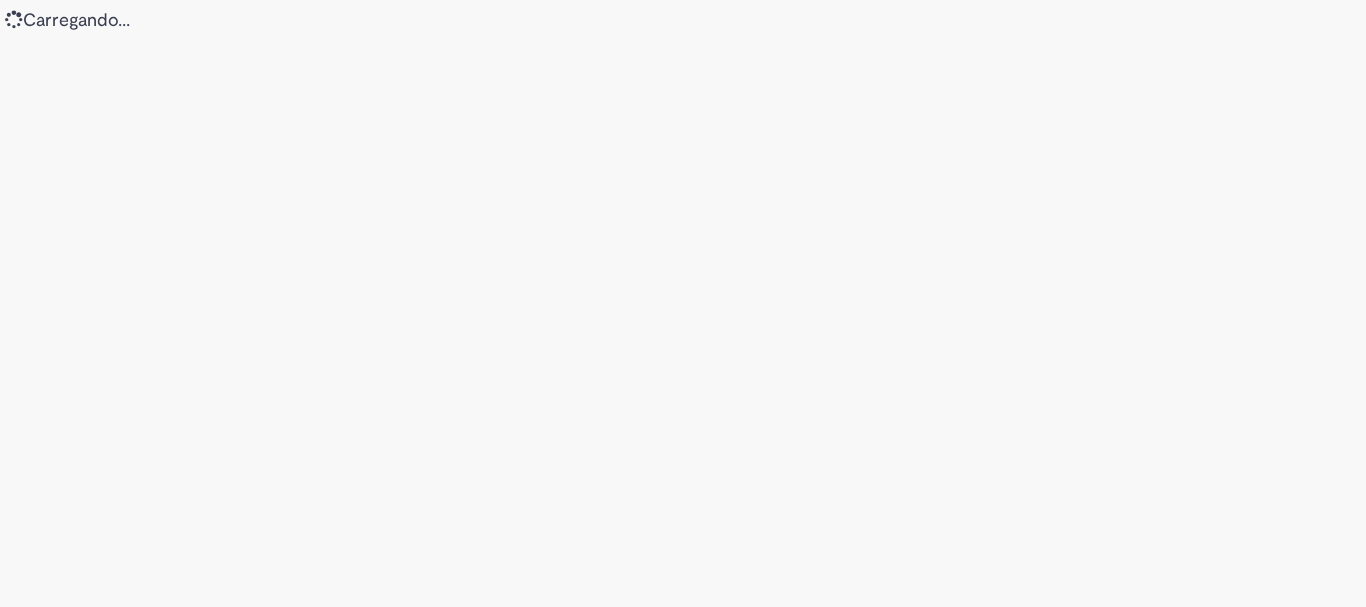 scroll, scrollTop: 0, scrollLeft: 0, axis: both 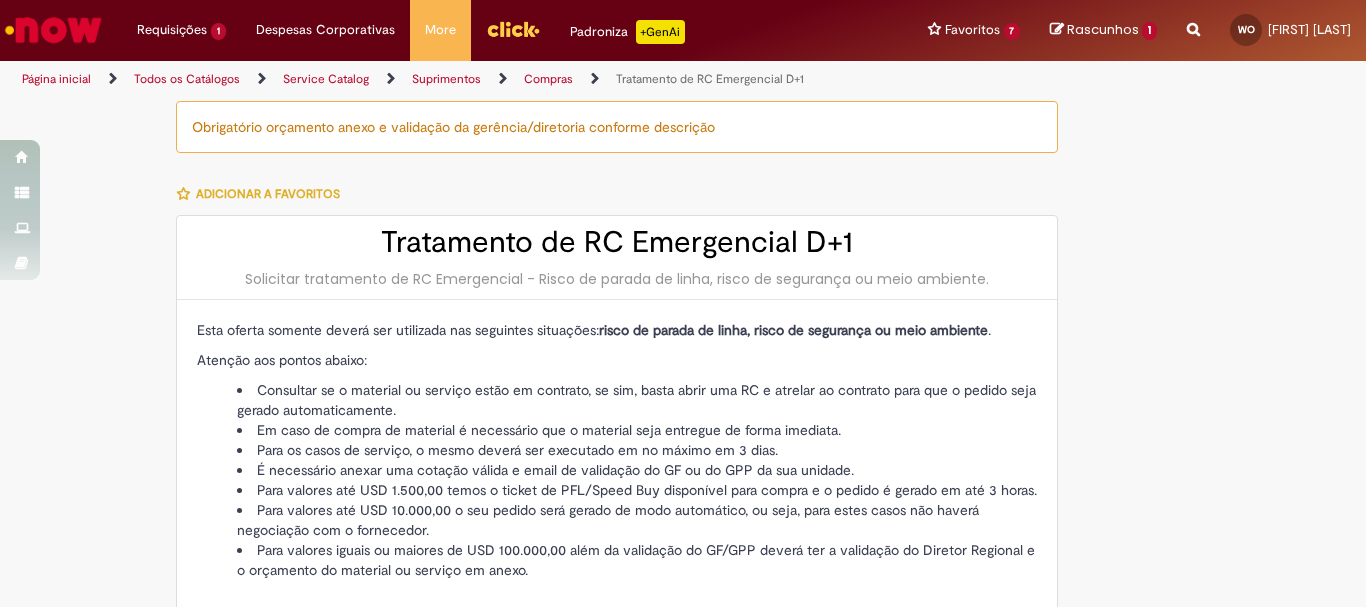 type on "********" 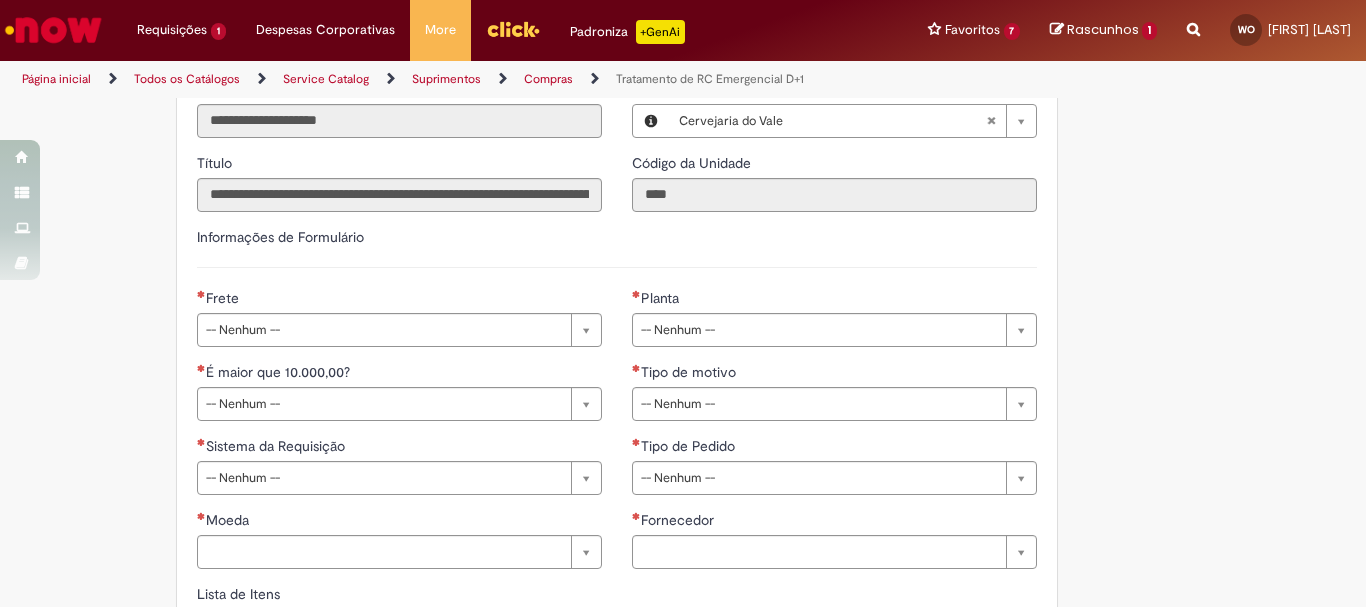 scroll, scrollTop: 800, scrollLeft: 0, axis: vertical 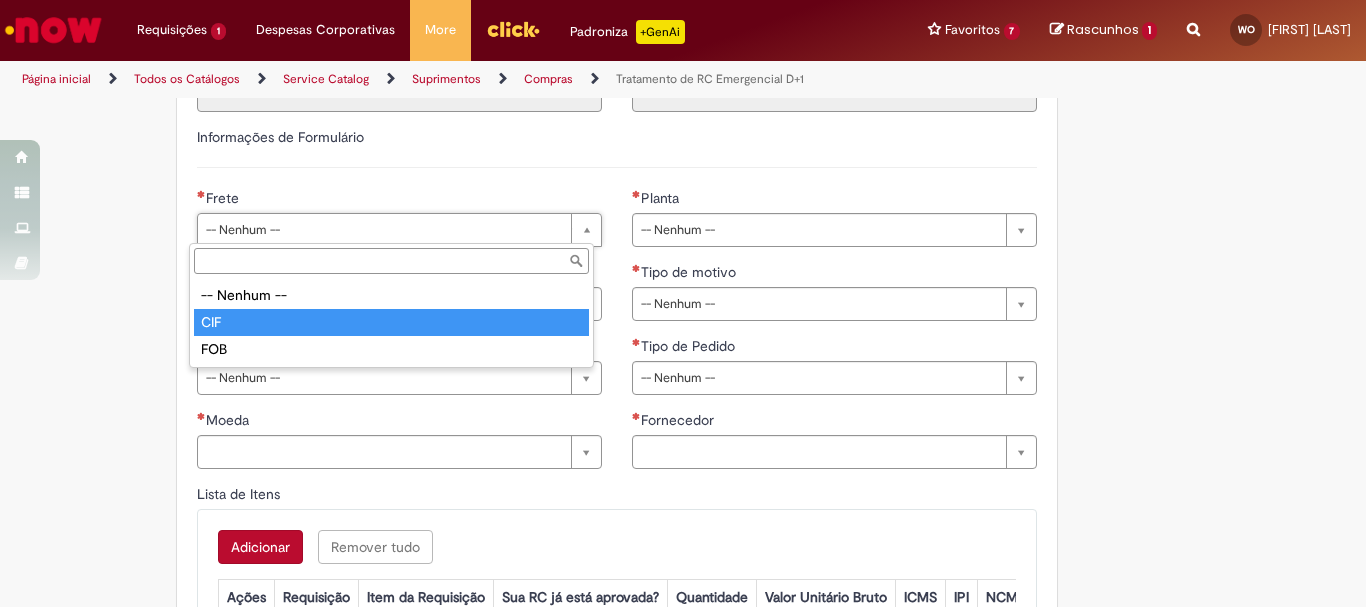 type on "***" 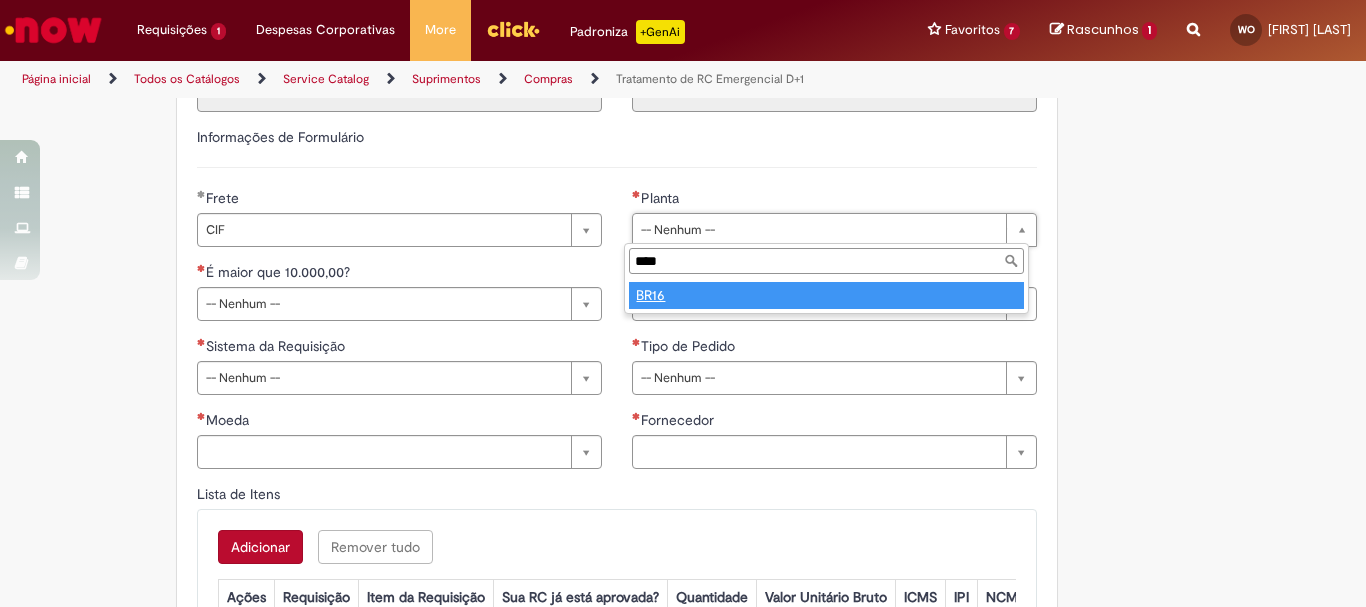 type on "****" 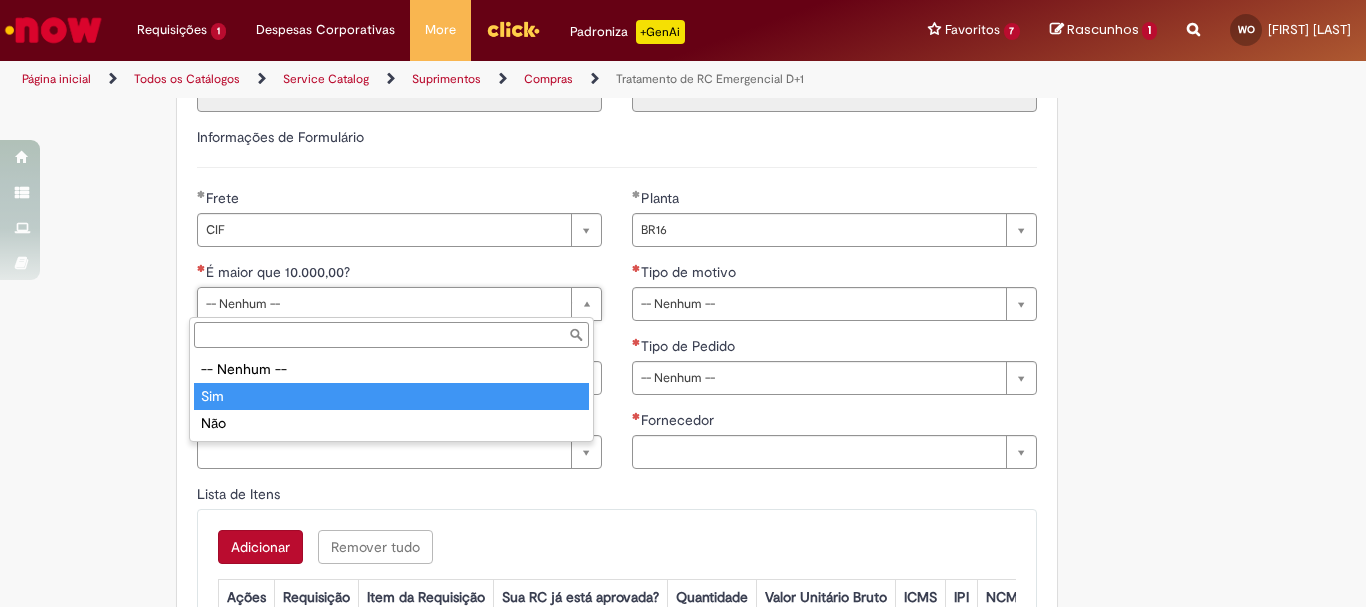 type on "***" 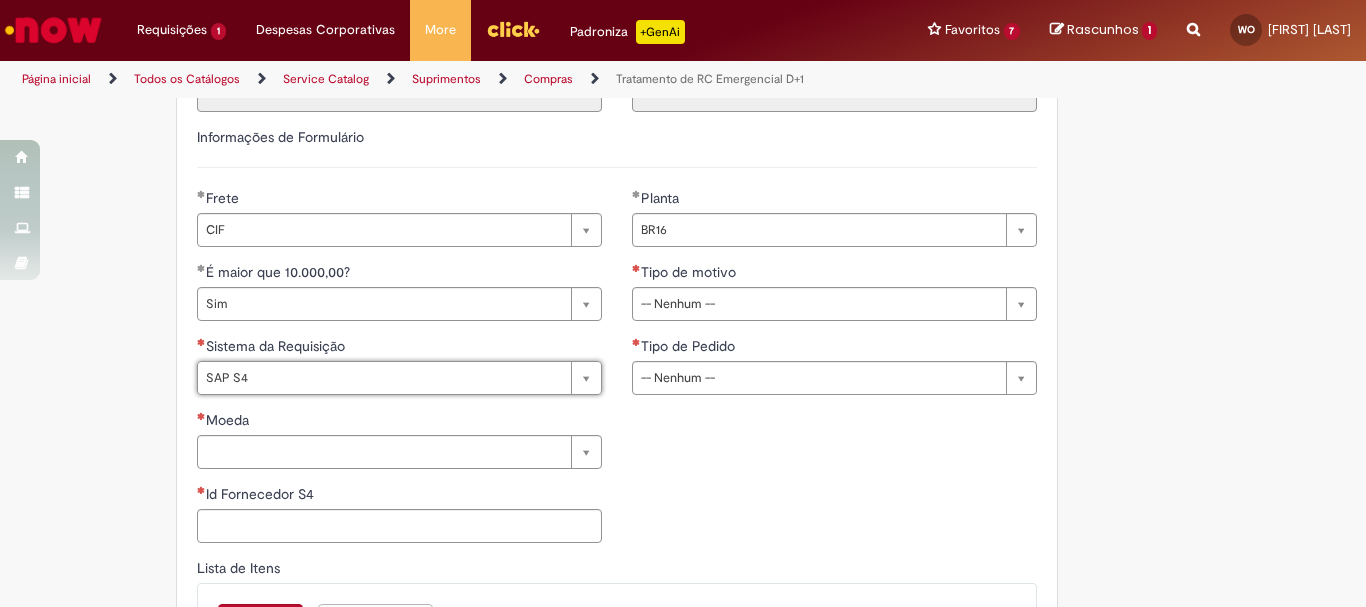 type on "******" 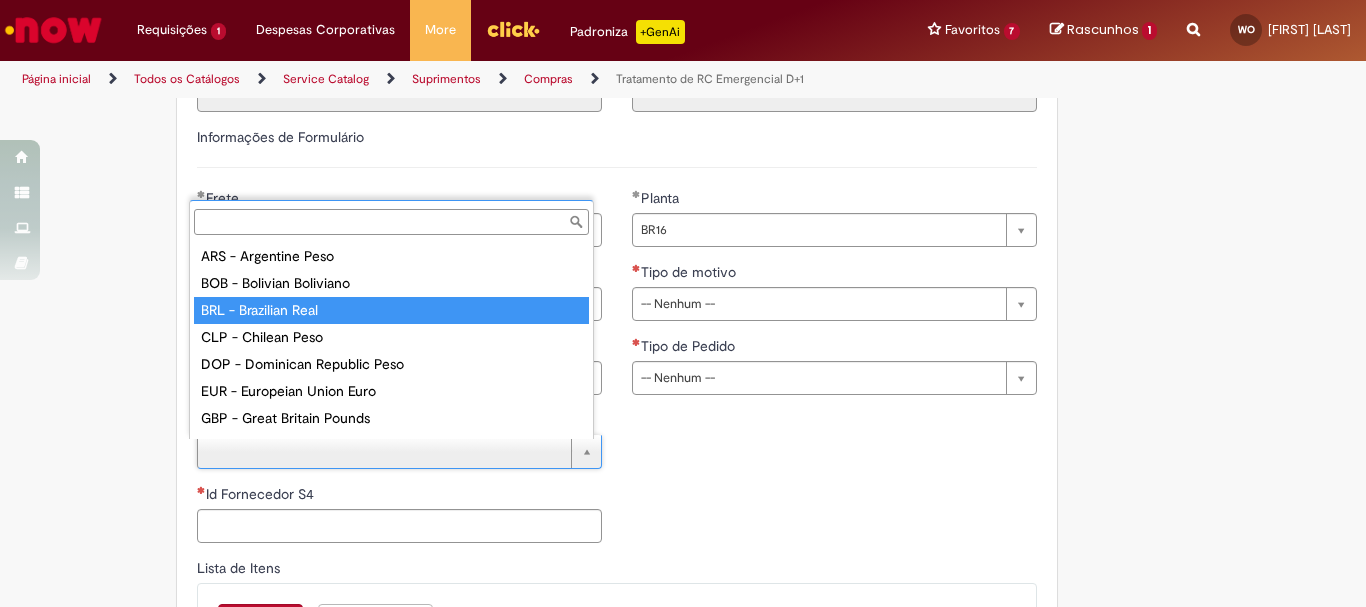 type on "**********" 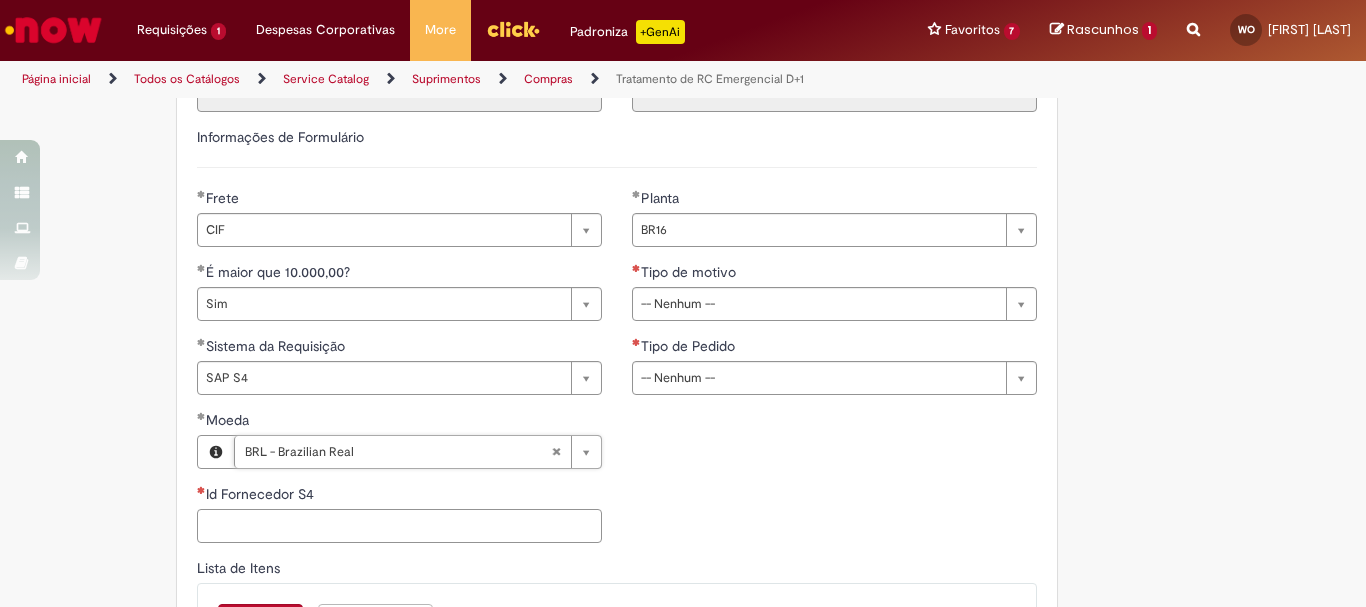 click on "Id Fornecedor S4" at bounding box center [399, 526] 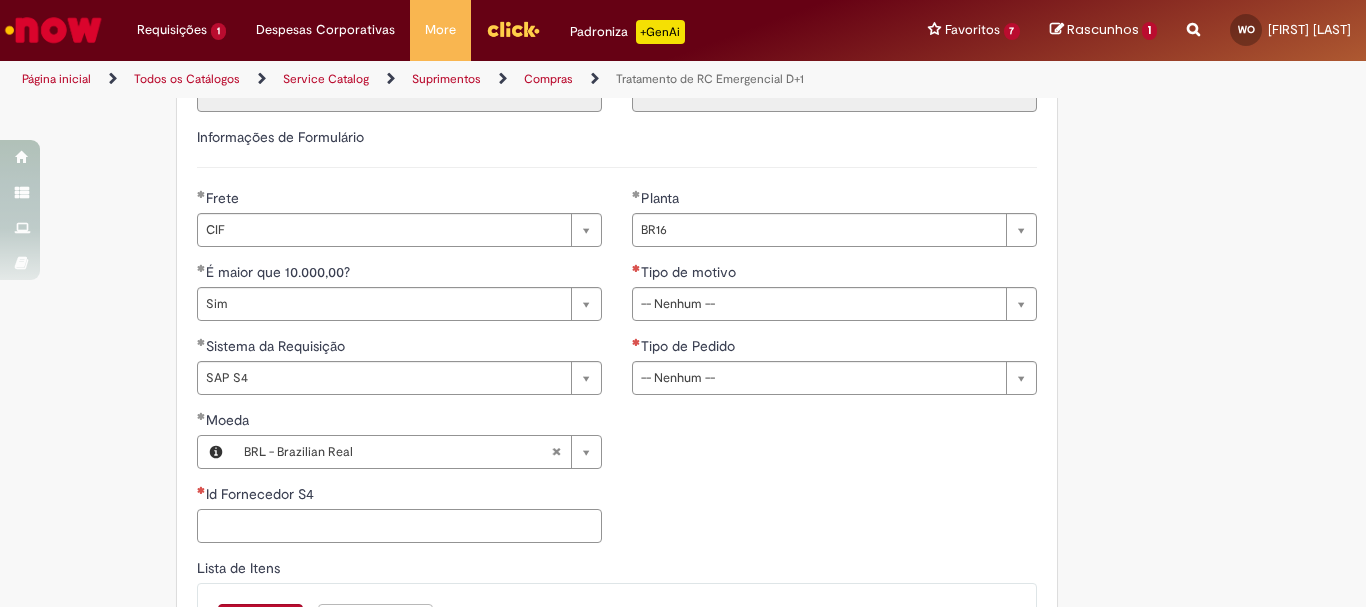 paste on "******" 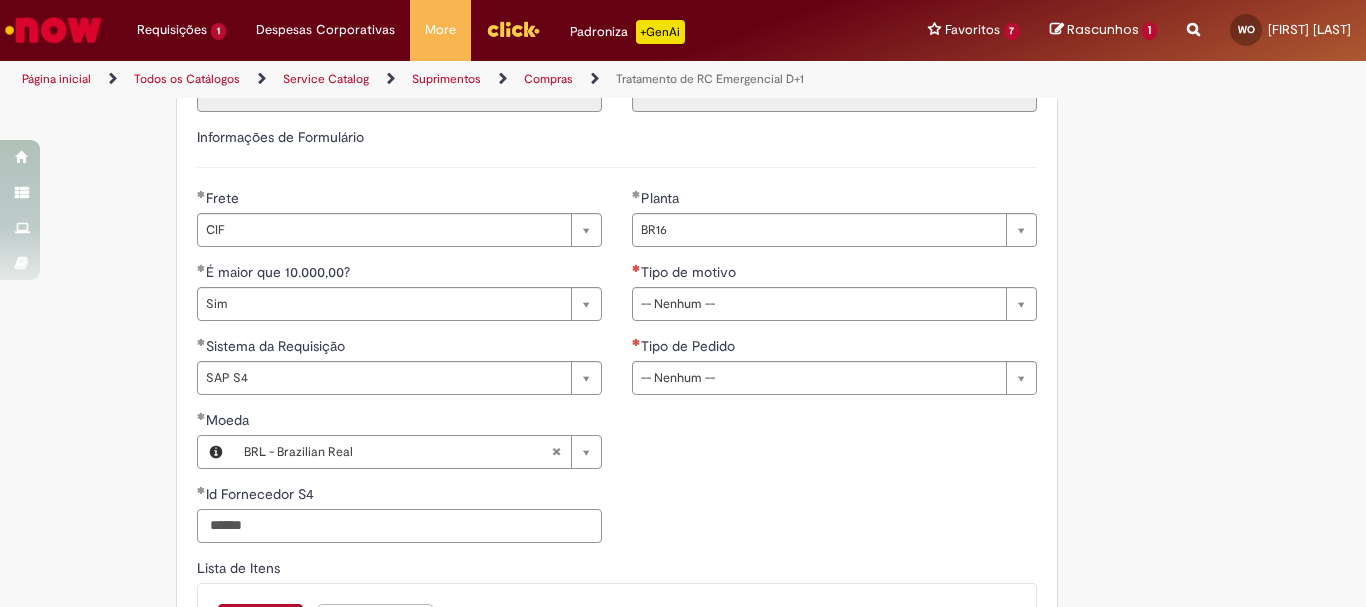 type on "******" 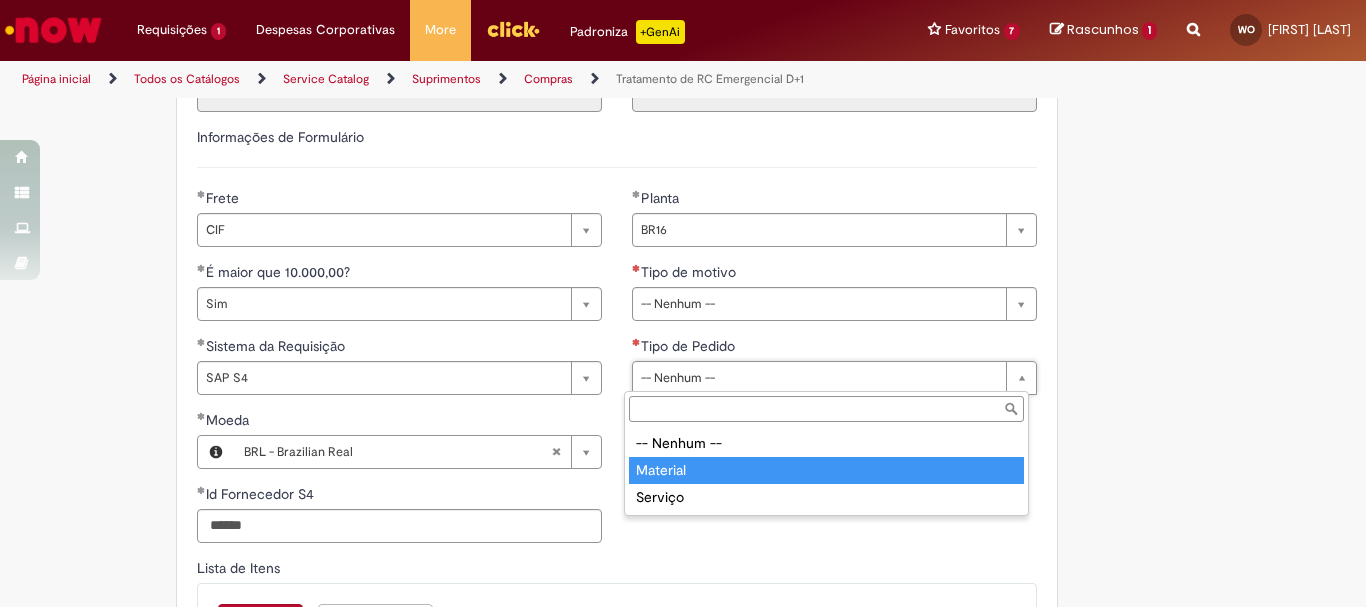 type on "********" 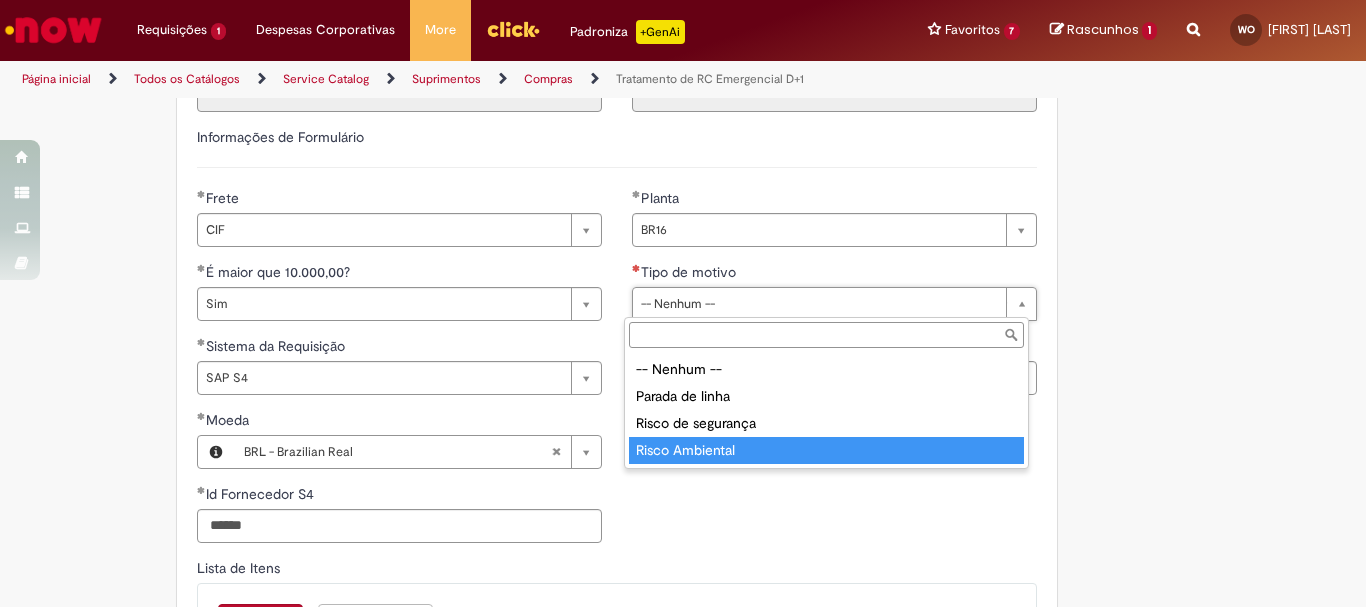 type on "**********" 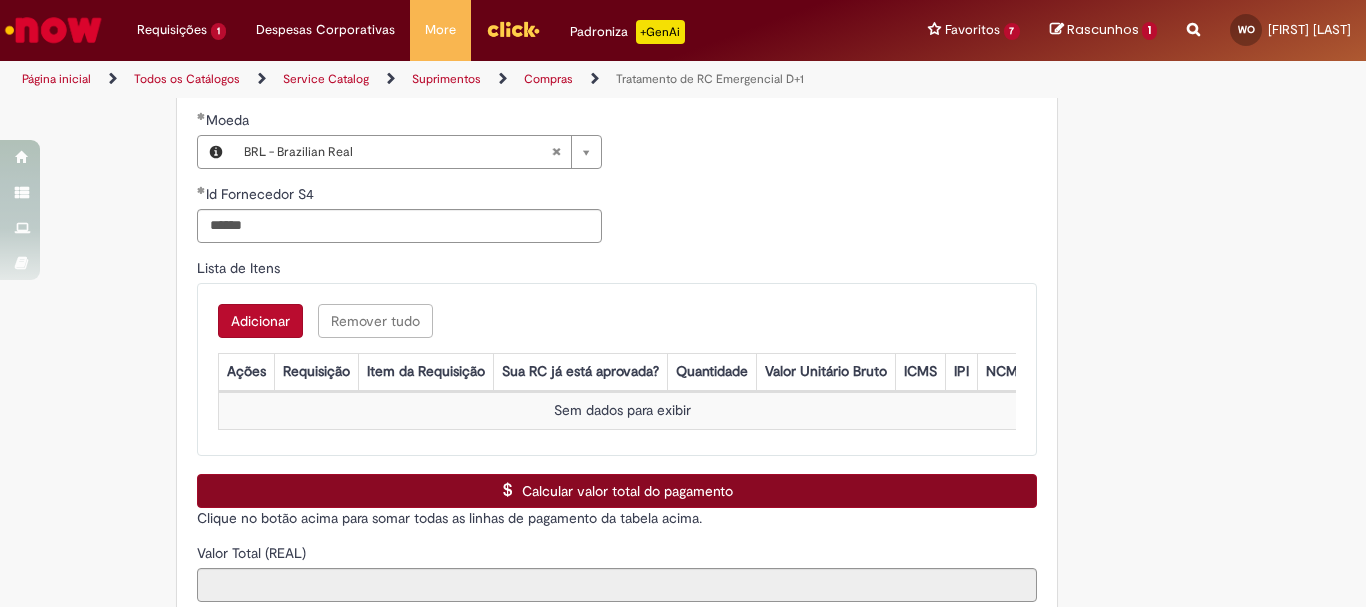 scroll, scrollTop: 1200, scrollLeft: 0, axis: vertical 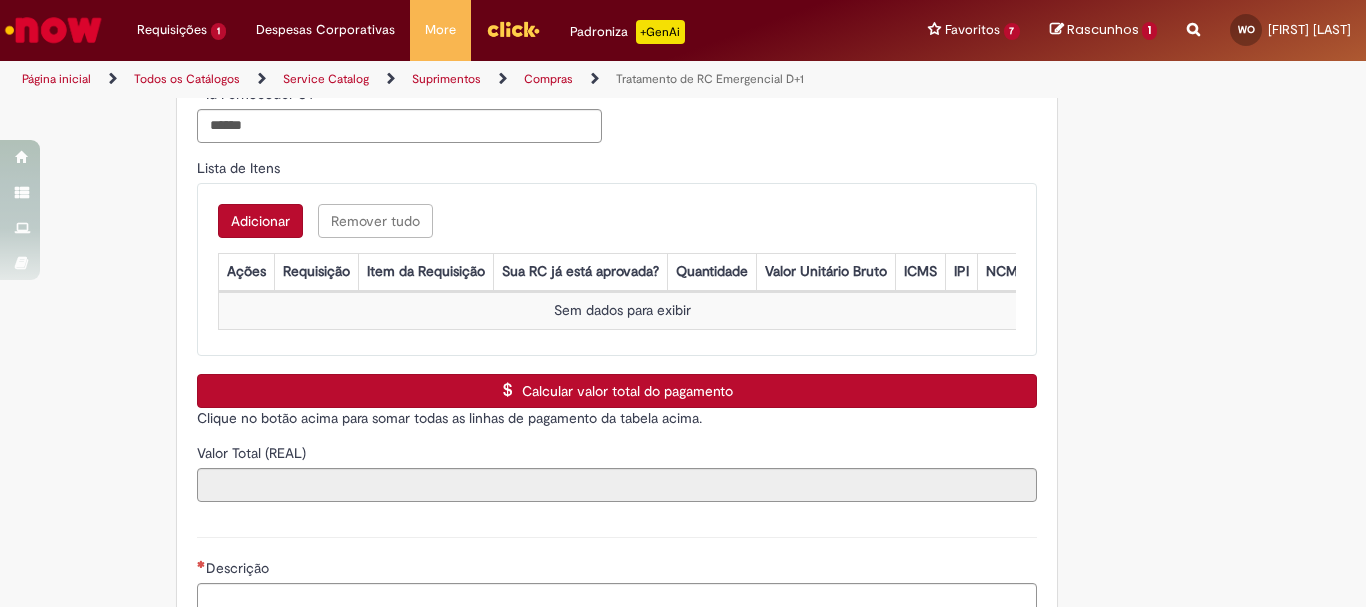 click on "Adicionar" at bounding box center (260, 221) 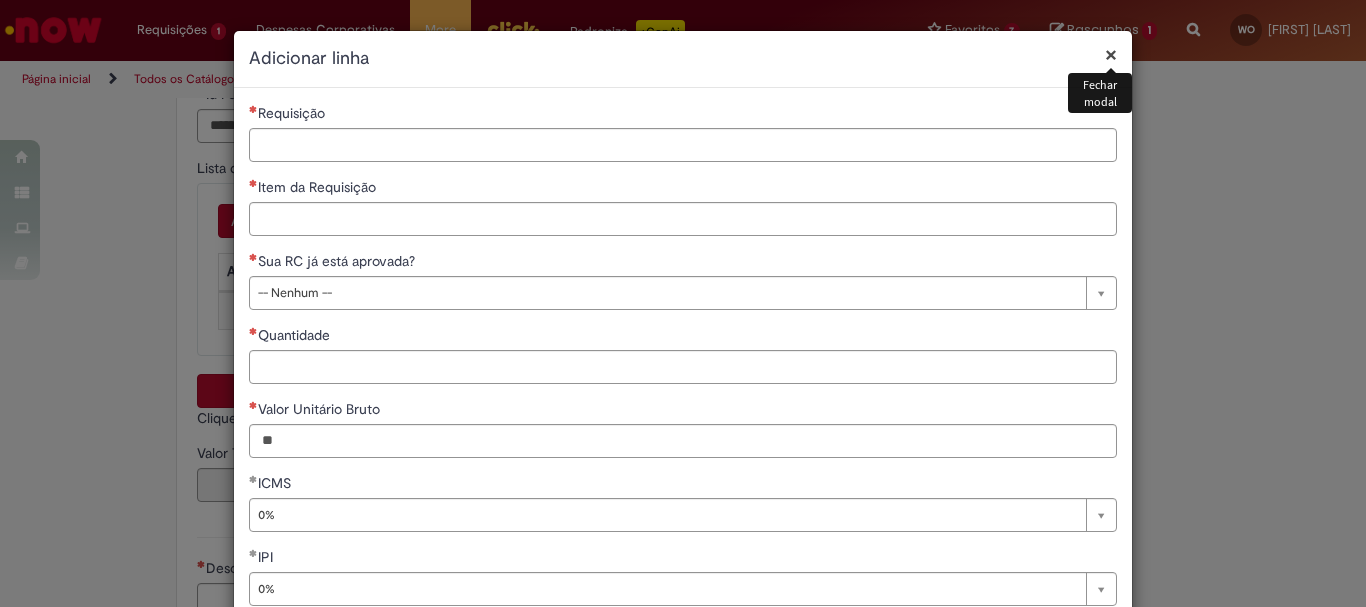 type 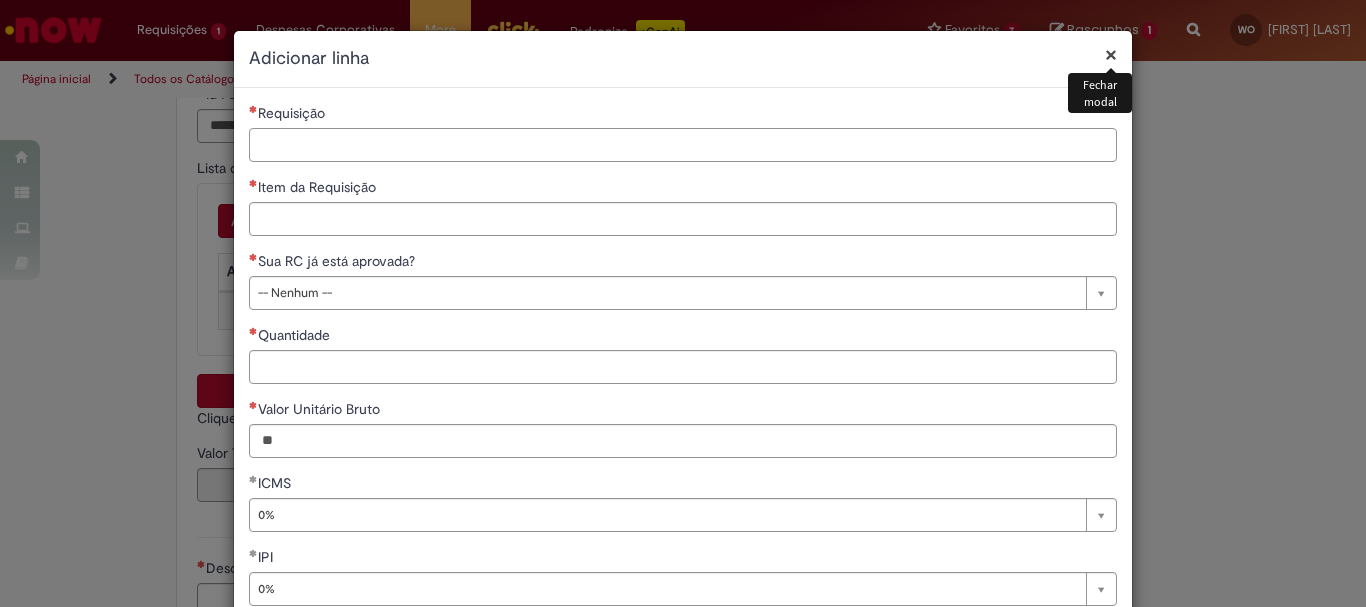 click on "Requisição" at bounding box center (683, 145) 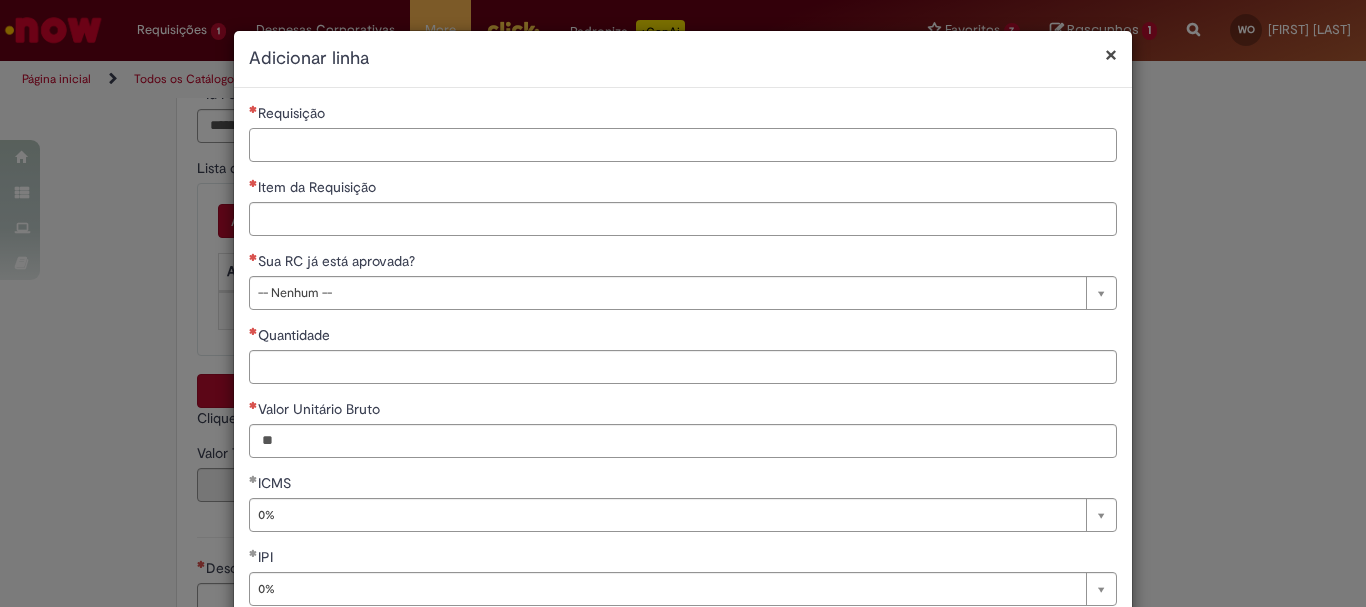 paste on "**********" 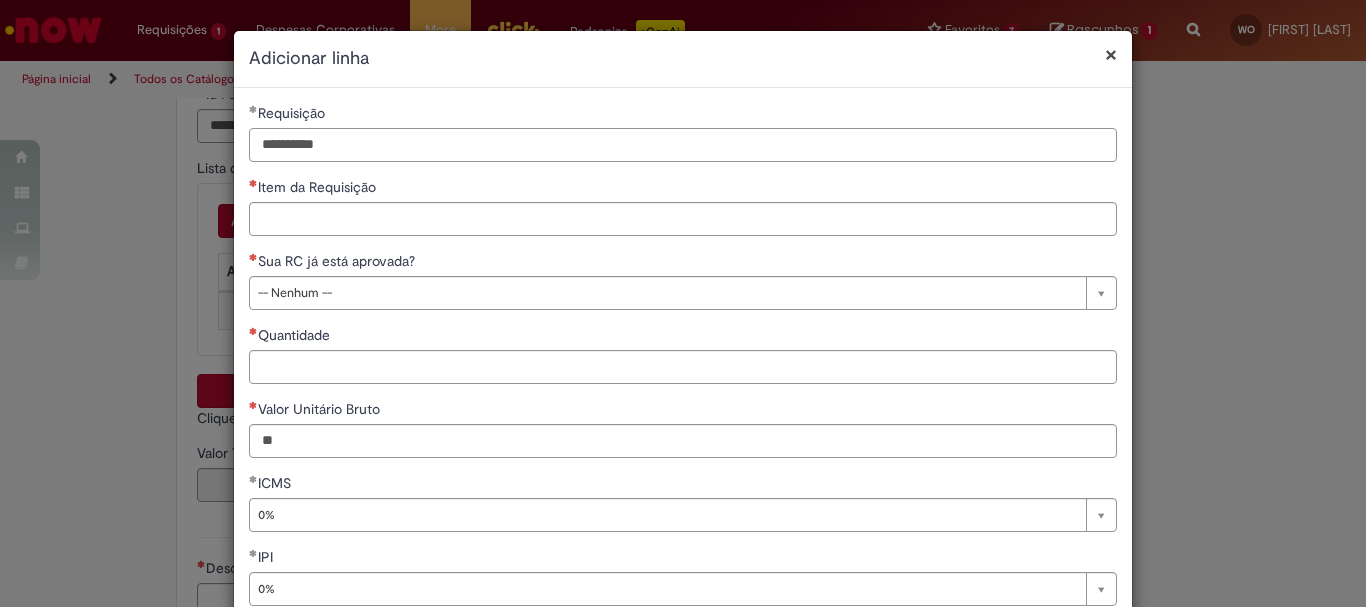 type on "**********" 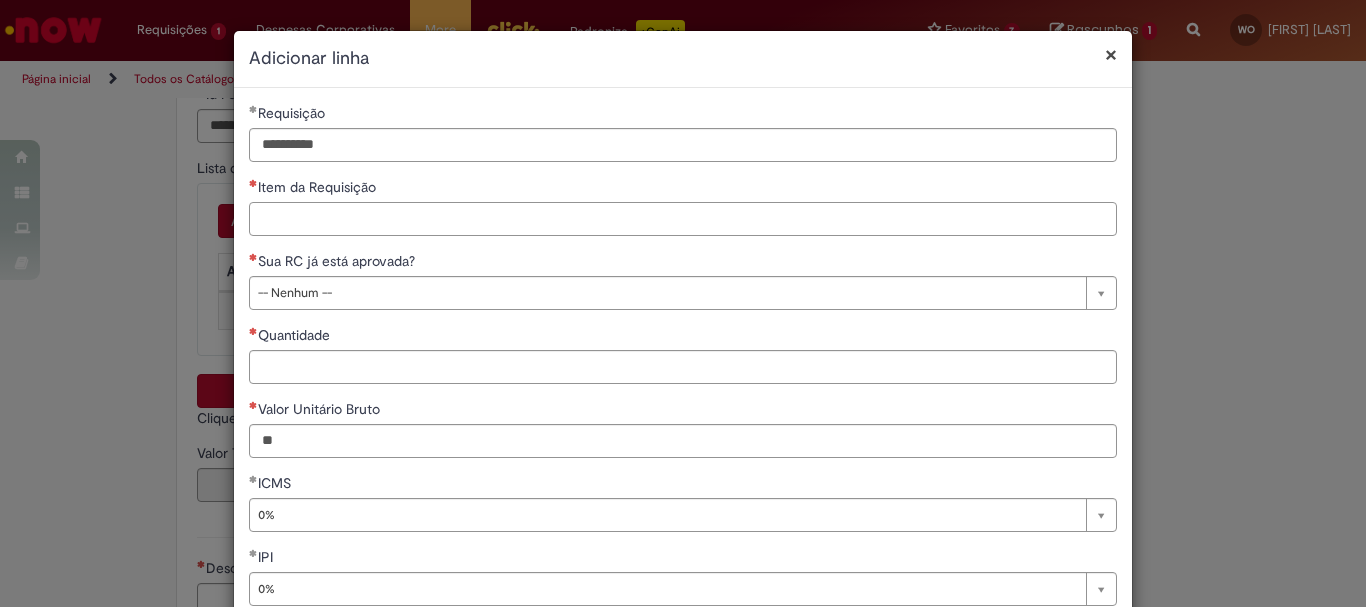 click on "Item da Requisição" at bounding box center [683, 219] 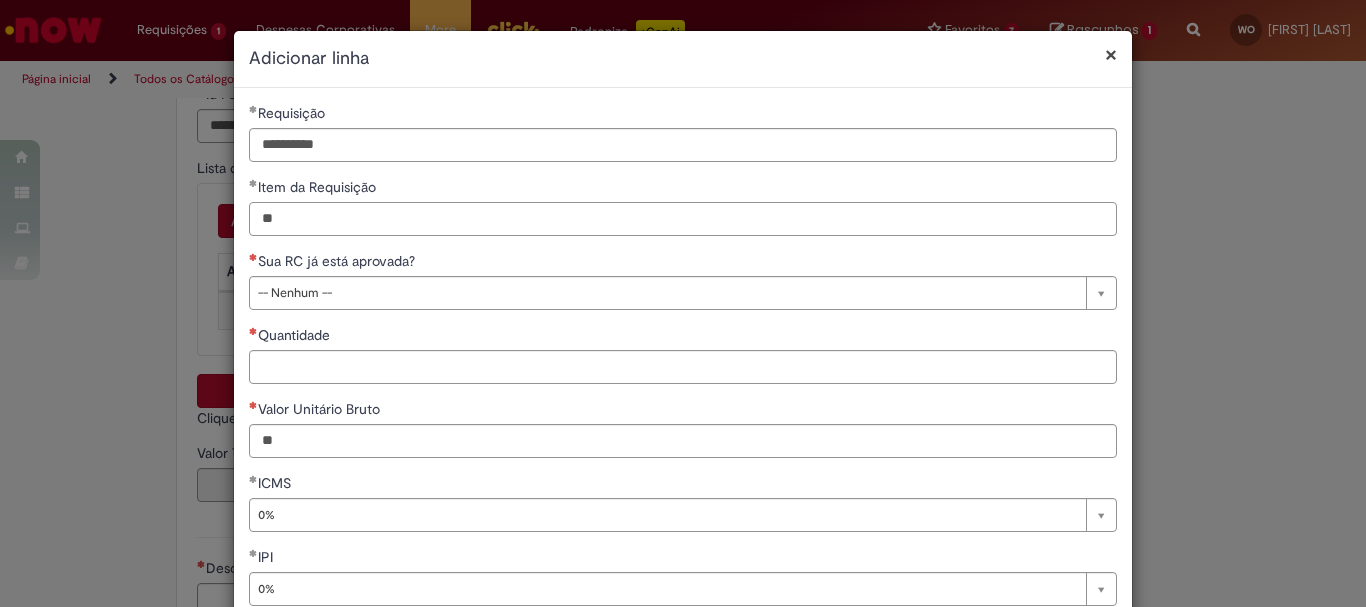 type on "**" 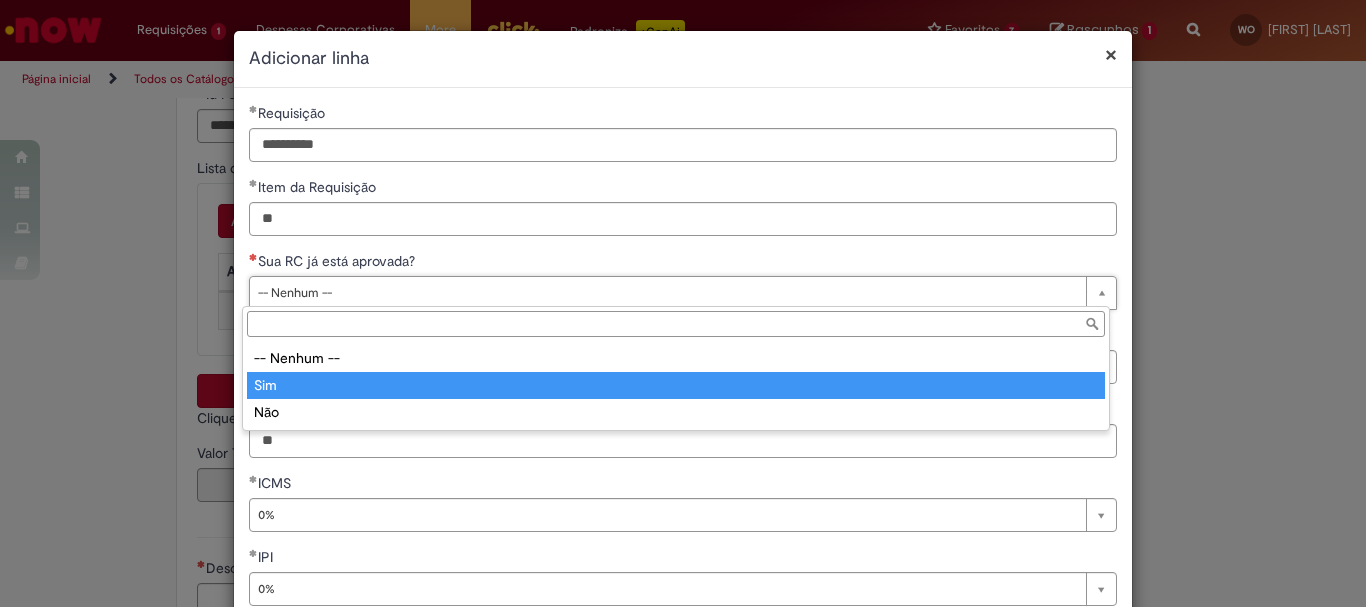 type on "***" 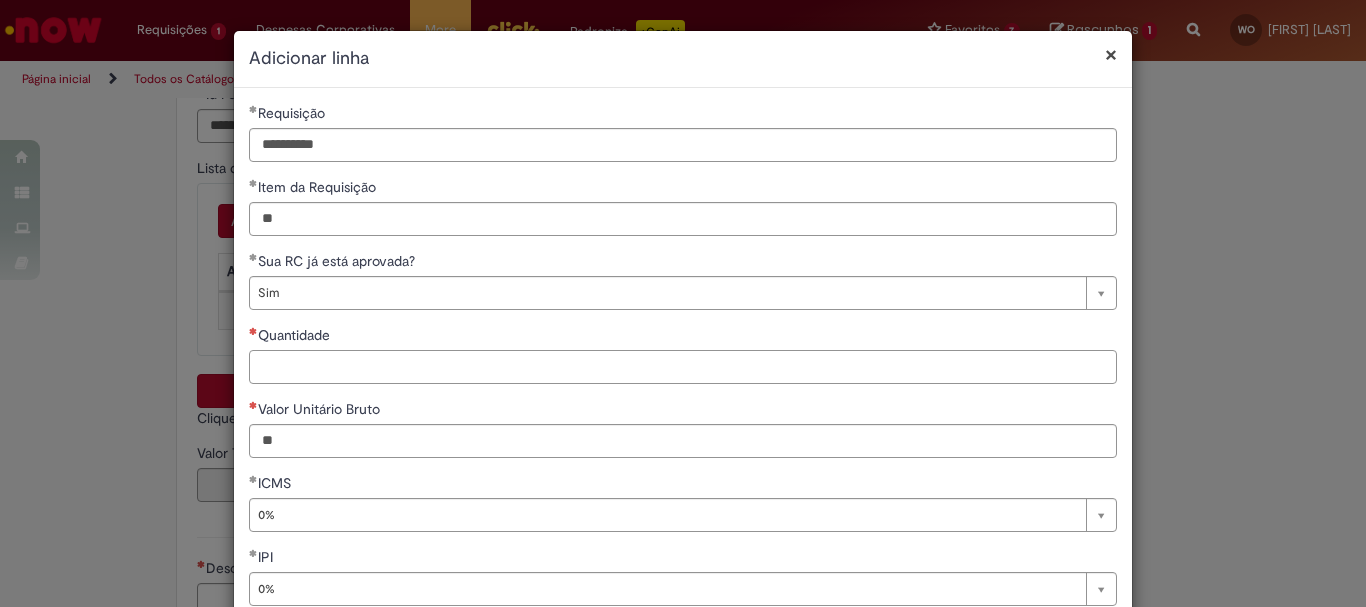 click on "Quantidade" at bounding box center [683, 367] 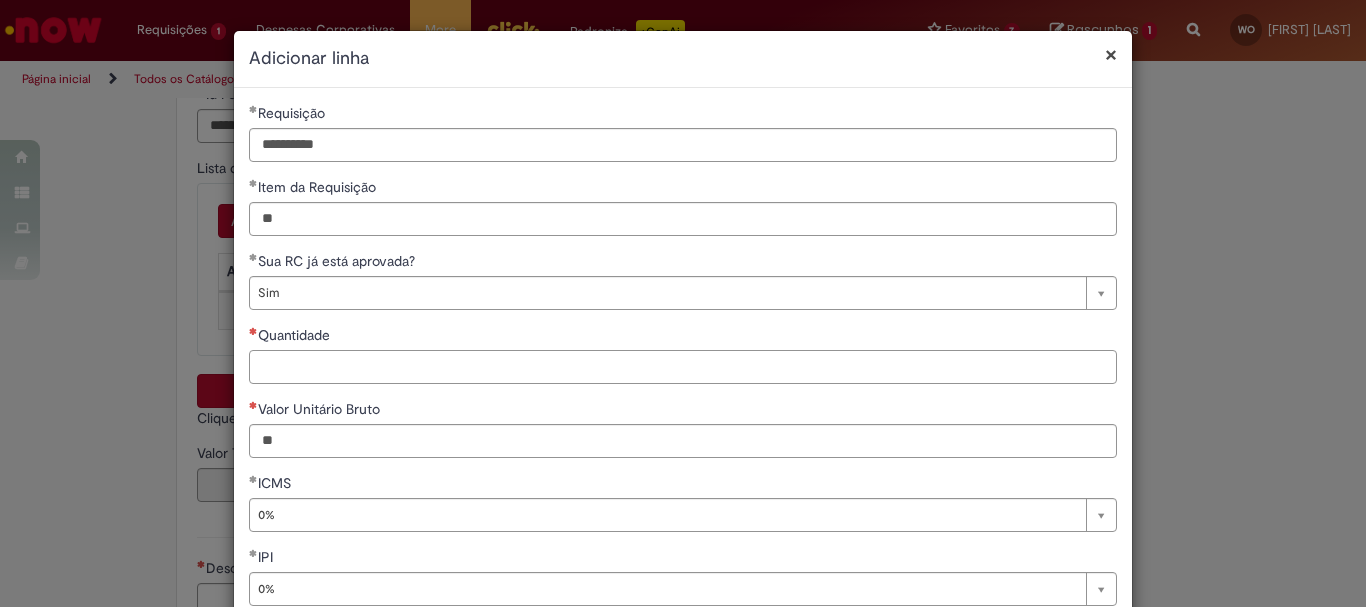 paste on "*****" 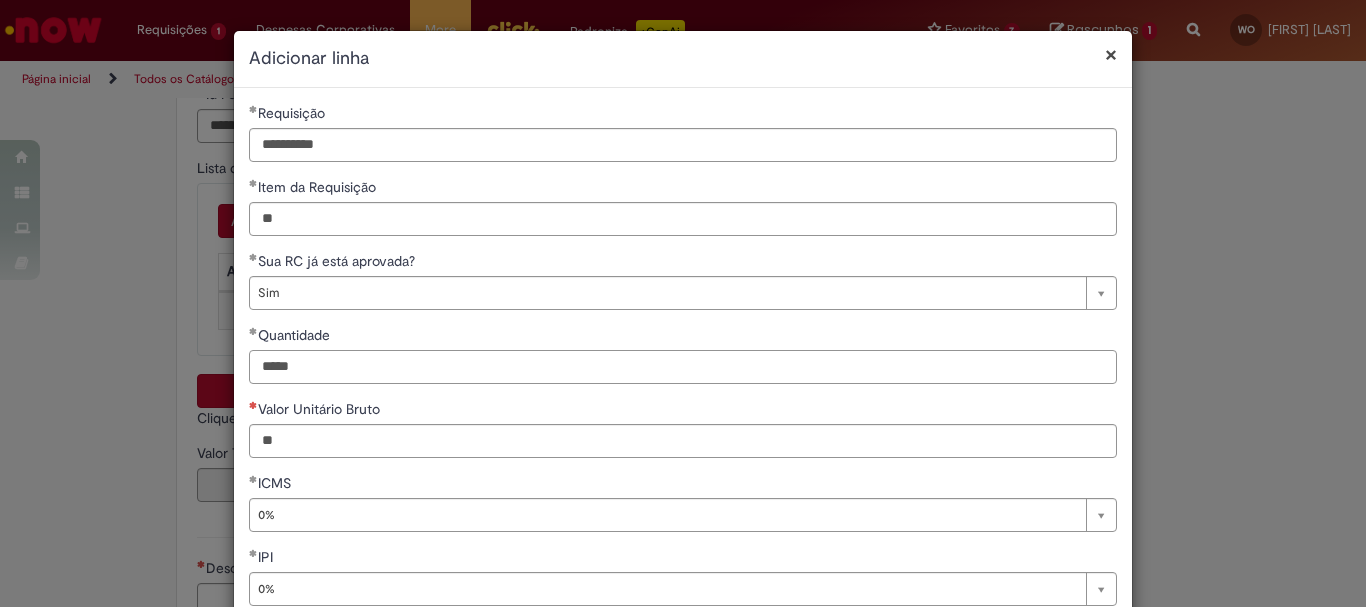 scroll, scrollTop: 100, scrollLeft: 0, axis: vertical 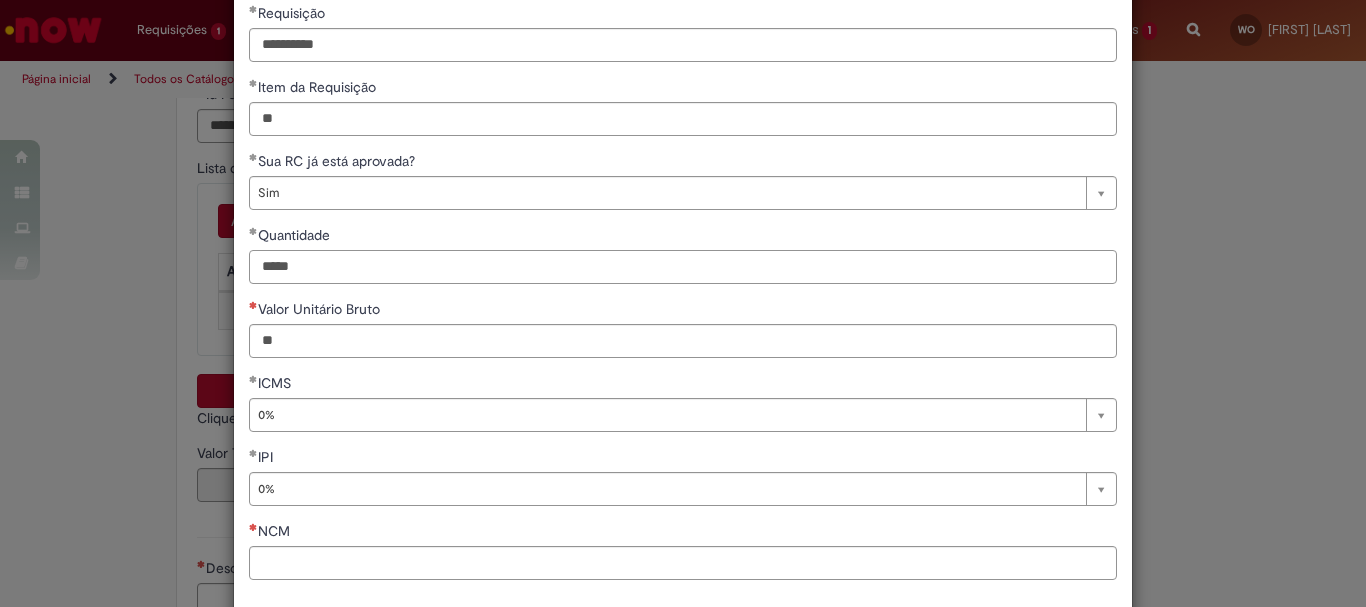 type on "*****" 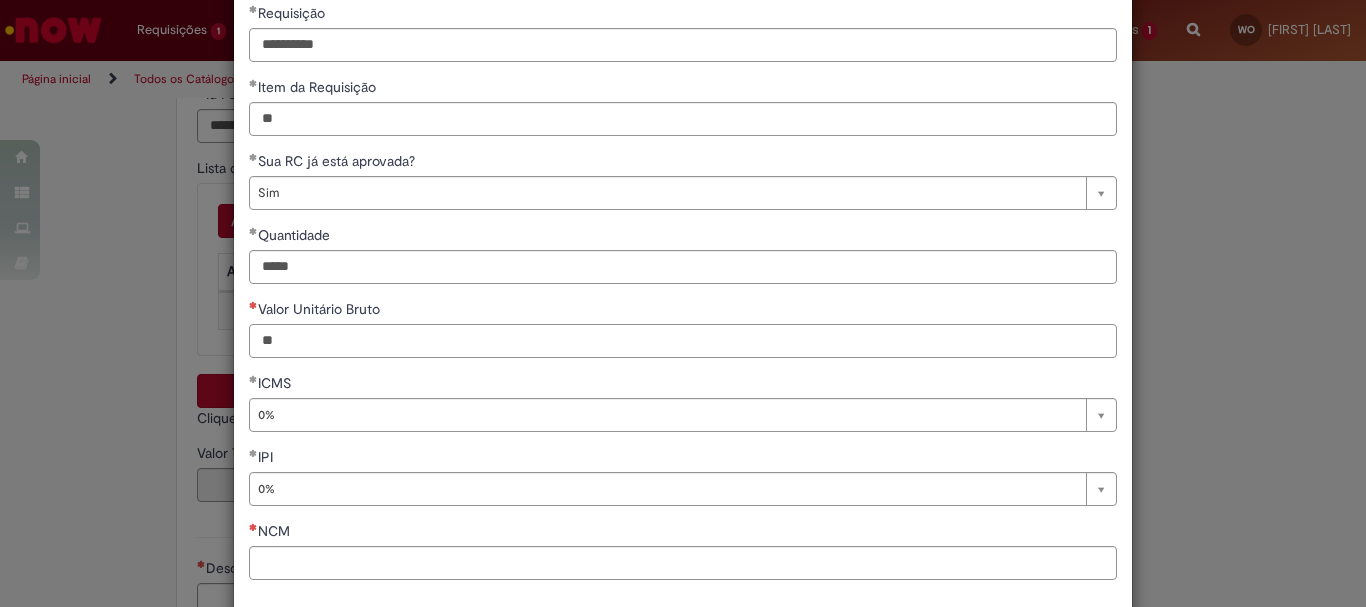 click on "Valor Unitário Bruto" at bounding box center [683, 341] 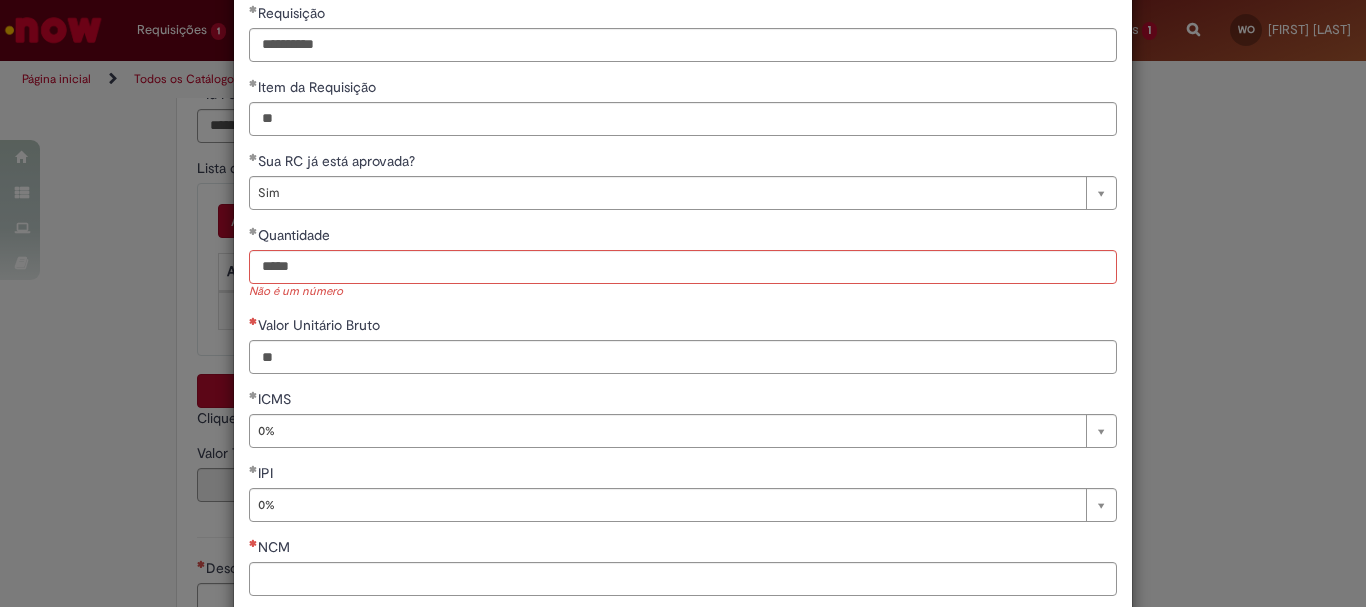 type 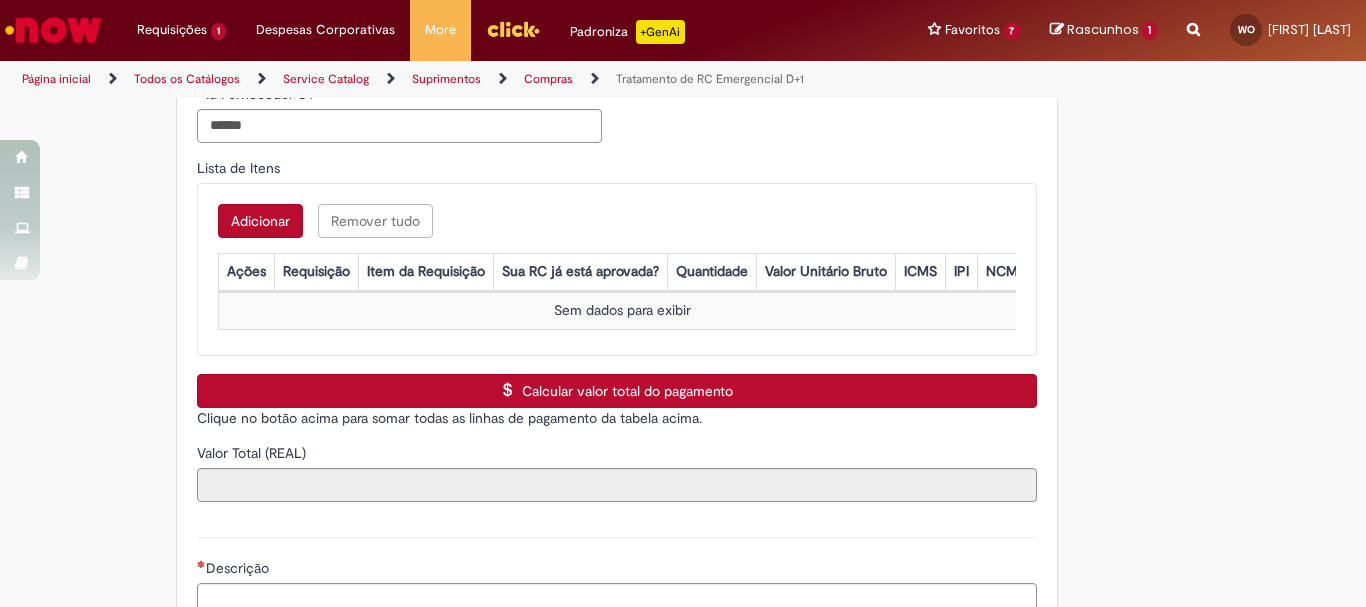 click on "Adicionar" at bounding box center [260, 221] 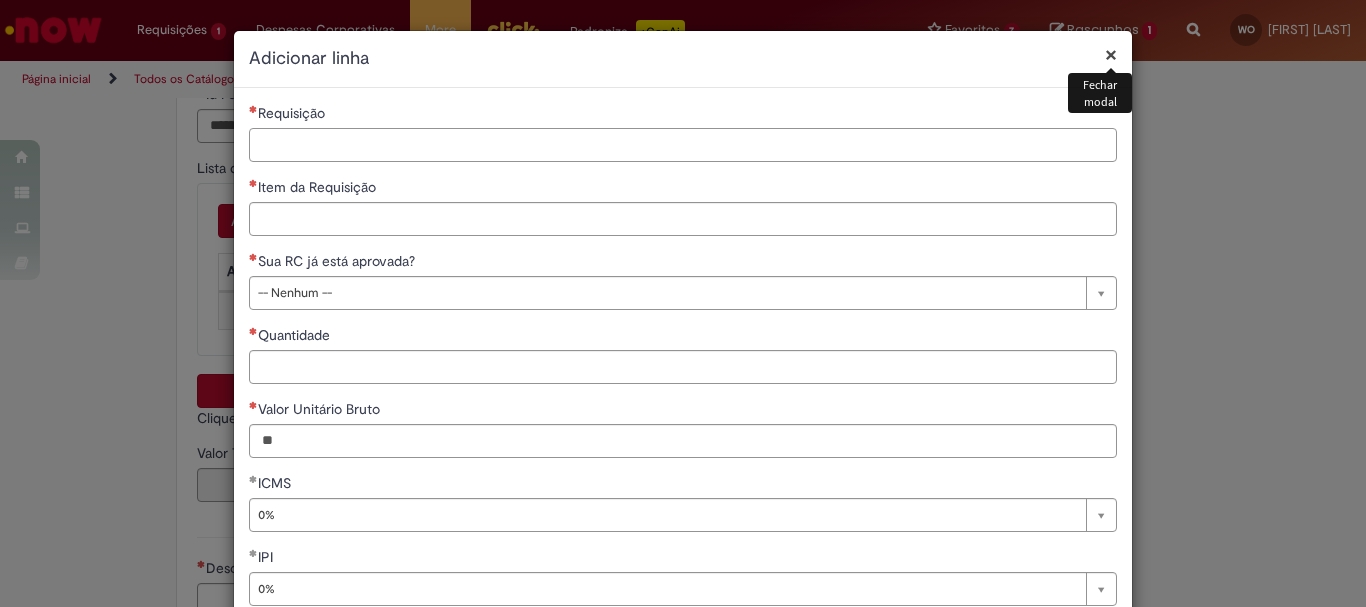 click on "Requisição" at bounding box center (683, 145) 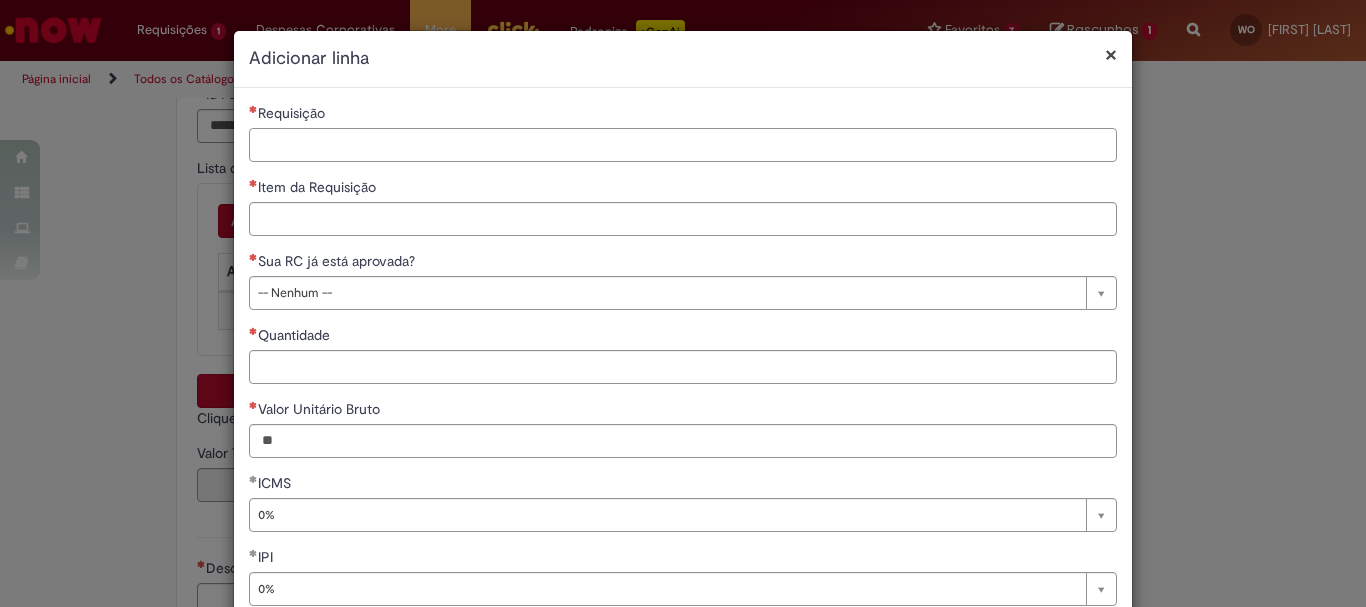 paste on "**********" 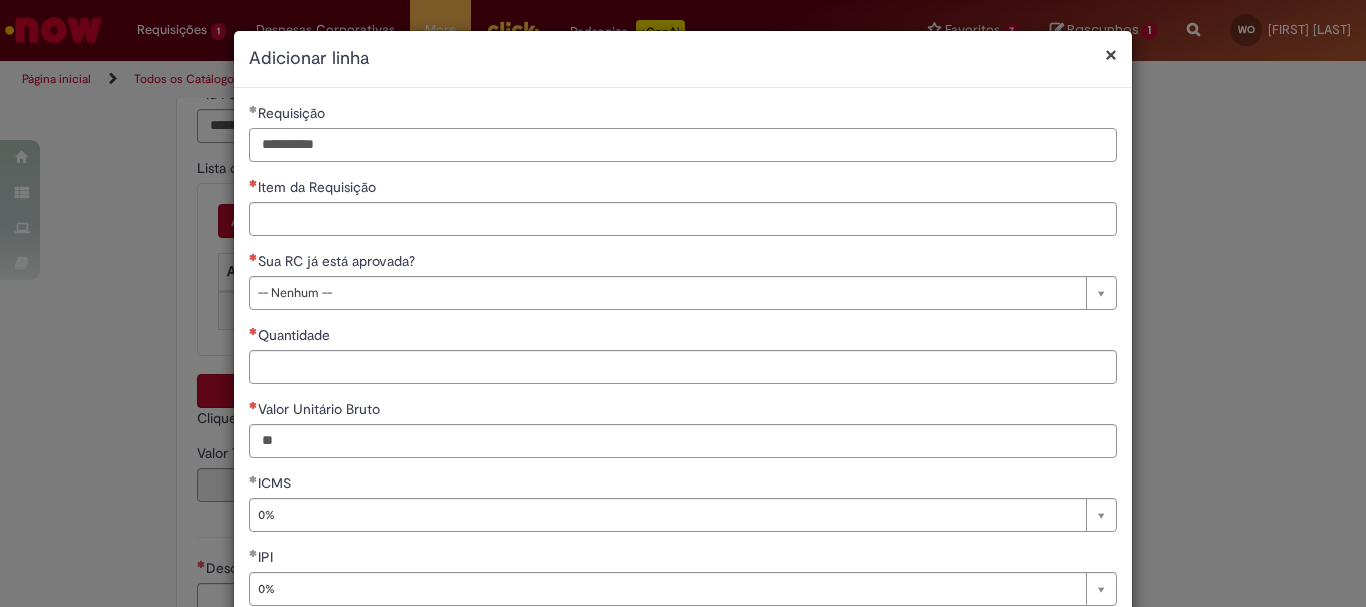 type on "**********" 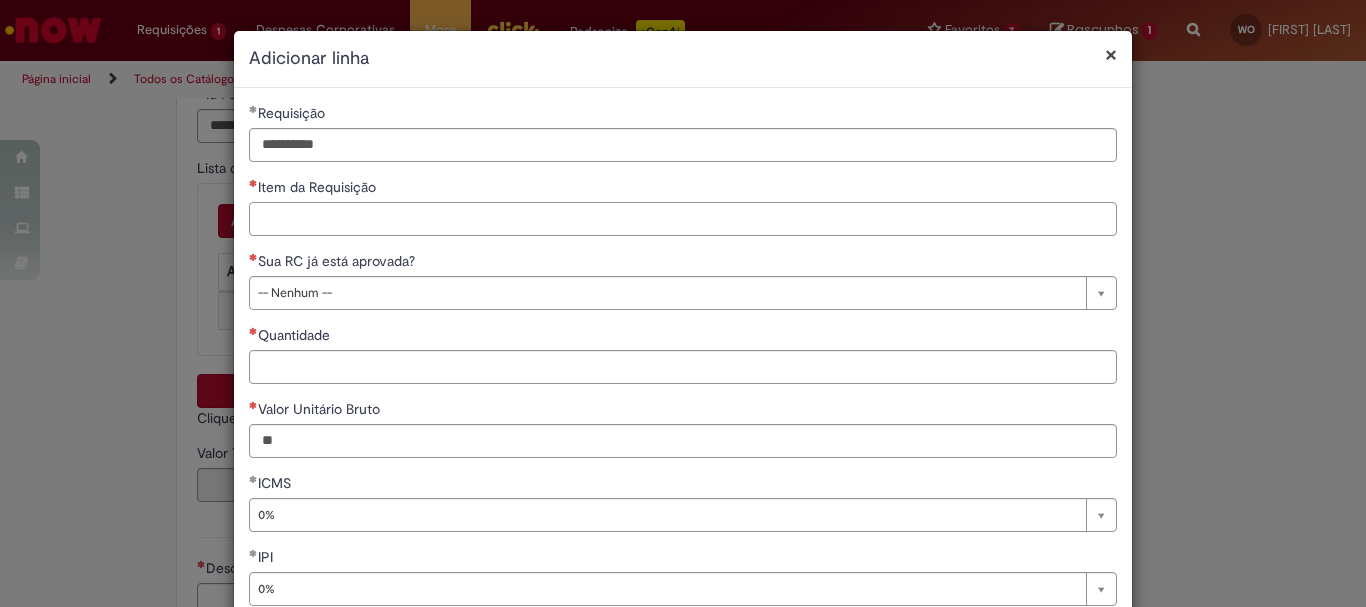 click on "Item da Requisição" at bounding box center (683, 219) 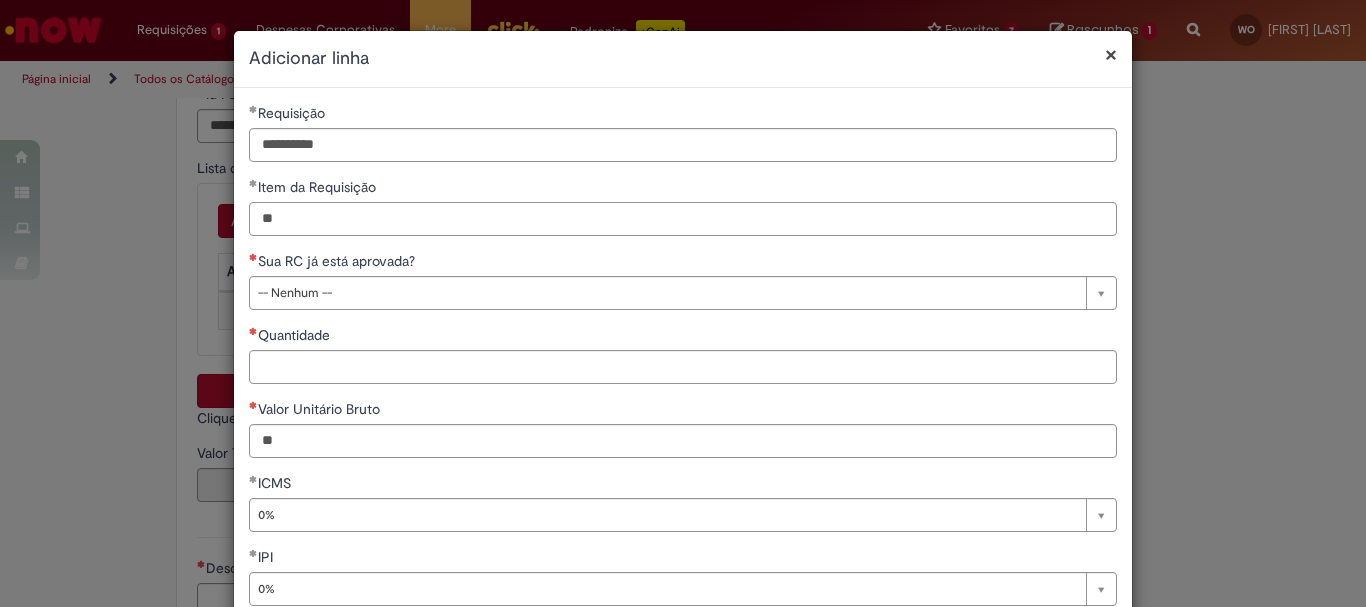type on "**" 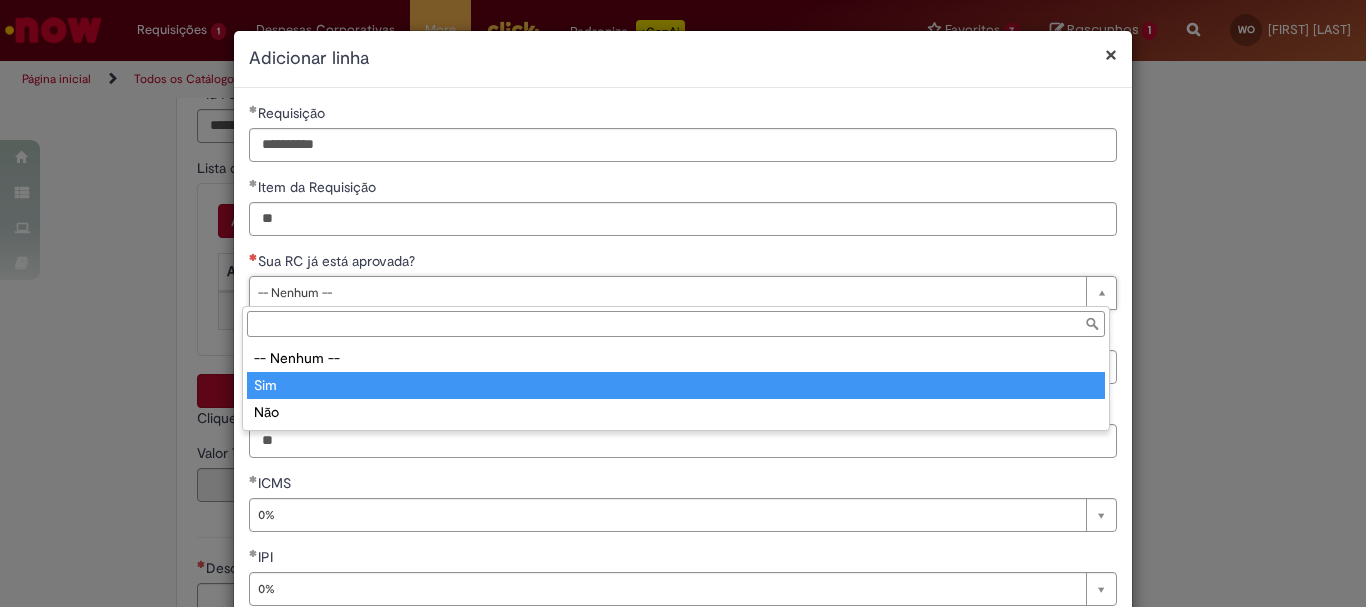 type on "***" 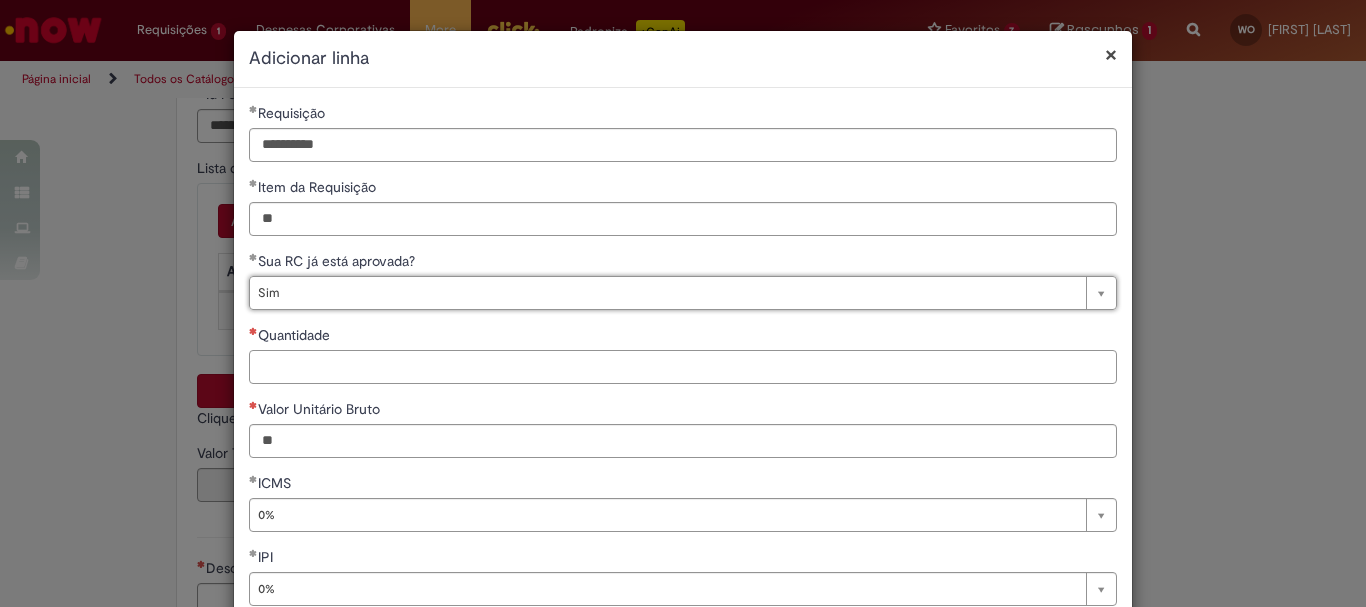 click on "Quantidade" at bounding box center (683, 367) 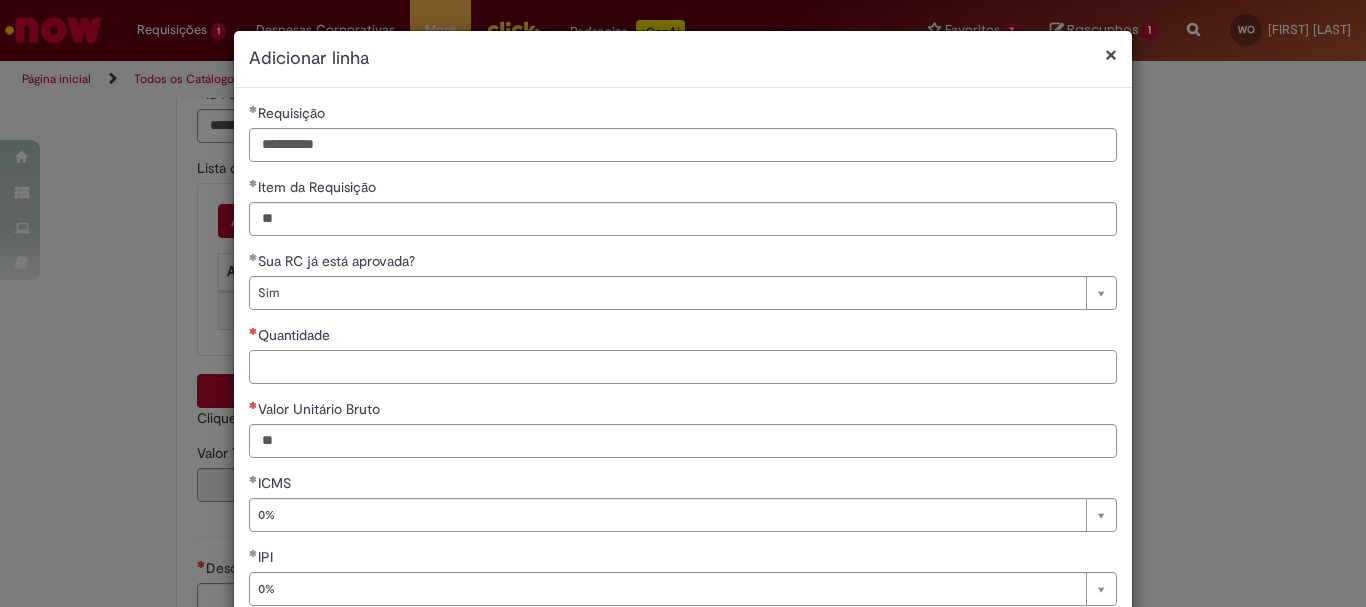 paste on "*****" 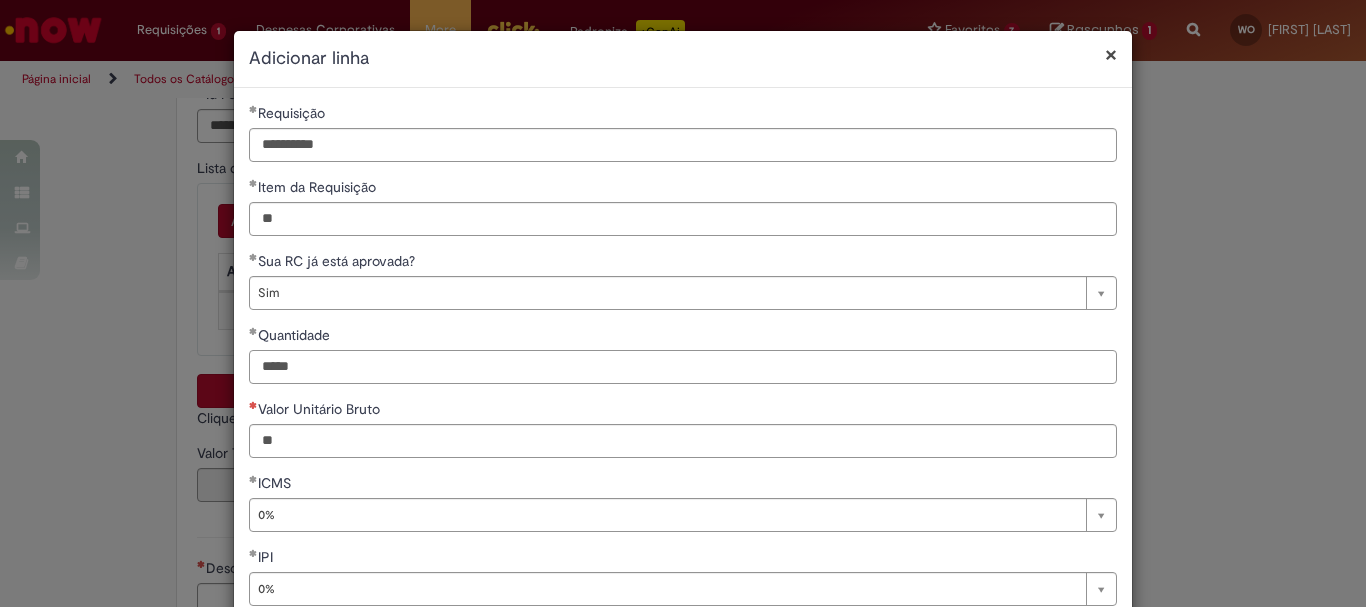 type on "*****" 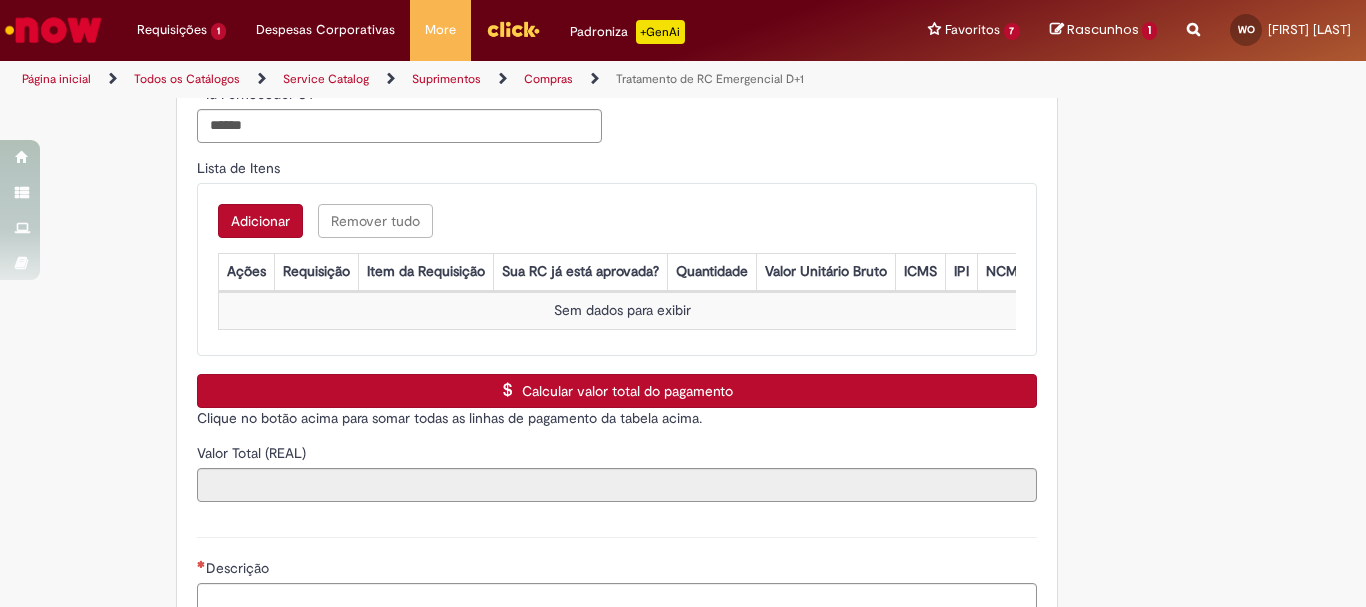 click on "Adicionar" at bounding box center [260, 221] 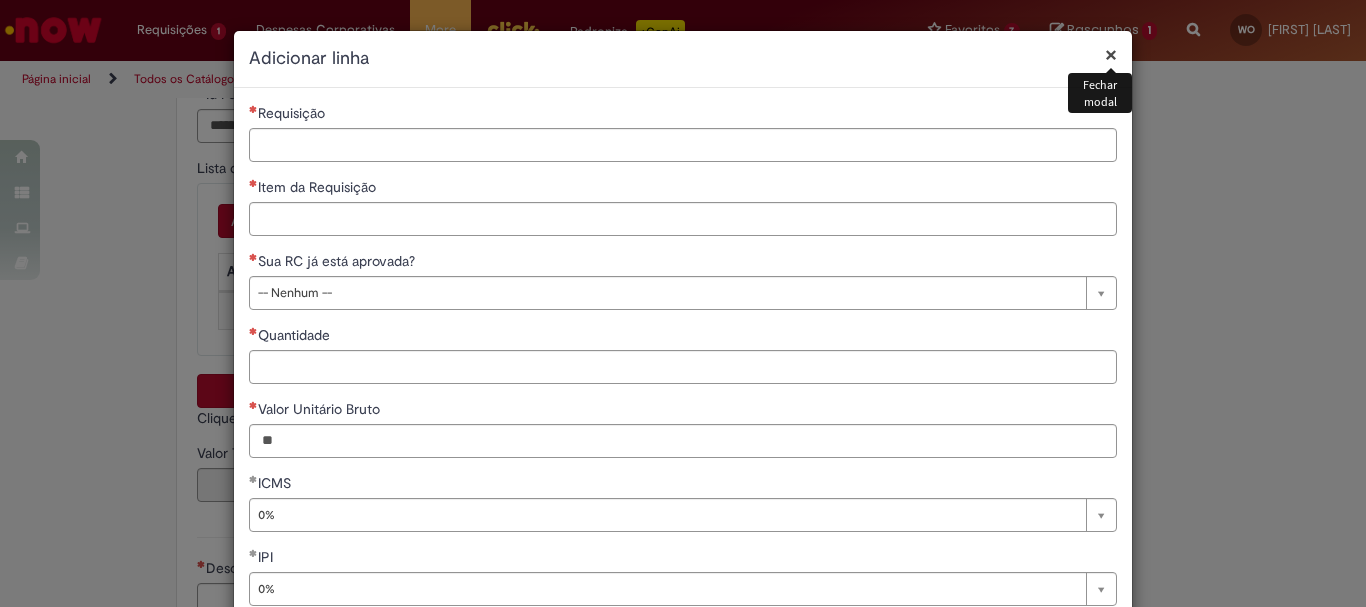 type 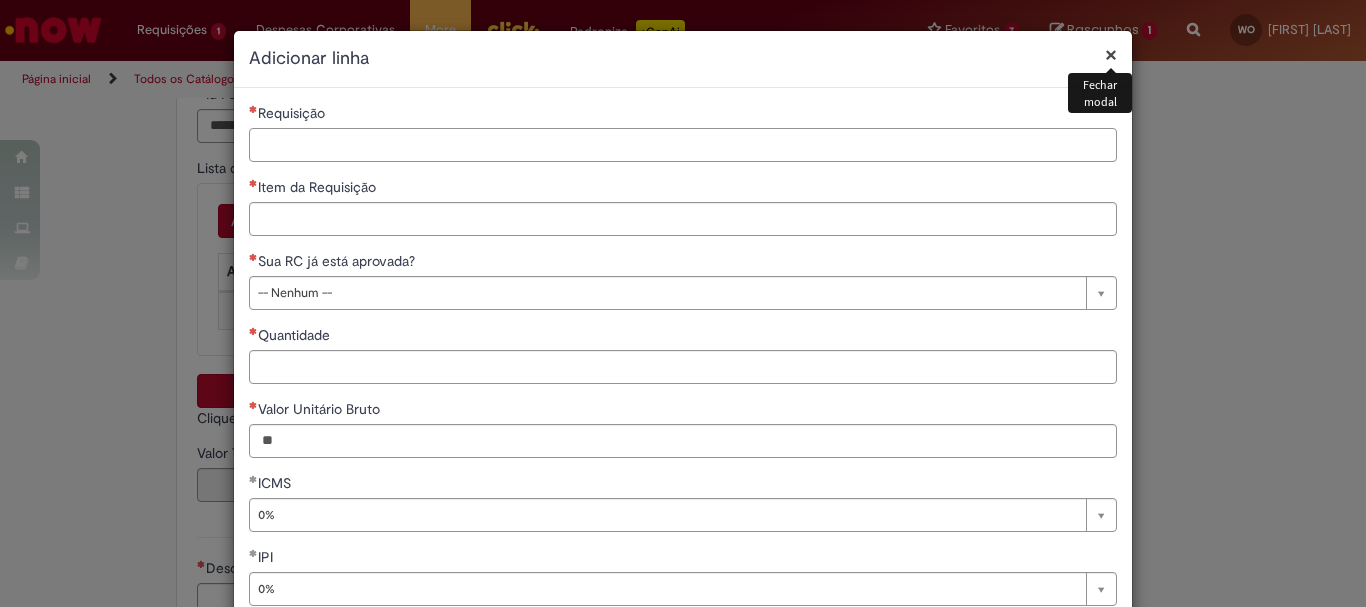 click on "Requisição" at bounding box center [683, 145] 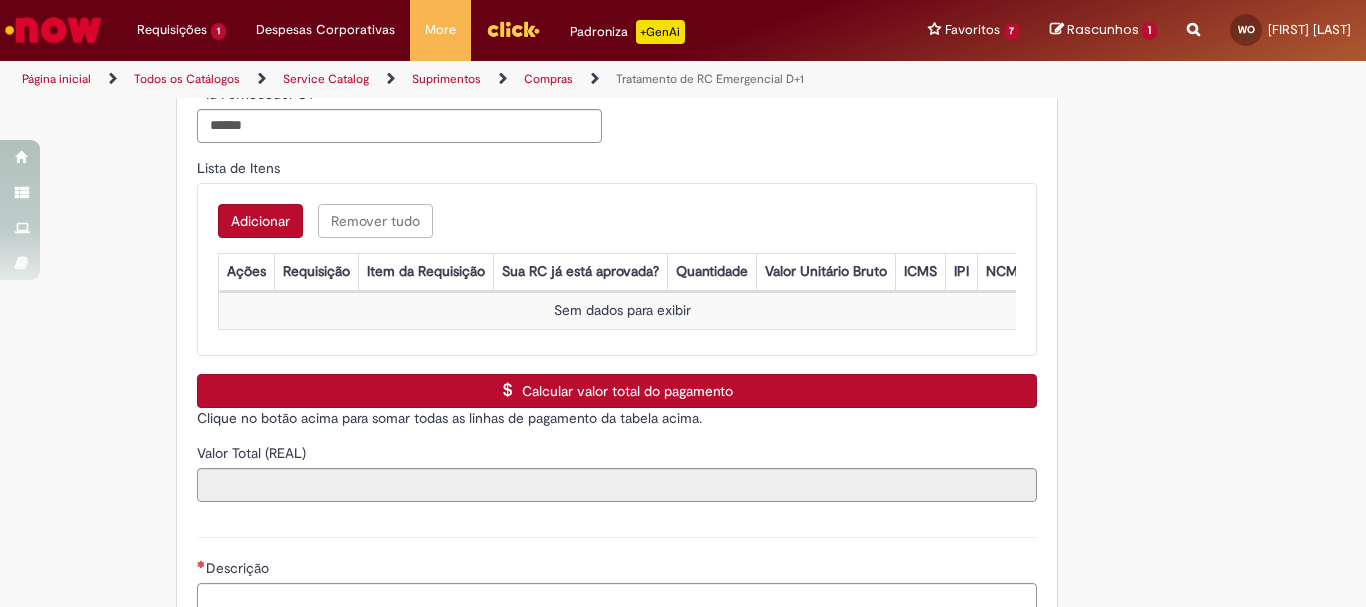 click on "Adicionar" at bounding box center (260, 221) 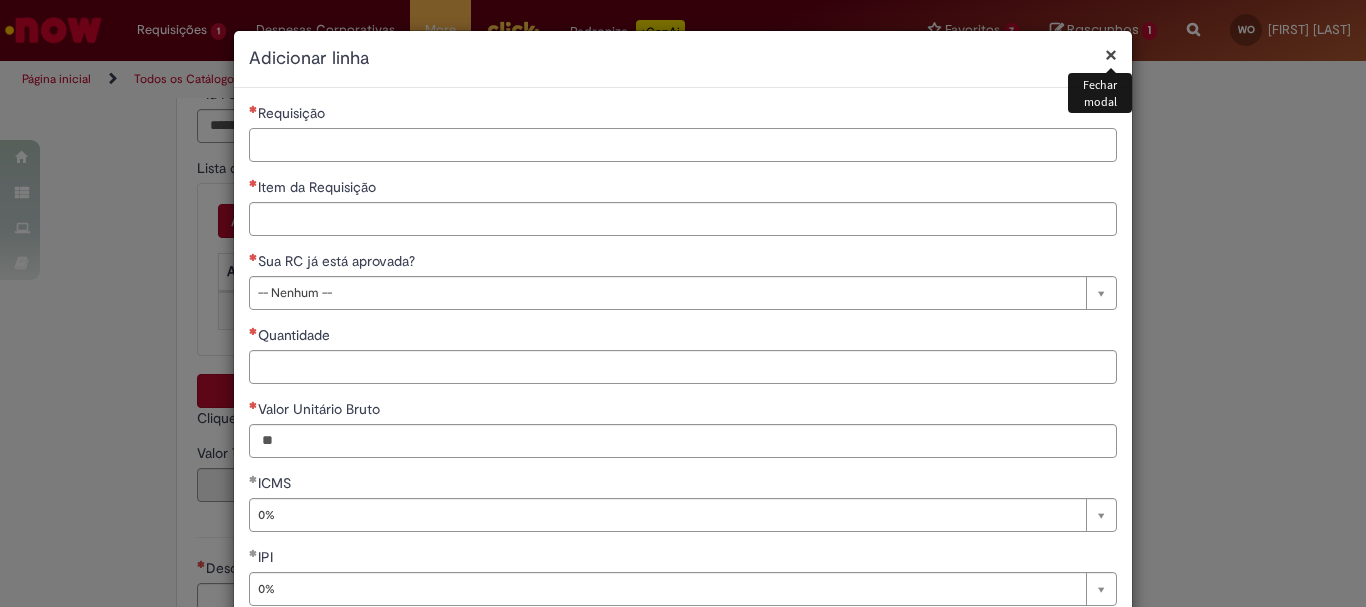 click on "Requisição" at bounding box center (683, 145) 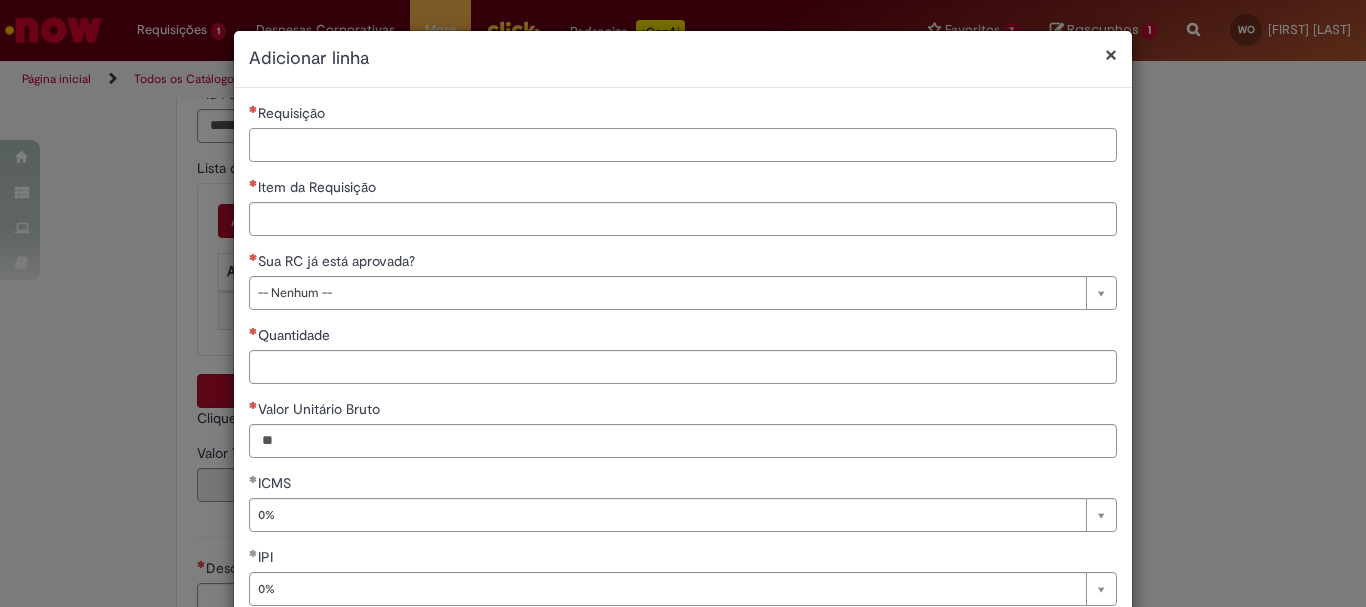 paste on "**********" 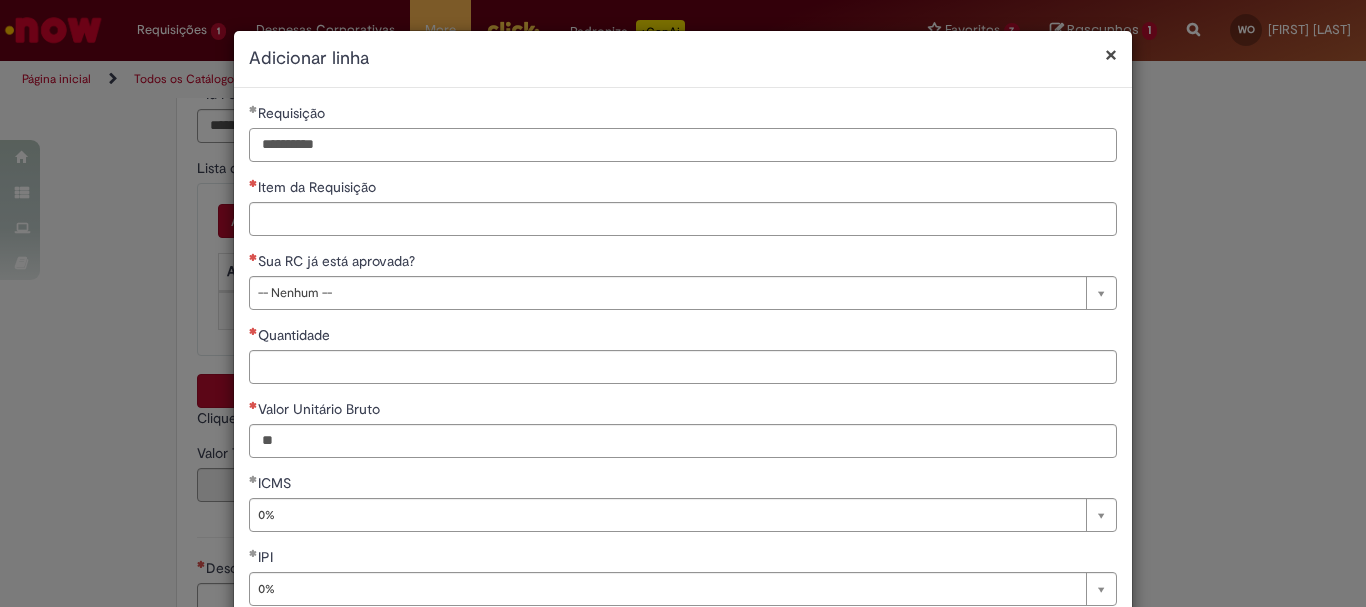 type on "**********" 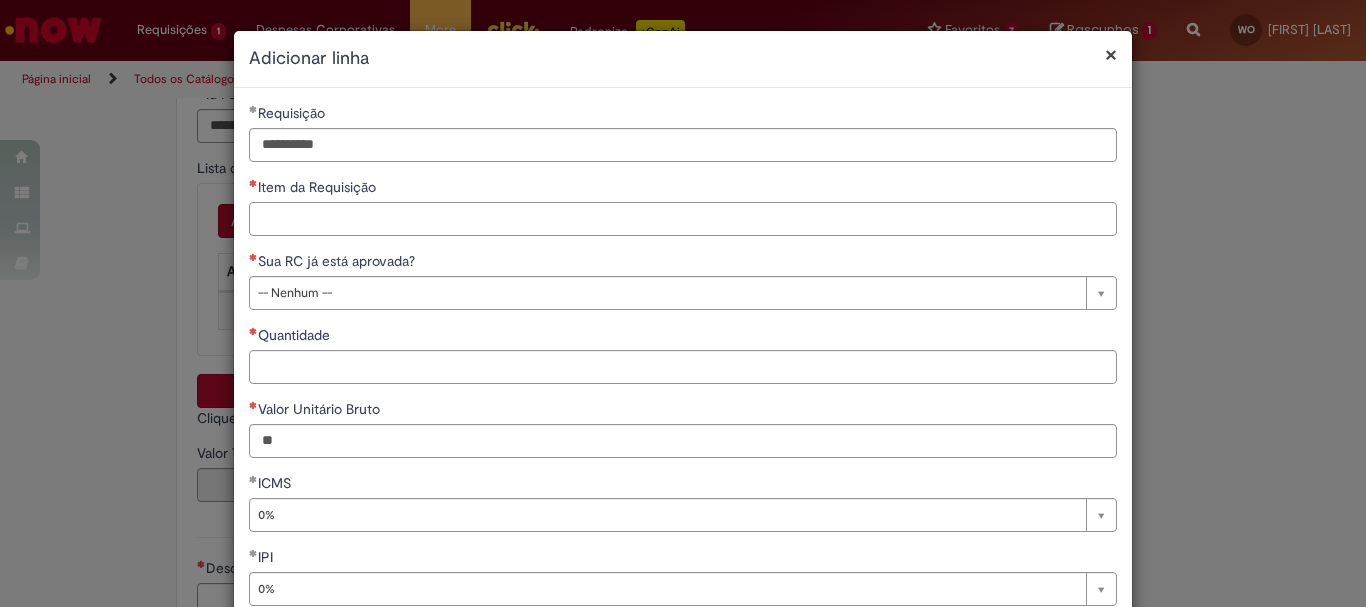 click on "Item da Requisição" at bounding box center (683, 219) 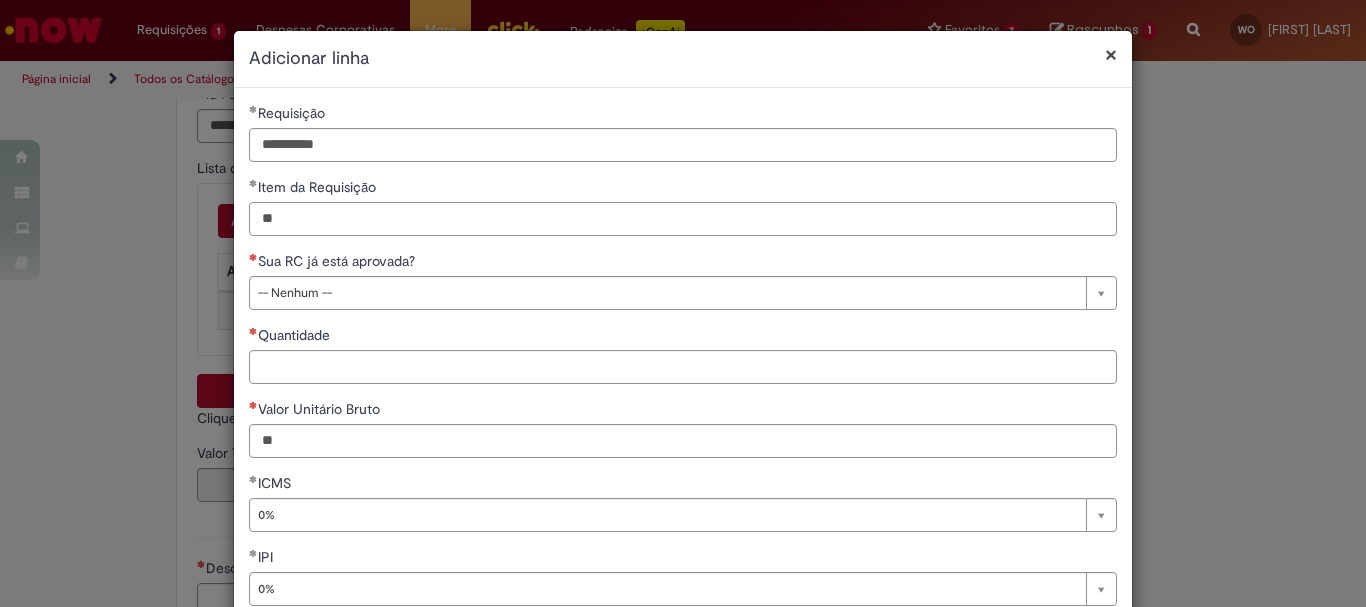type on "**" 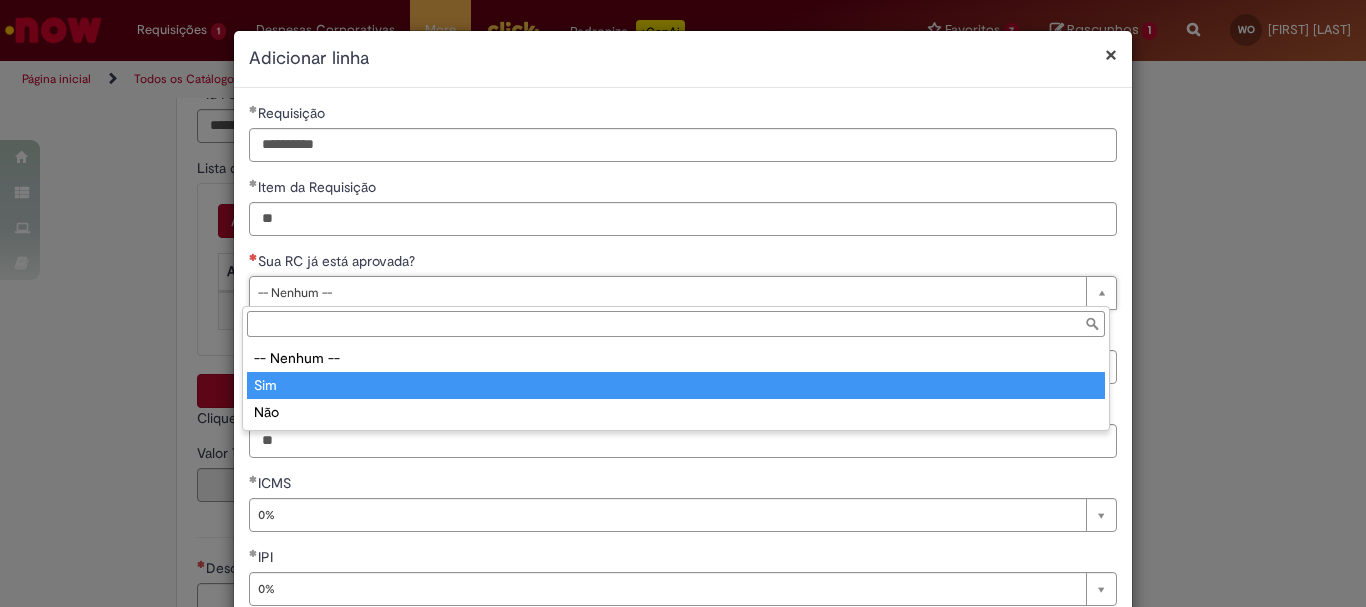 type on "***" 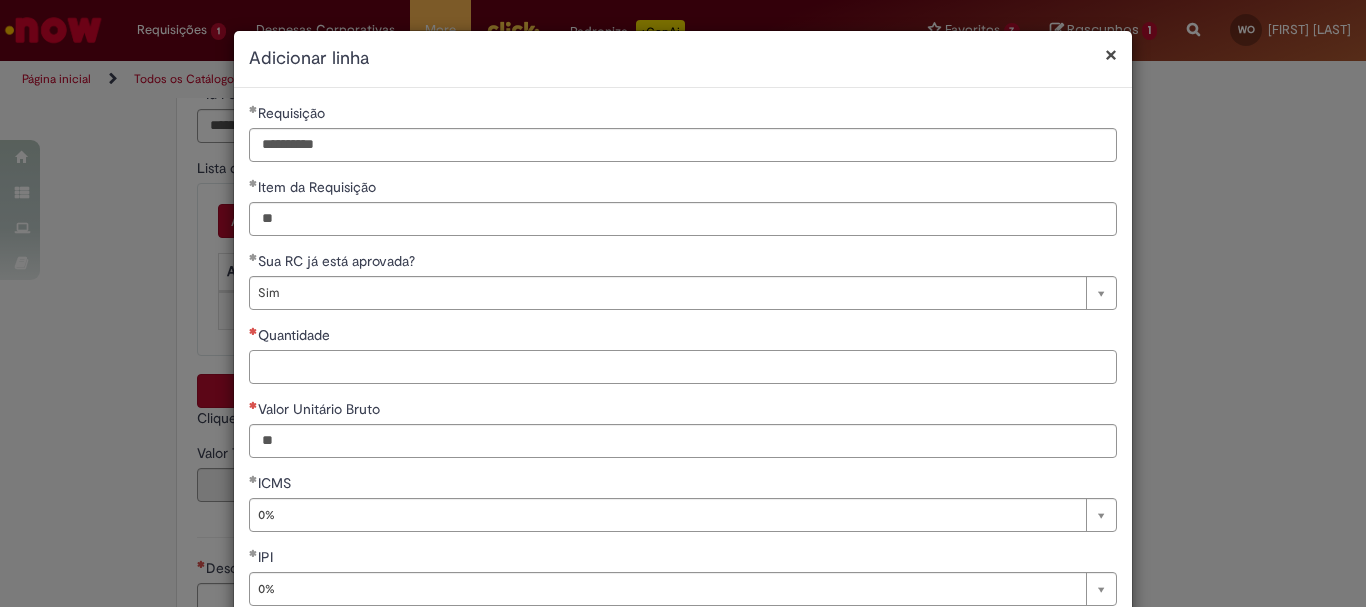 click on "Quantidade" at bounding box center [683, 367] 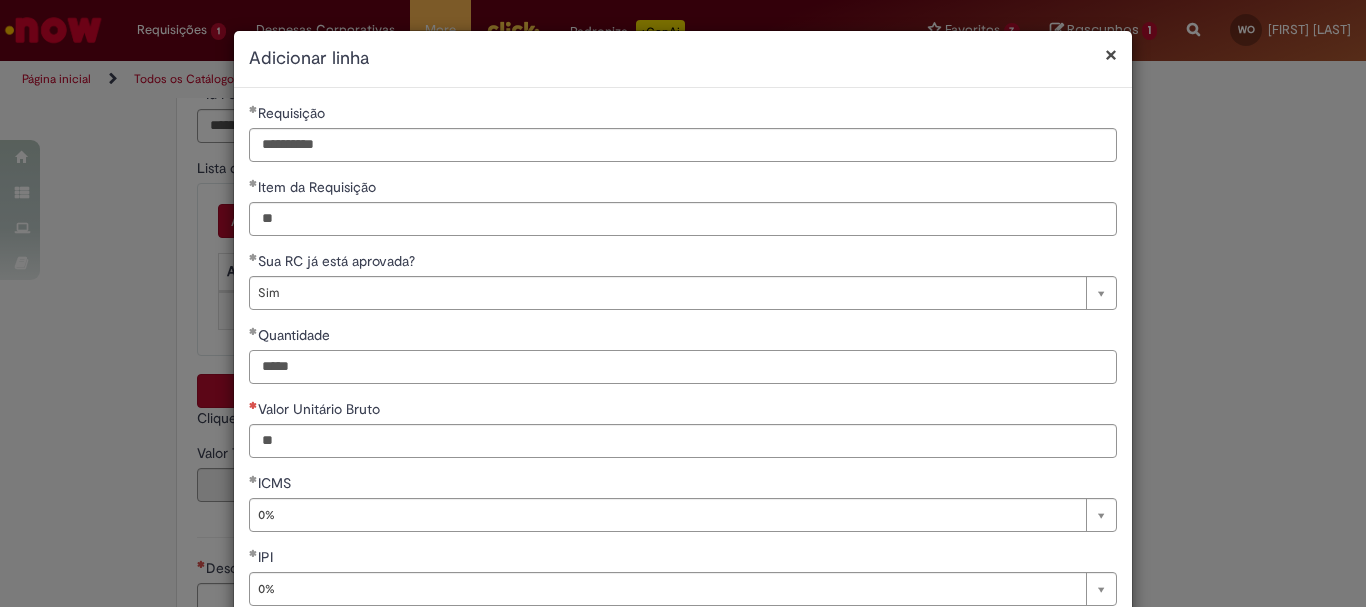 type on "*****" 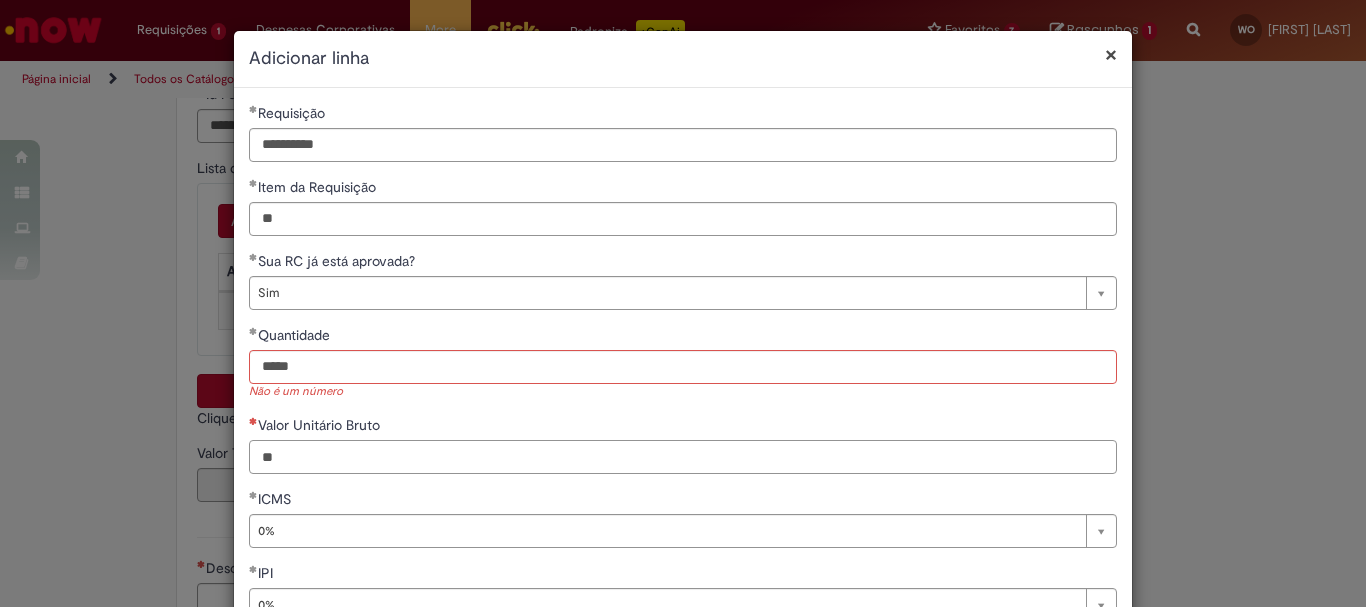 click on "Valor Unitário Bruto" at bounding box center (683, 457) 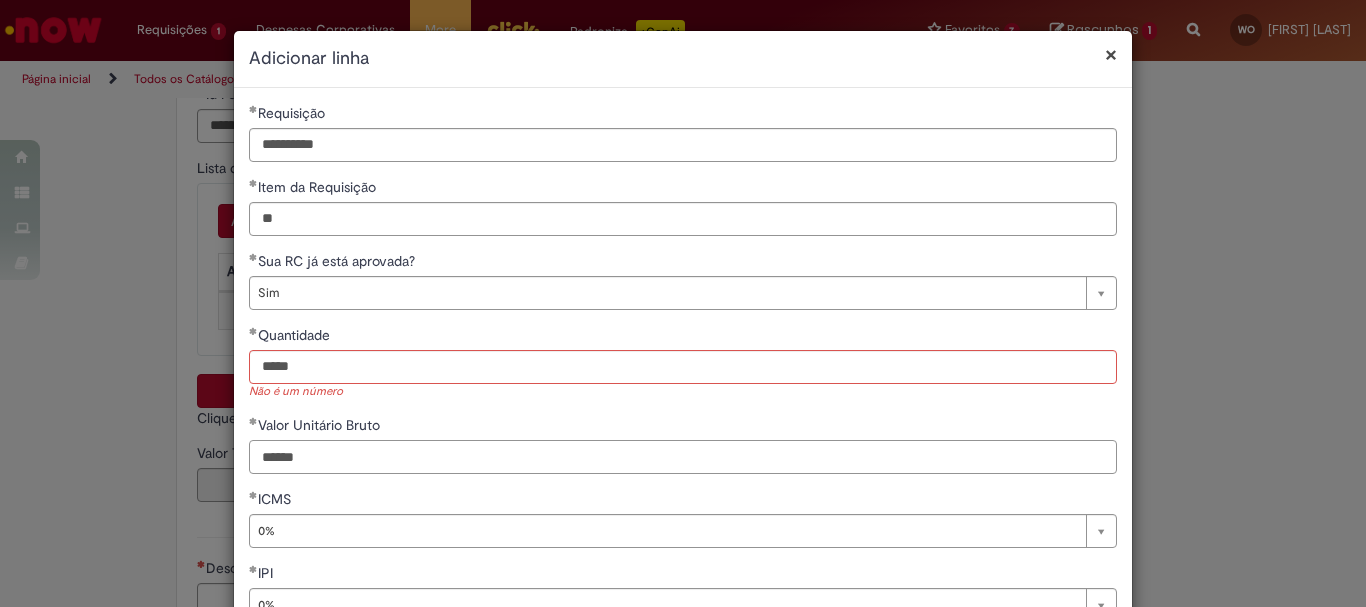 type on "*****" 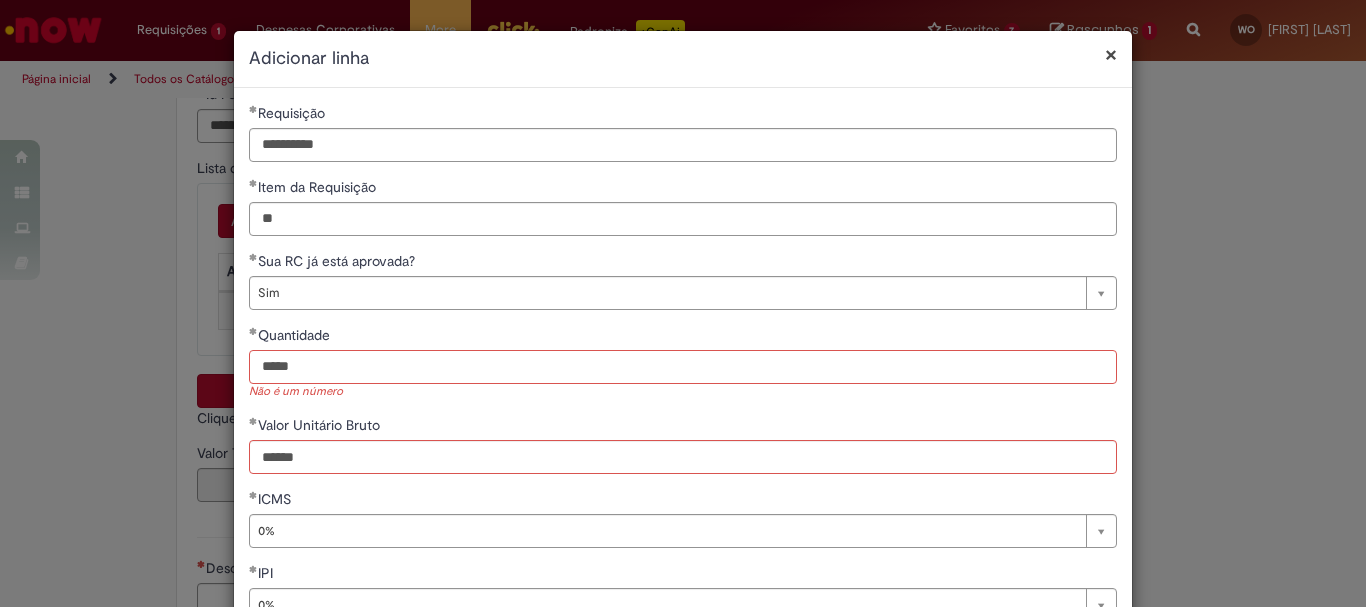 click on "*****" at bounding box center (683, 367) 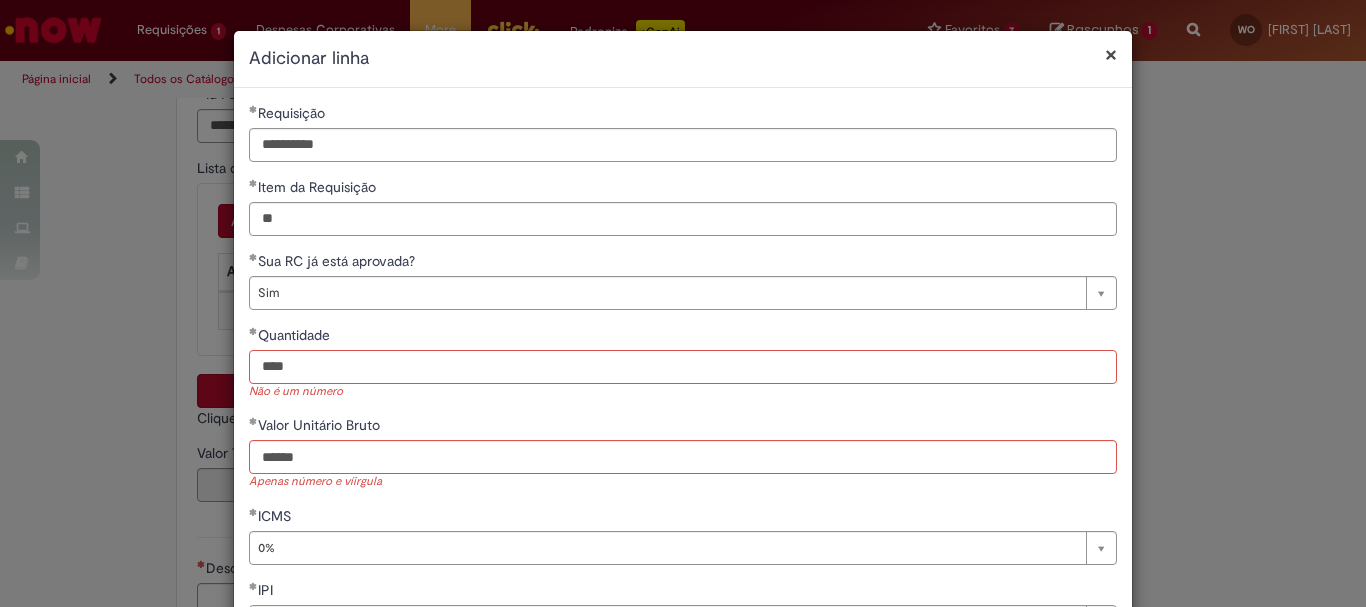 type on "****" 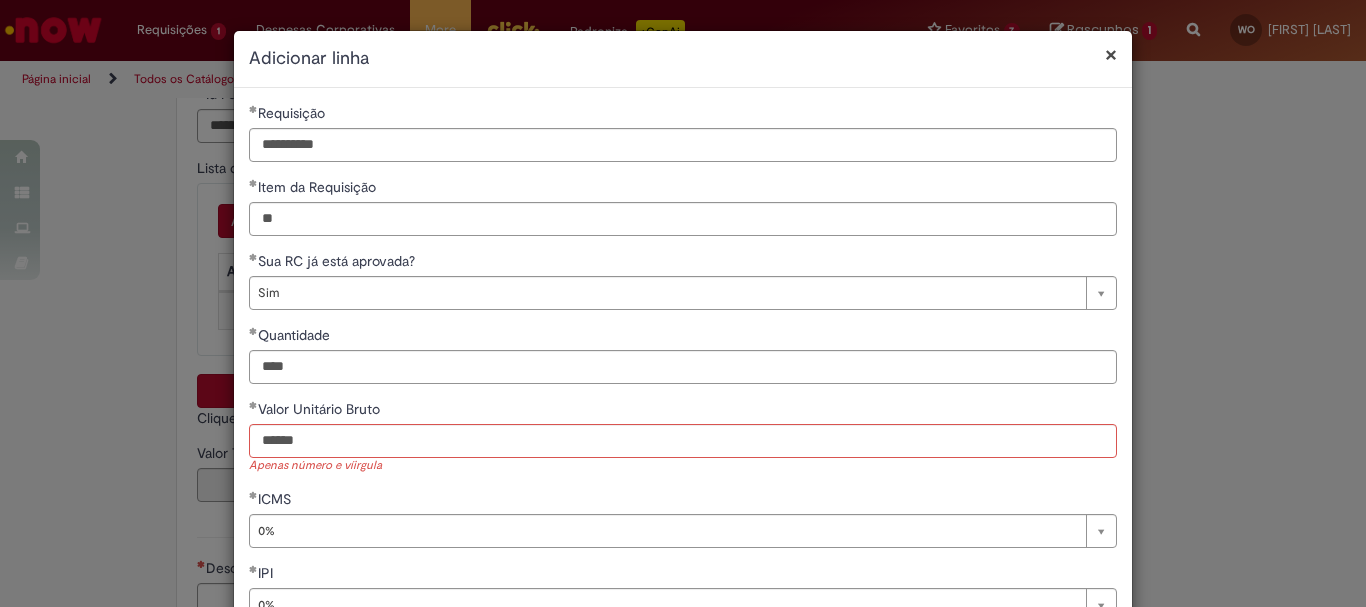 click on "**********" at bounding box center [683, 407] 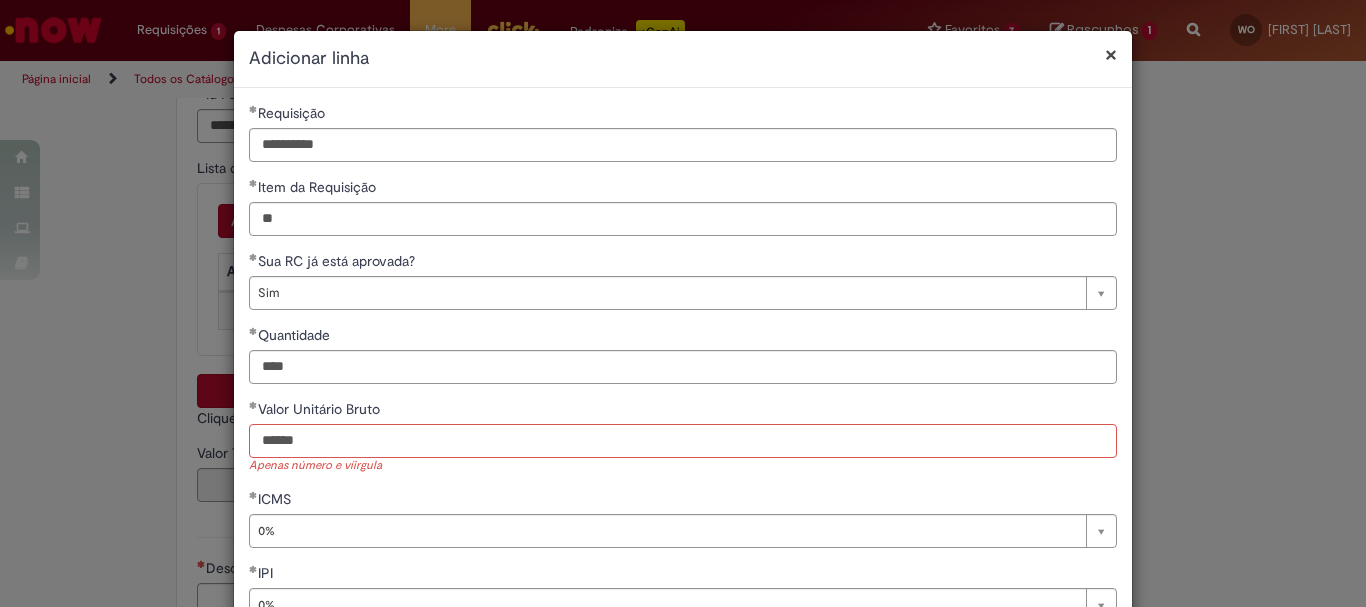 click on "*****" at bounding box center (683, 441) 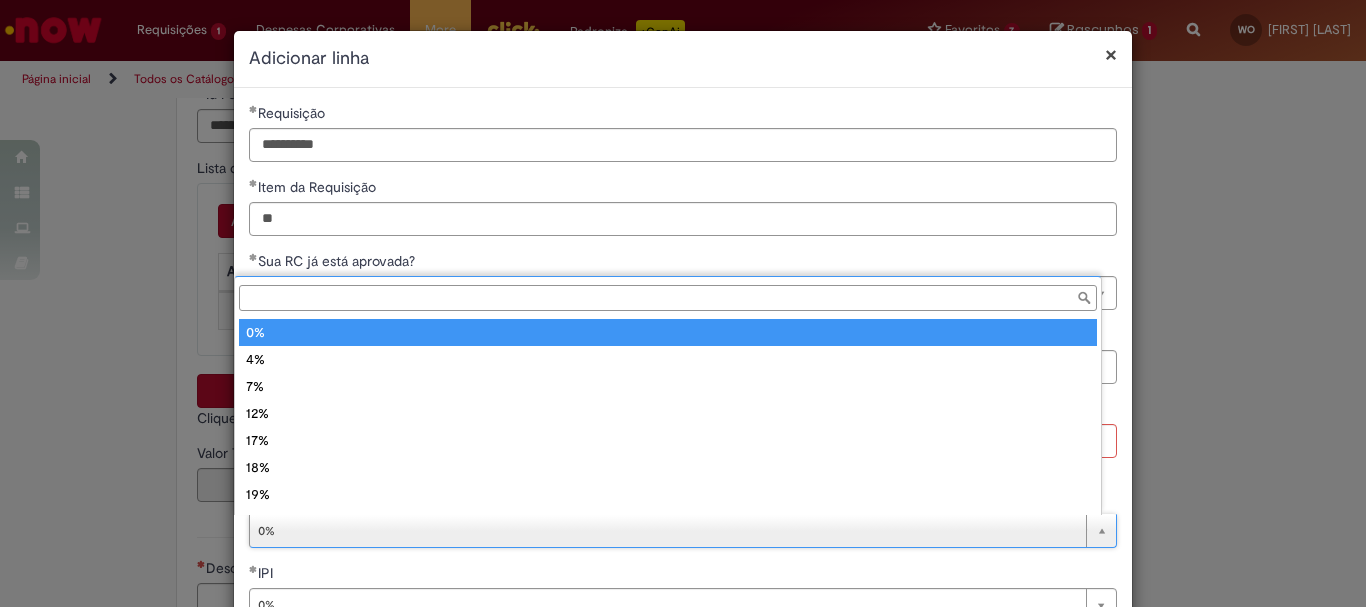 scroll, scrollTop: 16, scrollLeft: 0, axis: vertical 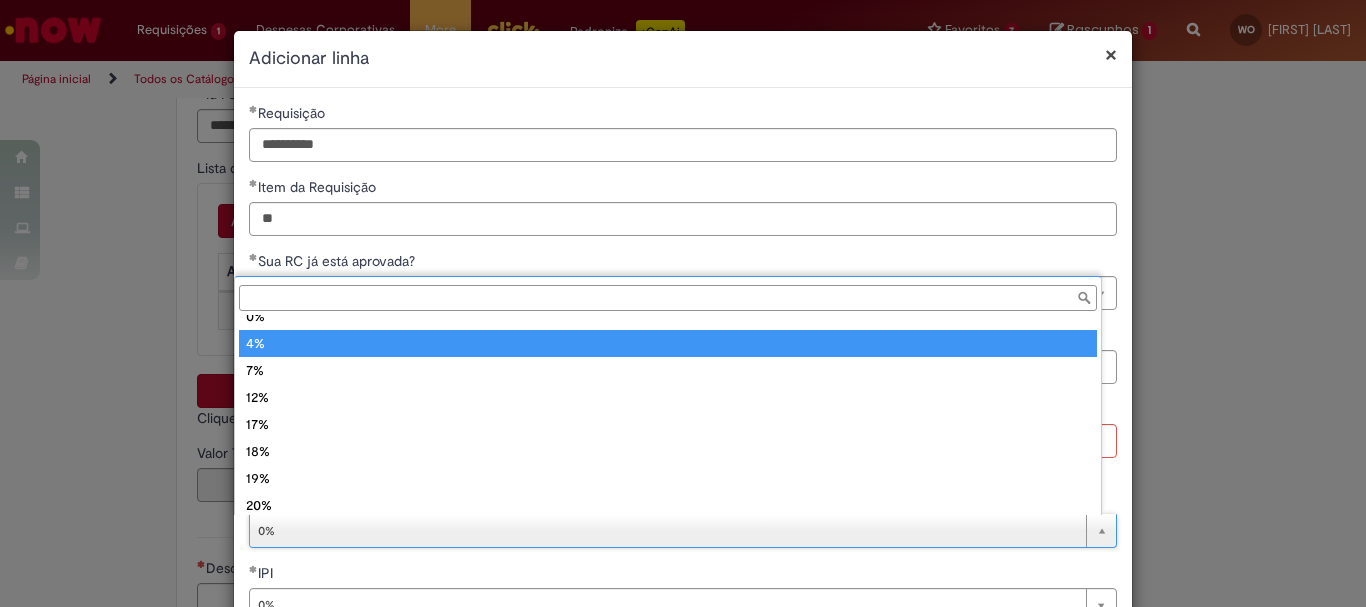 type on "**" 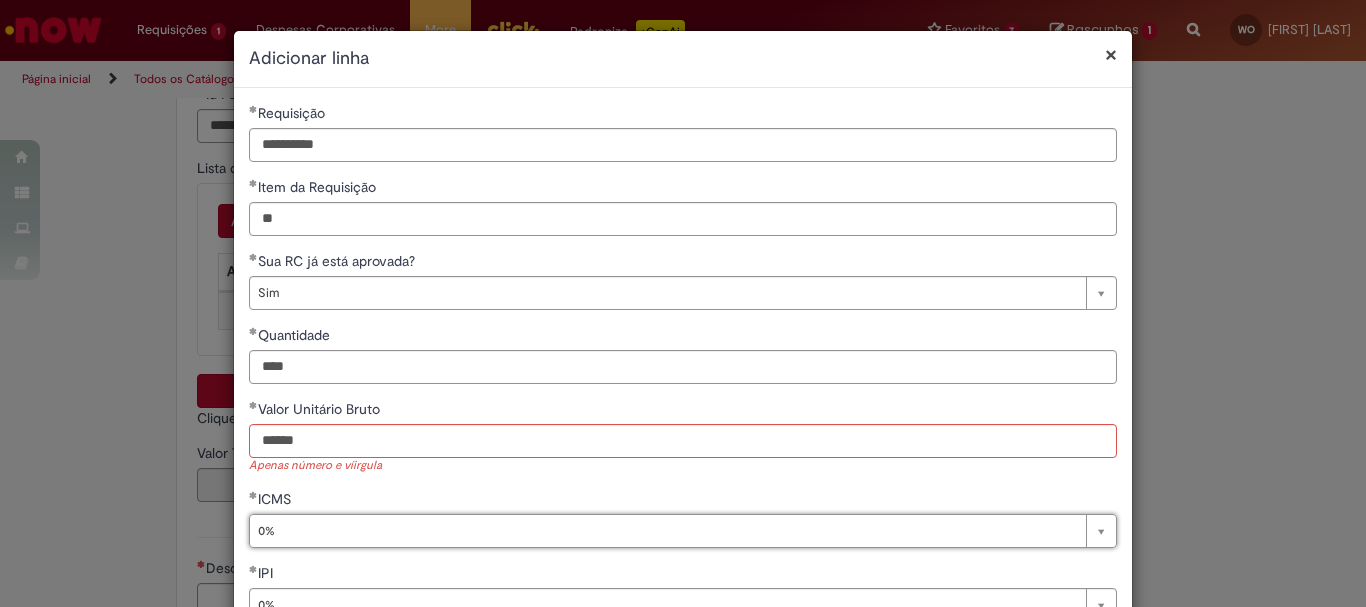 scroll, scrollTop: 0, scrollLeft: 17, axis: horizontal 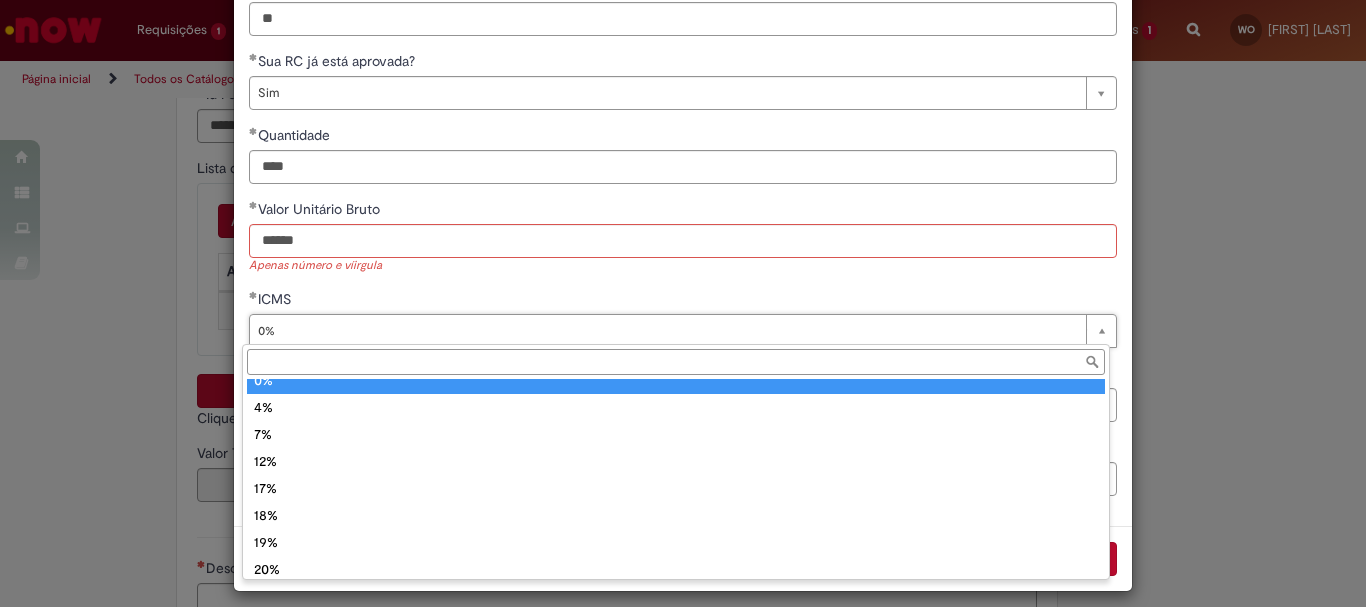 type on "**" 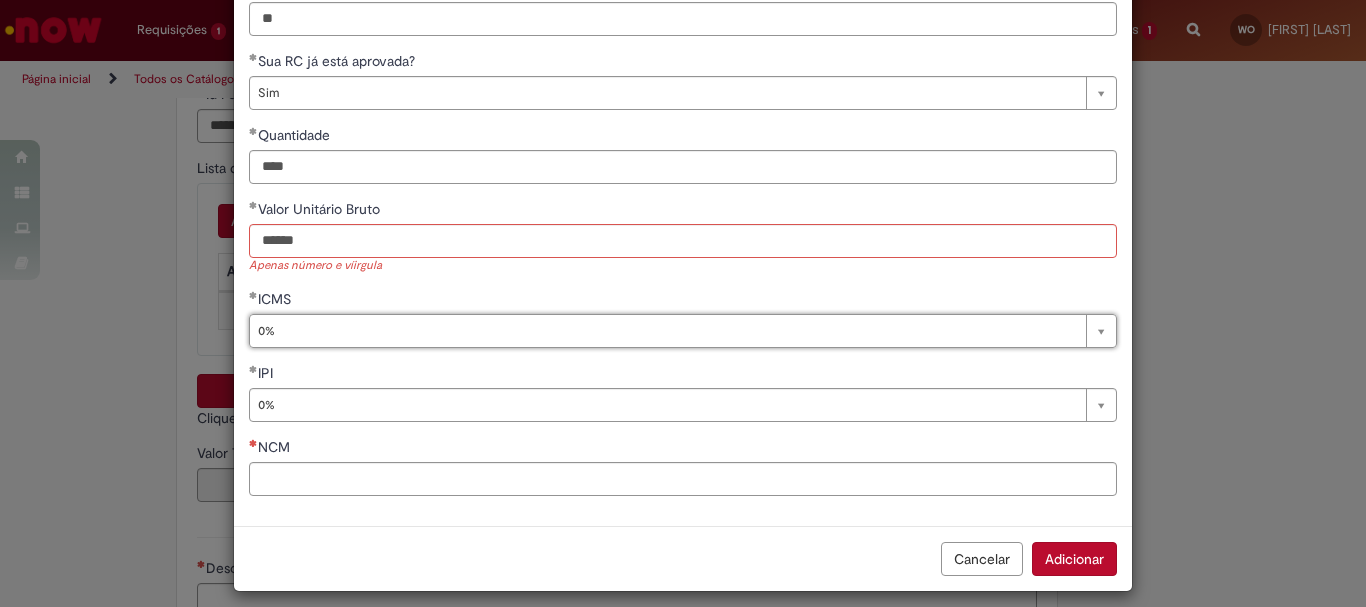 scroll, scrollTop: 0, scrollLeft: 0, axis: both 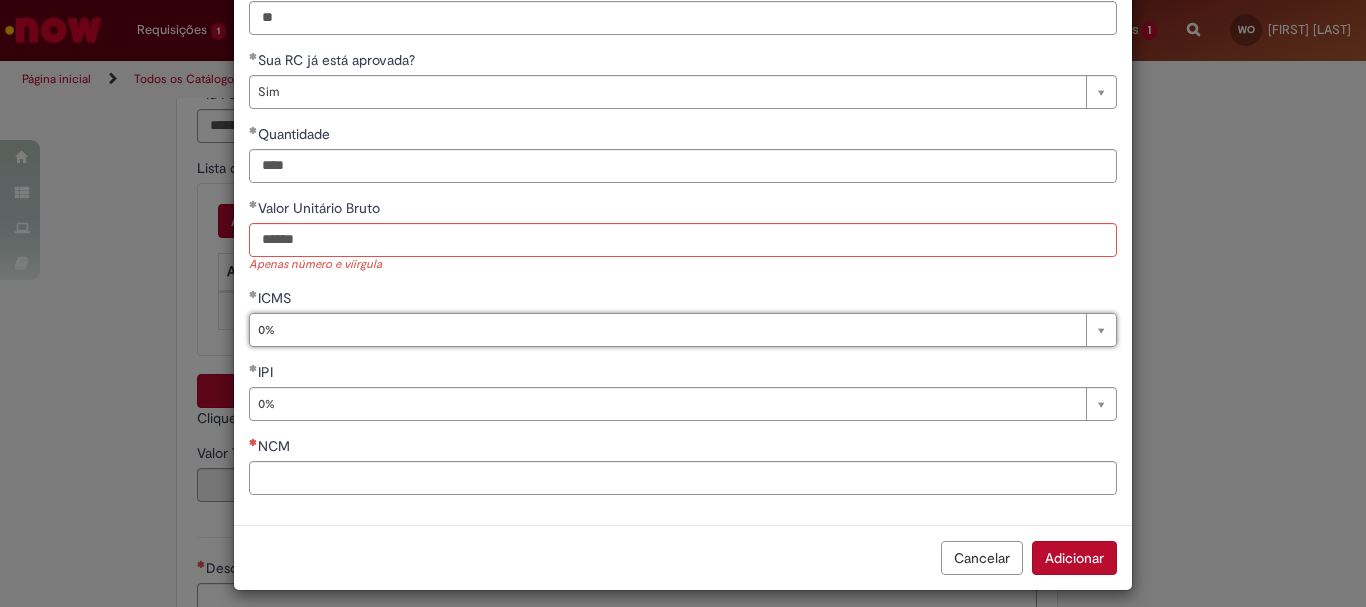 click on "IPI" at bounding box center (683, 374) 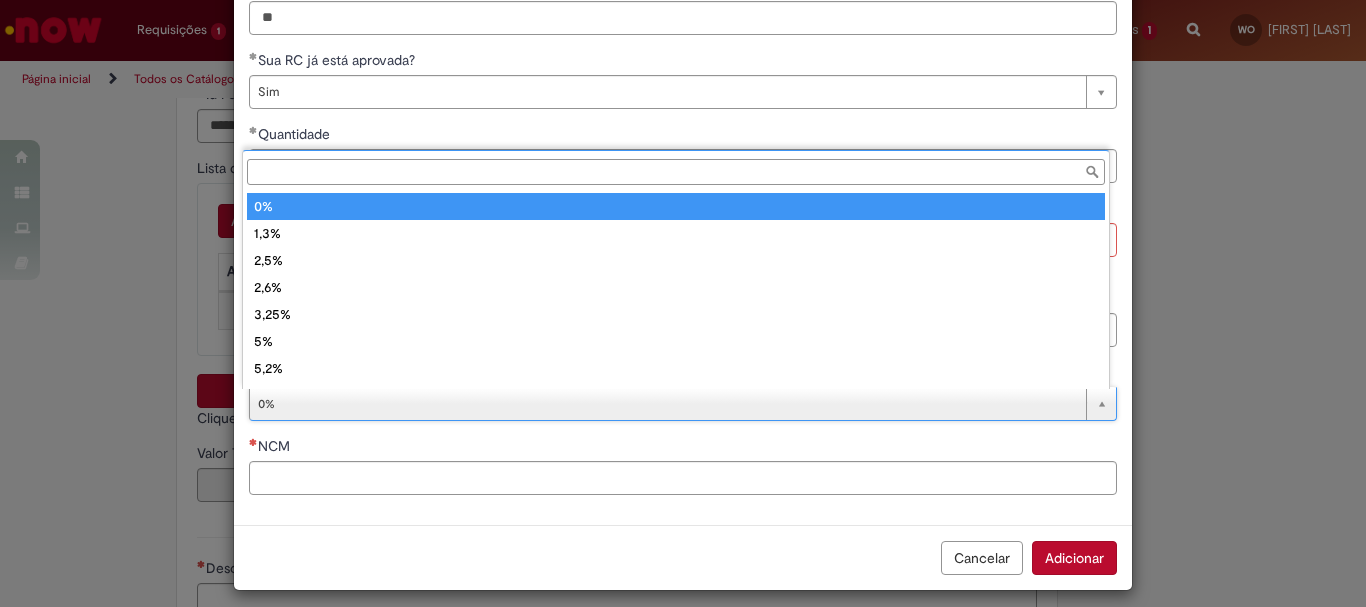 scroll, scrollTop: 200, scrollLeft: 0, axis: vertical 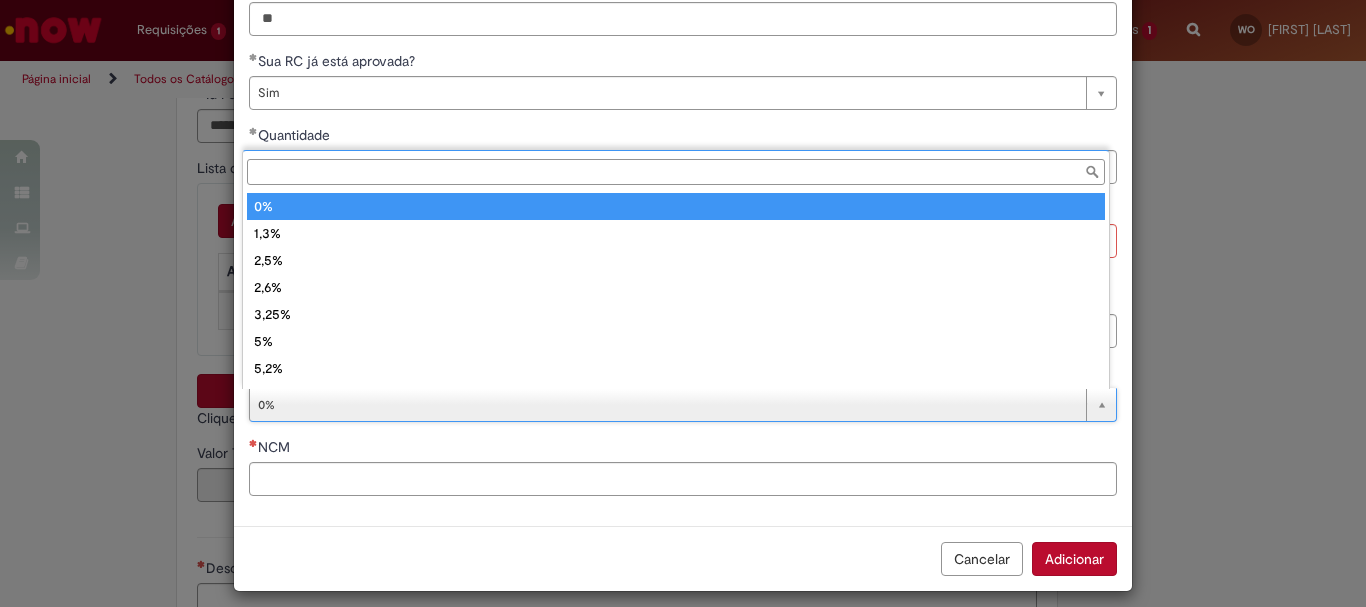type on "**" 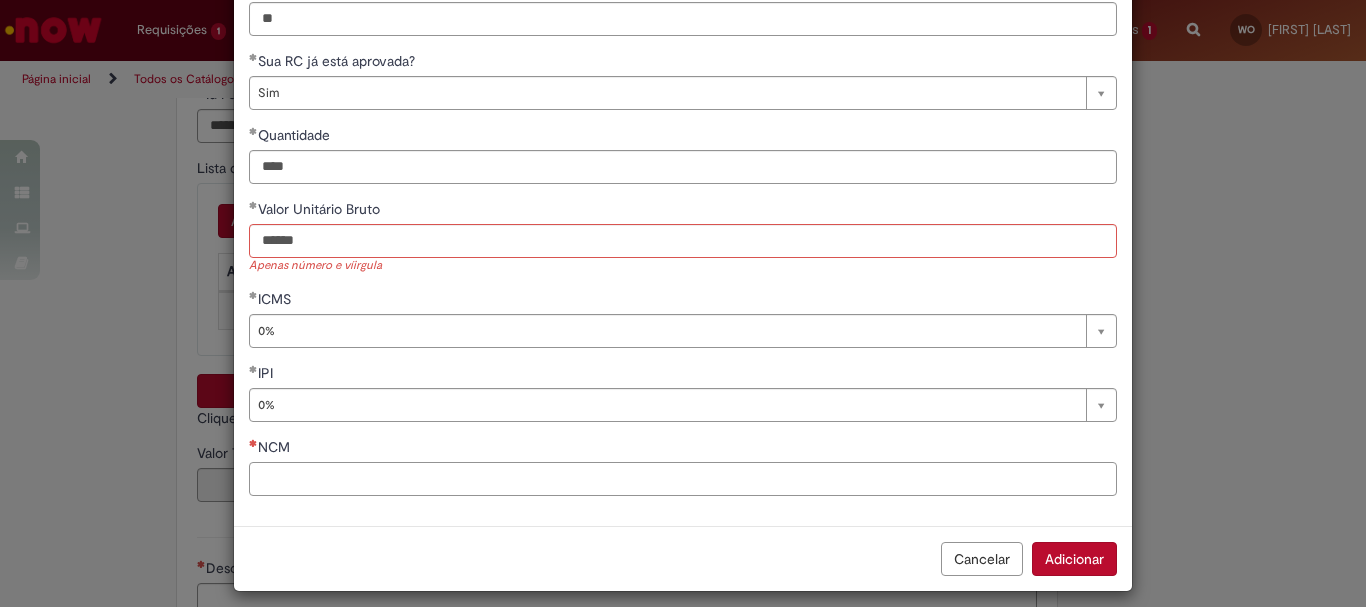 scroll, scrollTop: 0, scrollLeft: 0, axis: both 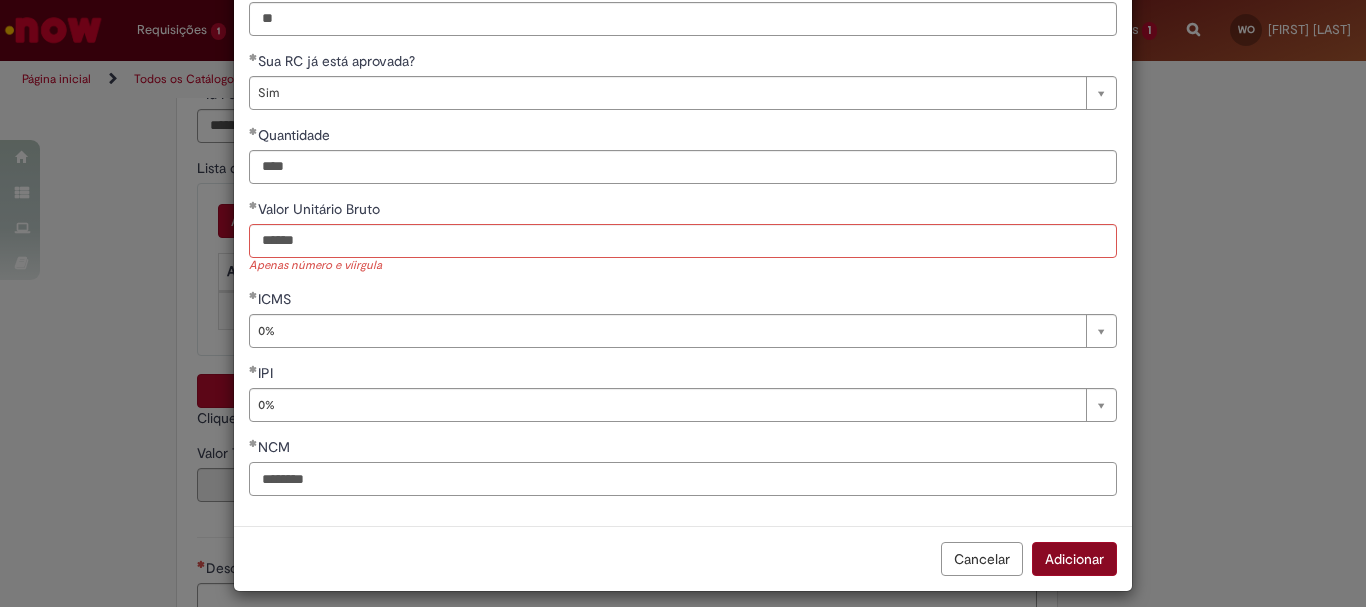 type on "********" 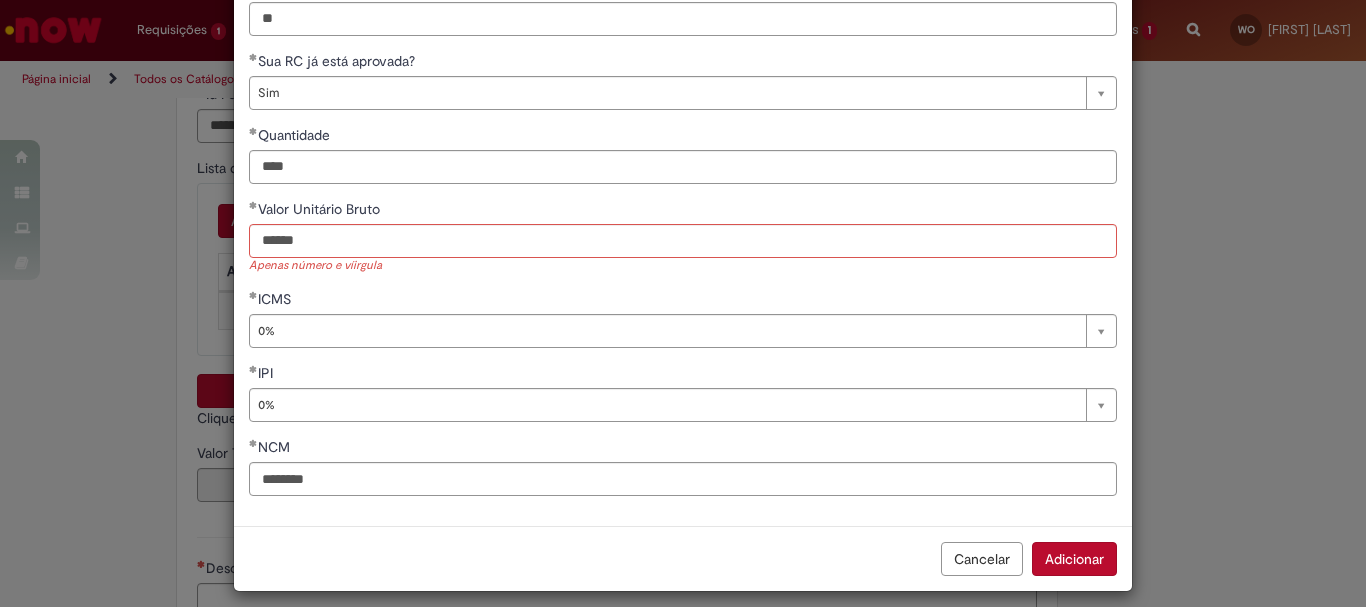 click on "Adicionar" at bounding box center (1074, 559) 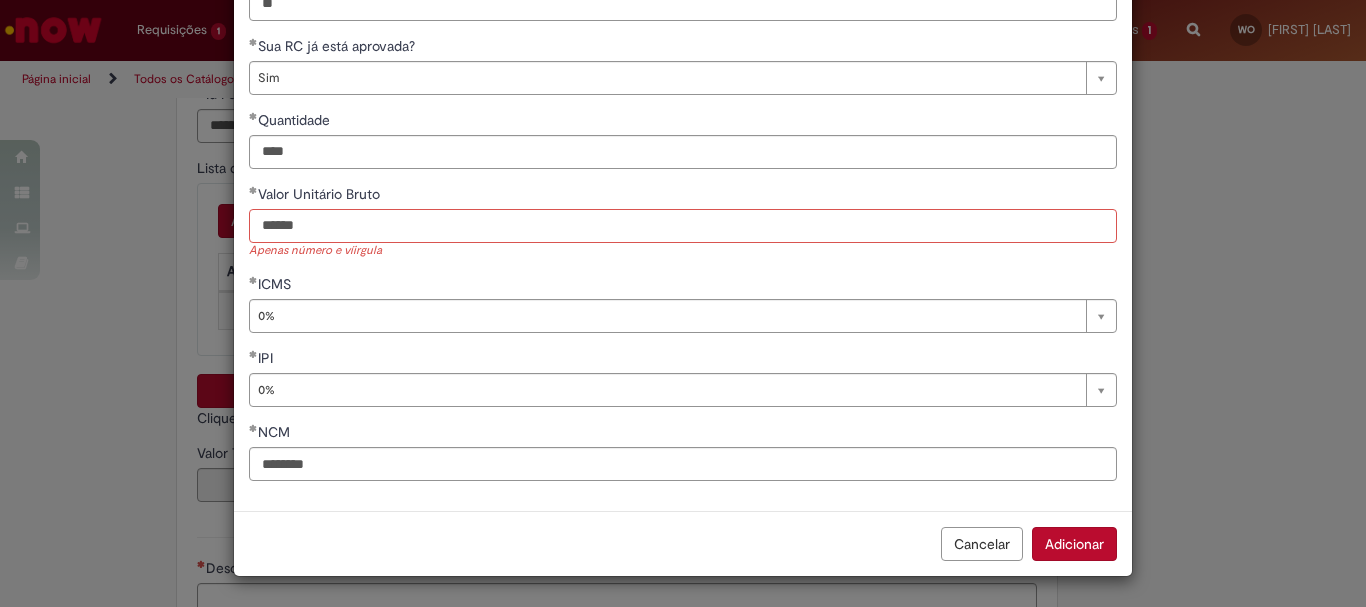 scroll, scrollTop: 200, scrollLeft: 0, axis: vertical 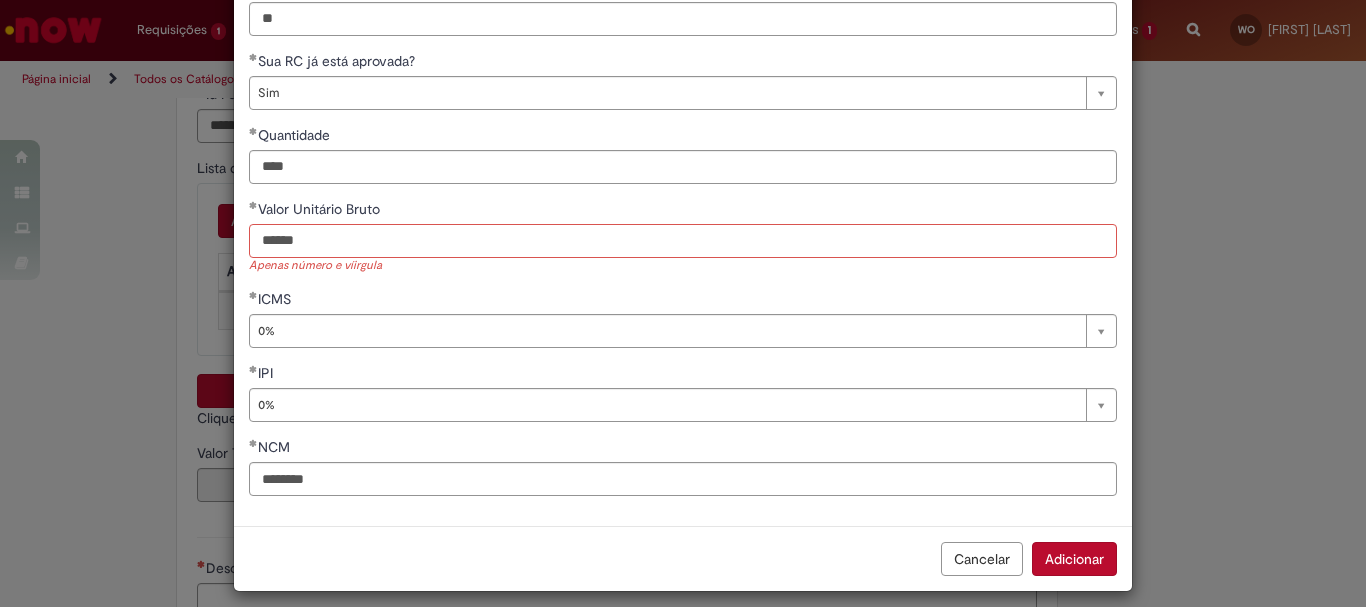 click on "*****" at bounding box center (683, 241) 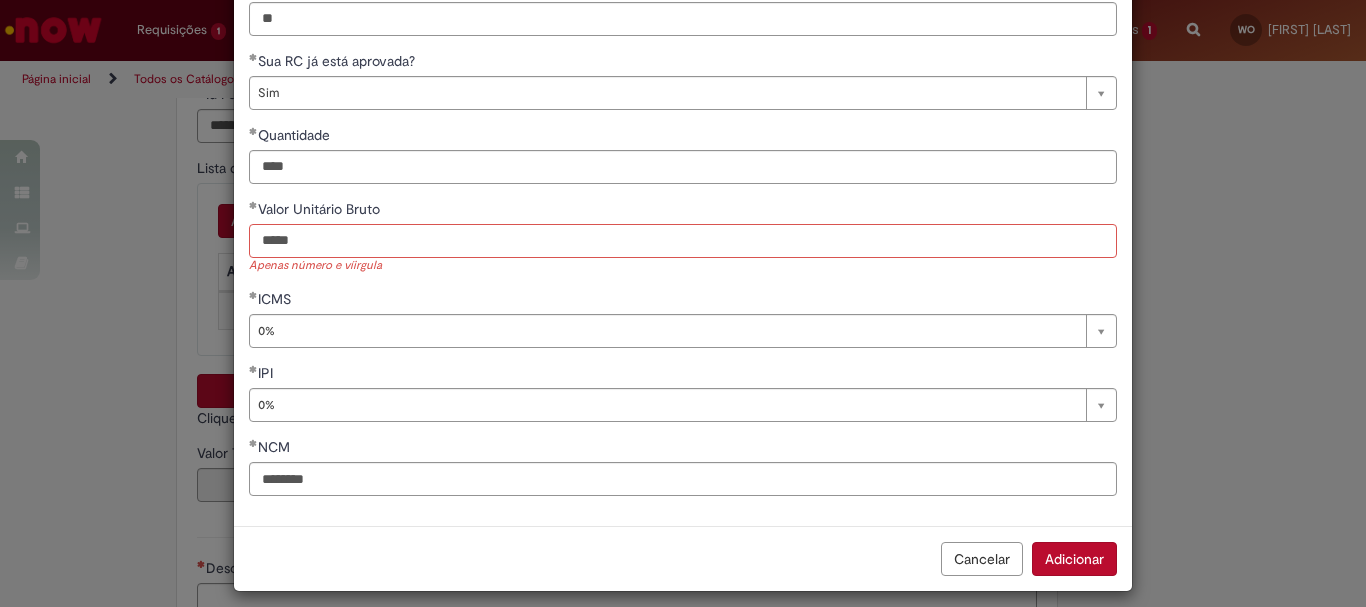 type on "*****" 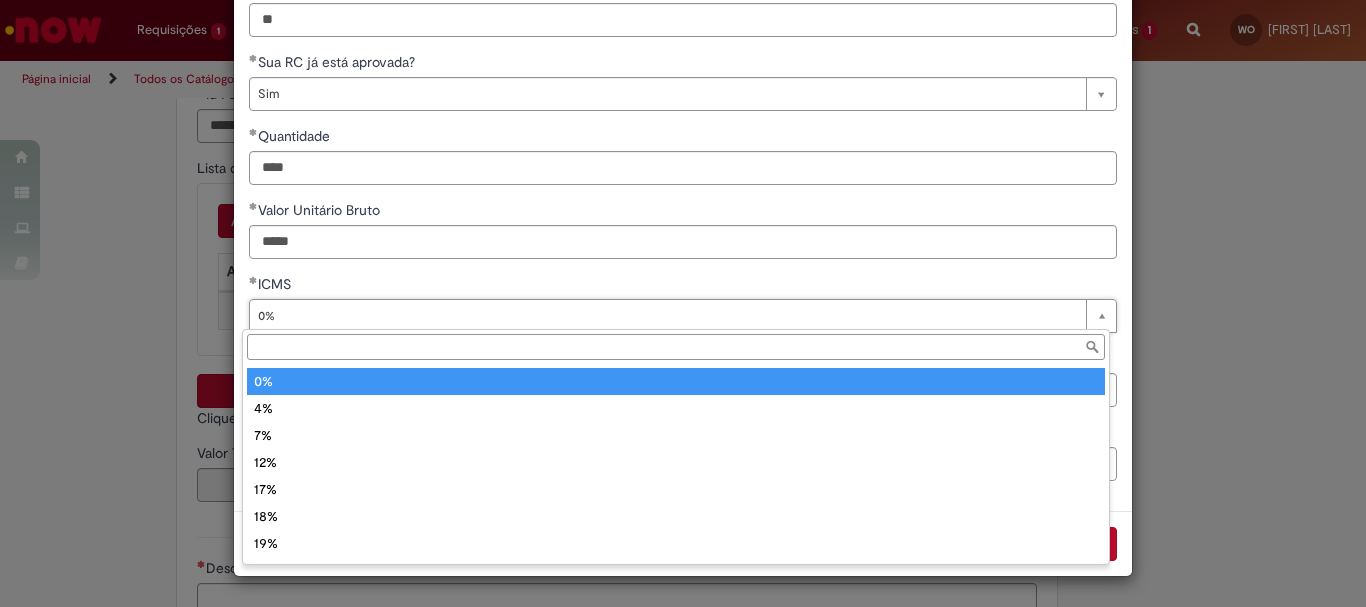 scroll, scrollTop: 199, scrollLeft: 0, axis: vertical 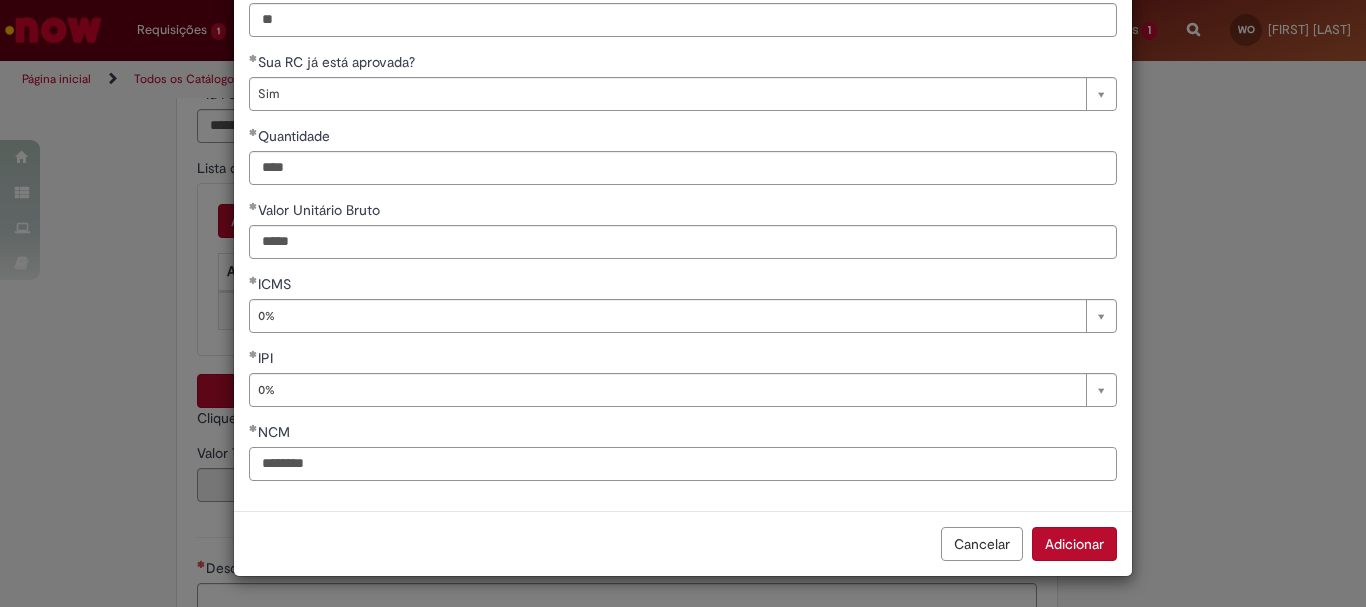 drag, startPoint x: 336, startPoint y: 471, endPoint x: 243, endPoint y: 470, distance: 93.00538 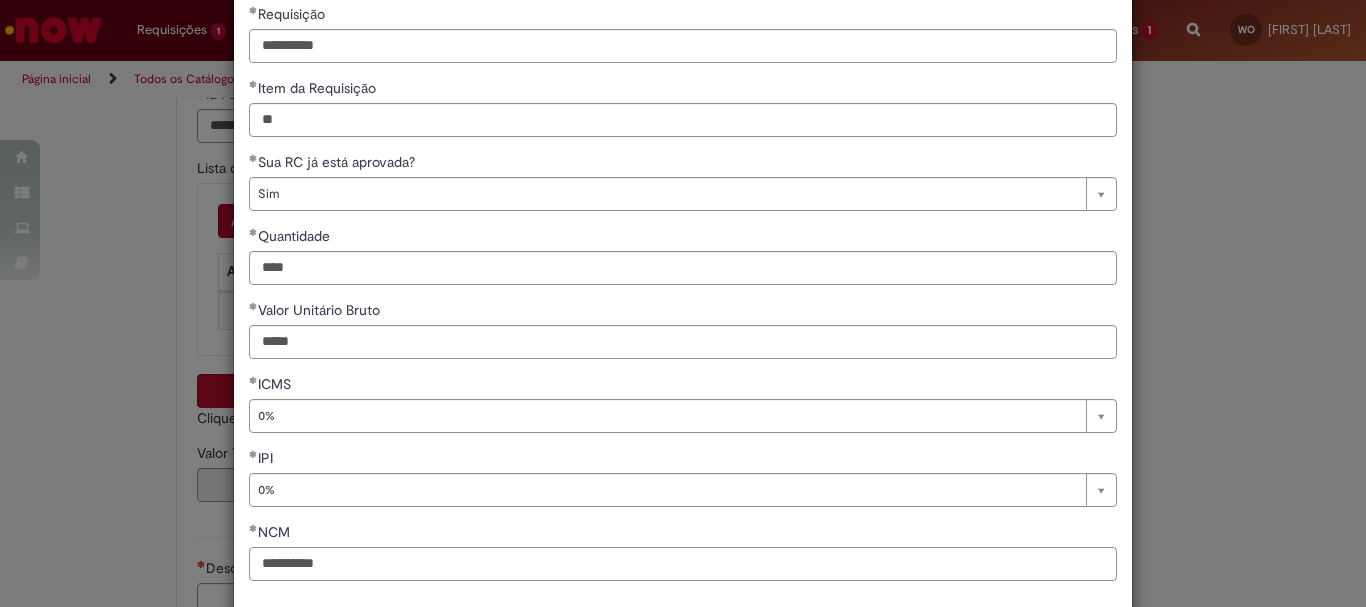 scroll, scrollTop: 199, scrollLeft: 0, axis: vertical 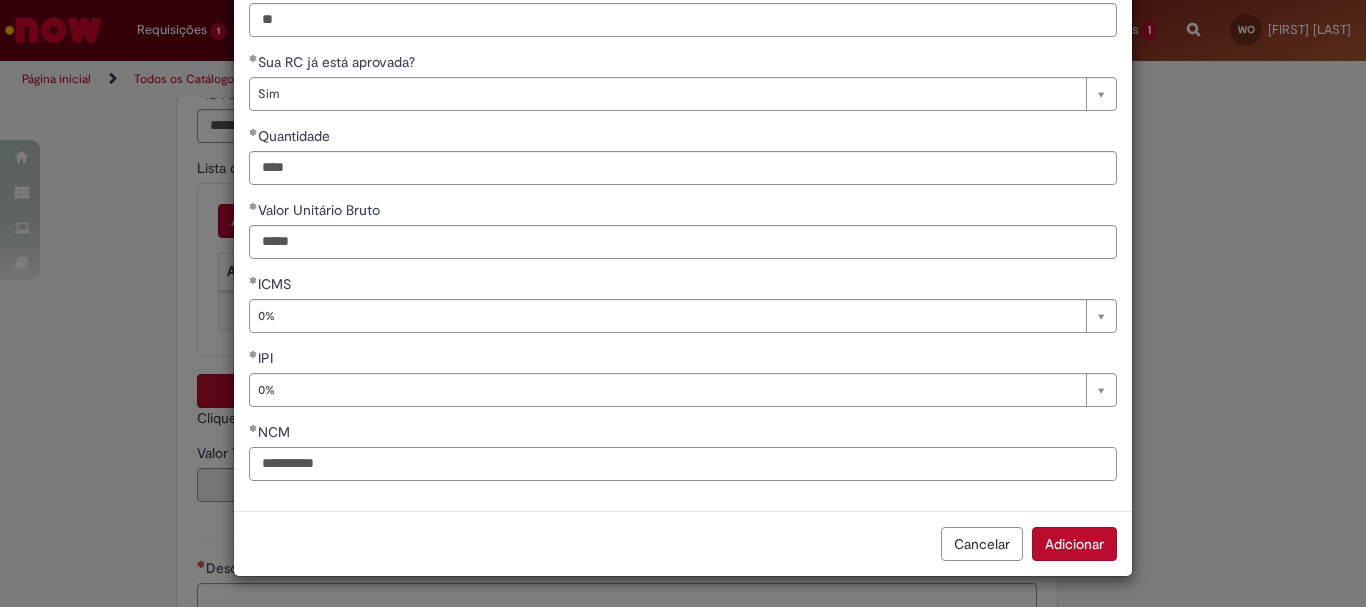 type on "**********" 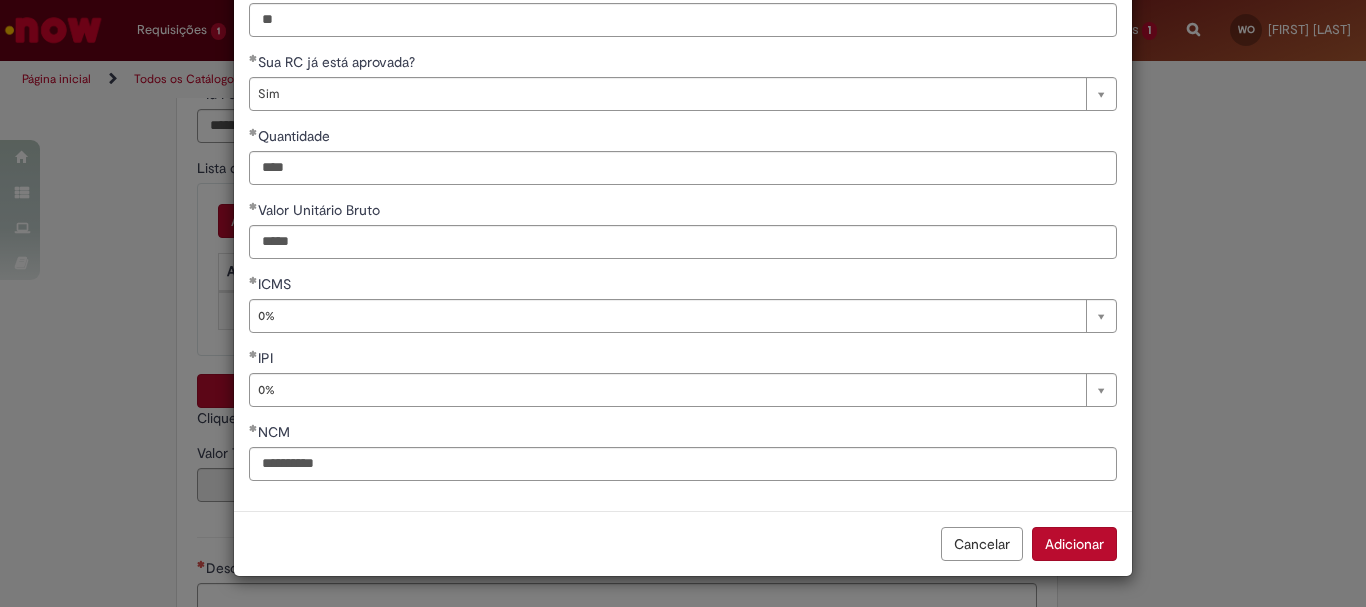 type on "****" 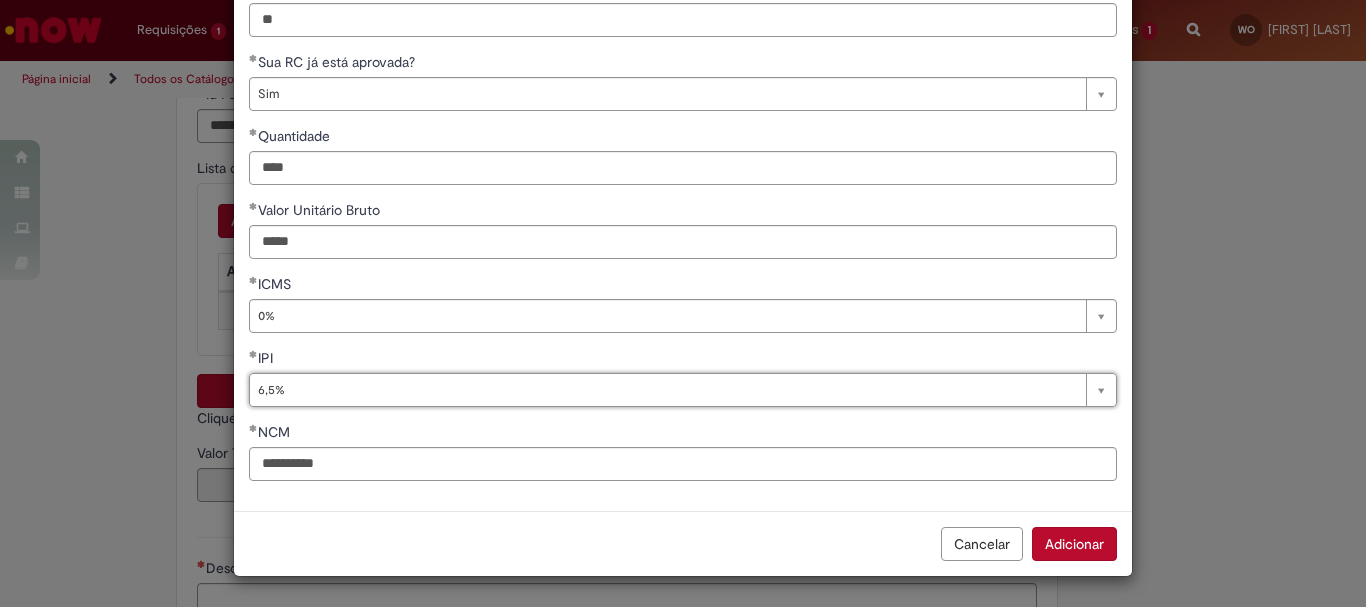 scroll, scrollTop: 0, scrollLeft: 17, axis: horizontal 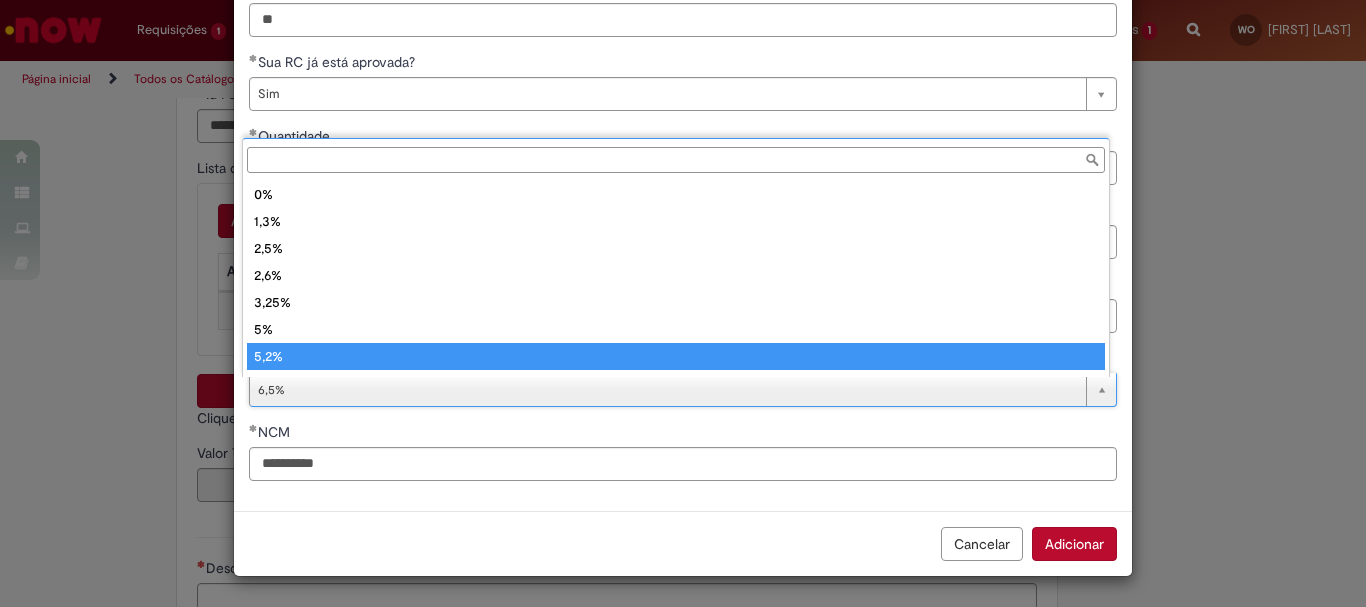 type on "****" 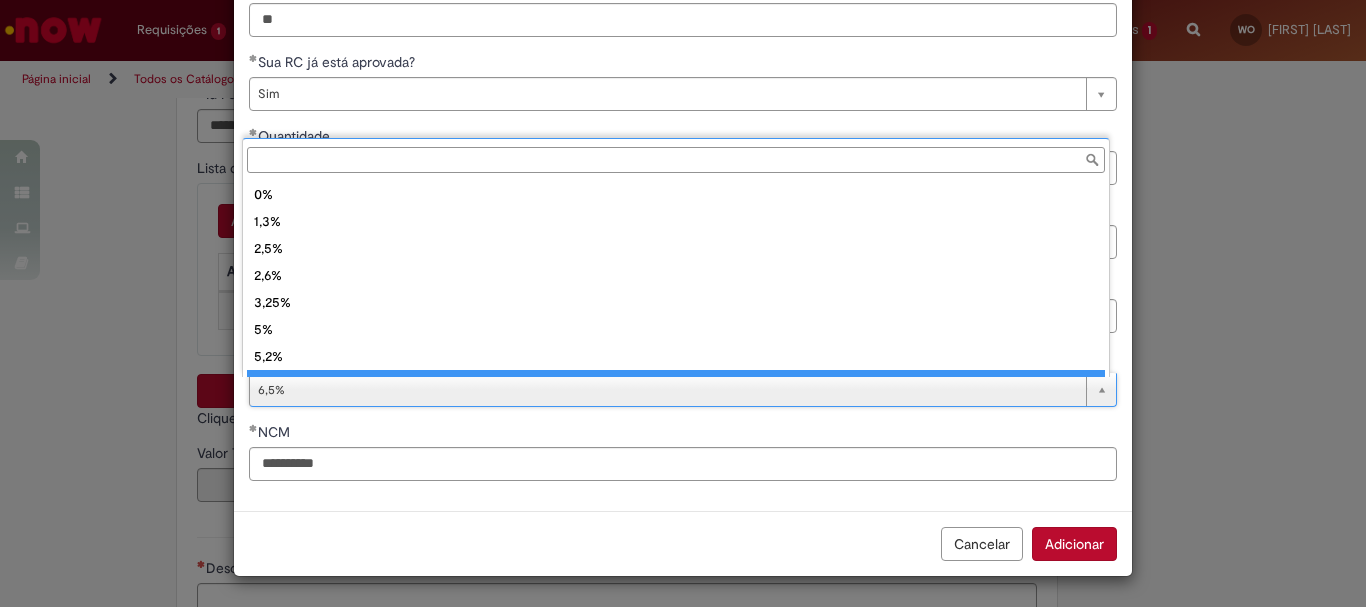 scroll, scrollTop: 16, scrollLeft: 0, axis: vertical 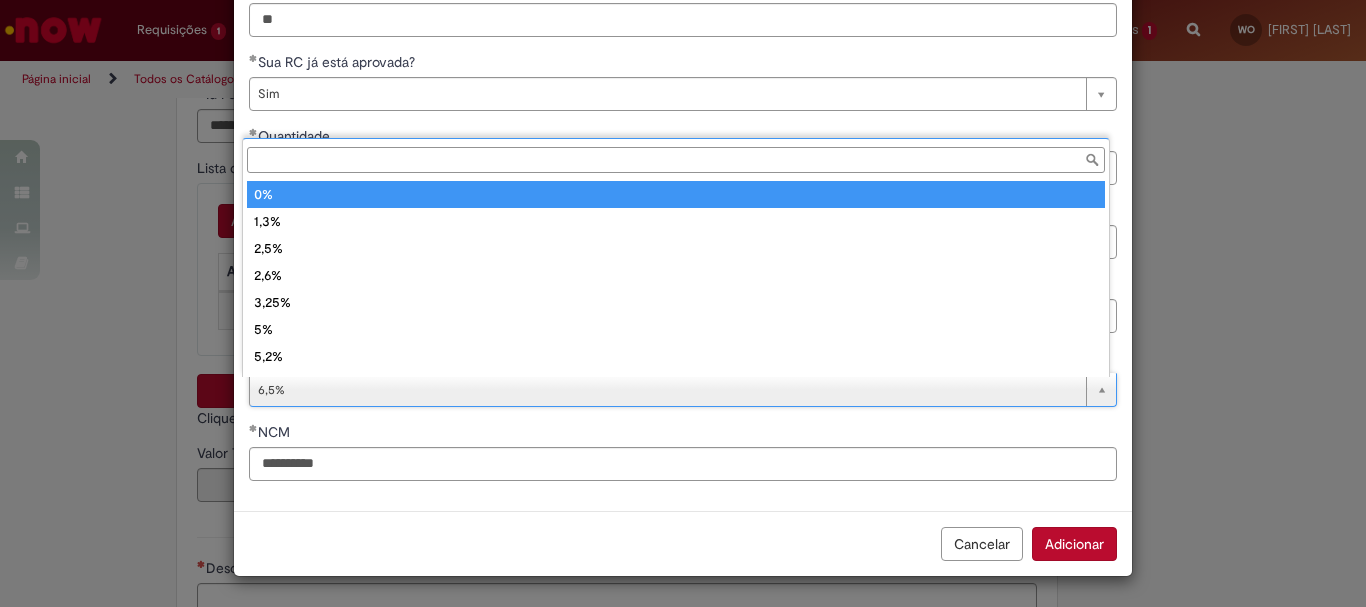 type on "**" 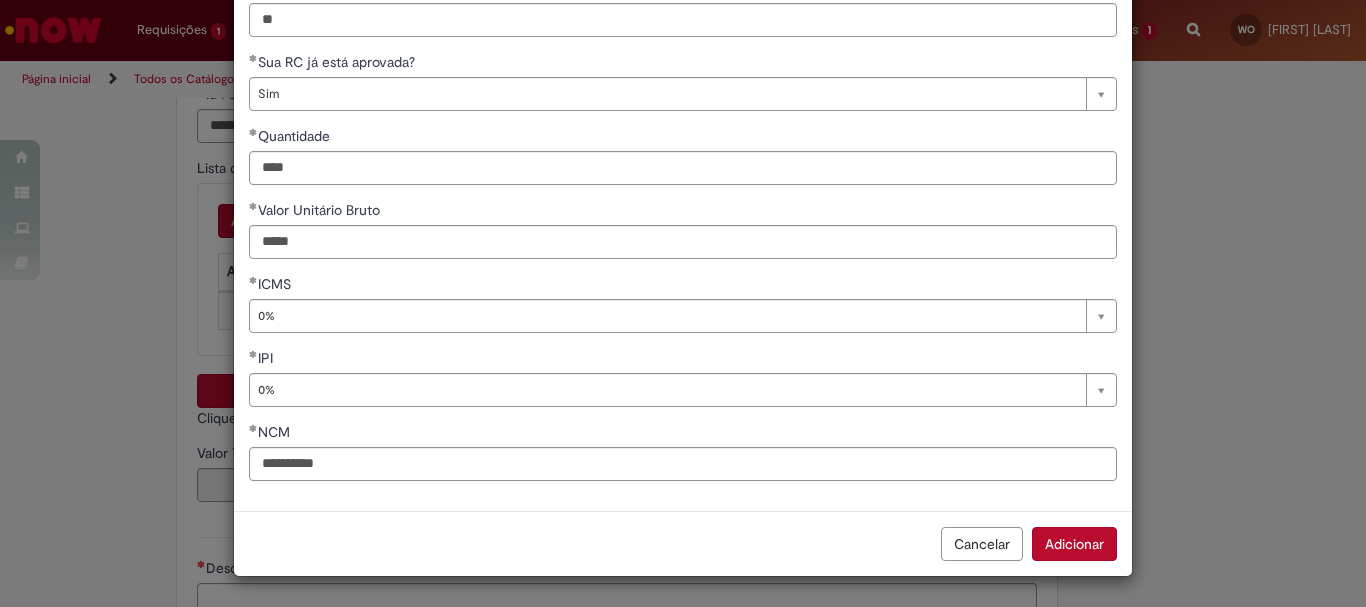 scroll, scrollTop: 0, scrollLeft: 0, axis: both 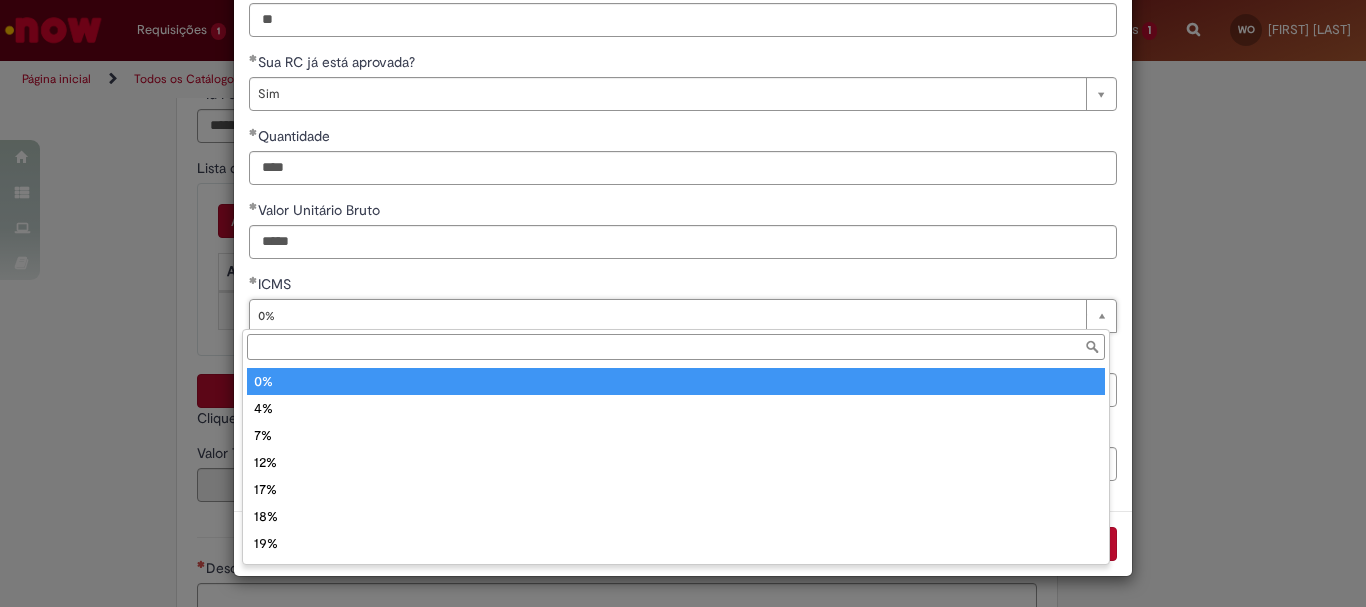 type on "**" 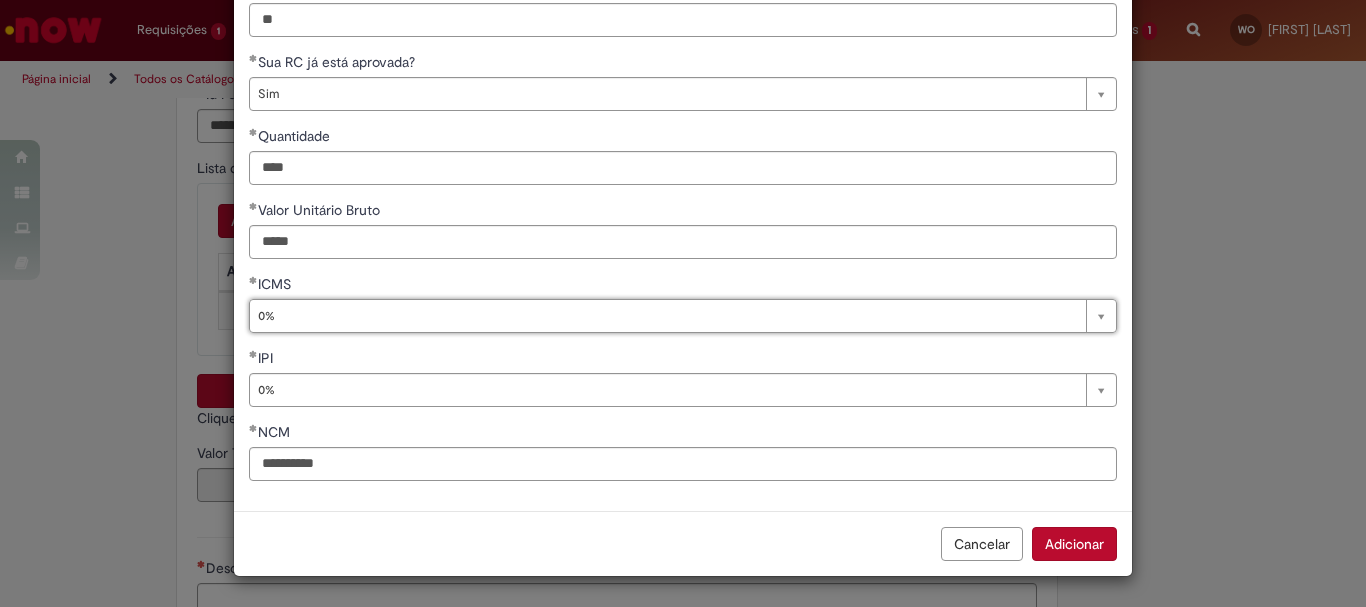 scroll, scrollTop: 0, scrollLeft: 17, axis: horizontal 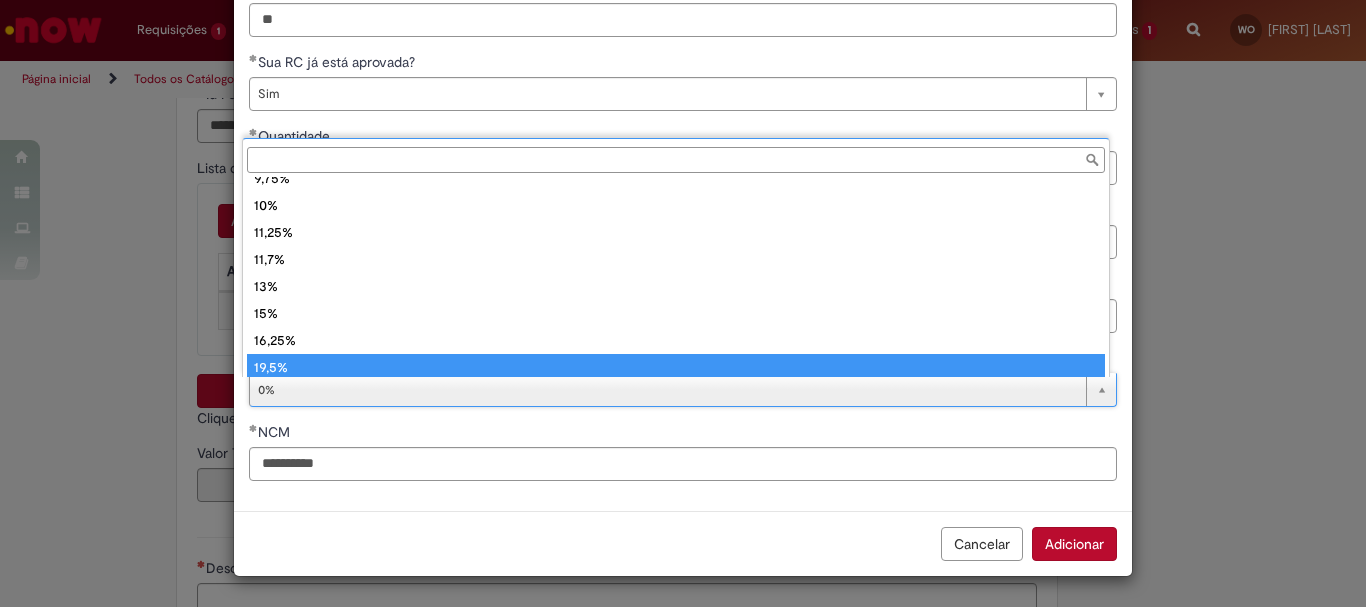 type on "**" 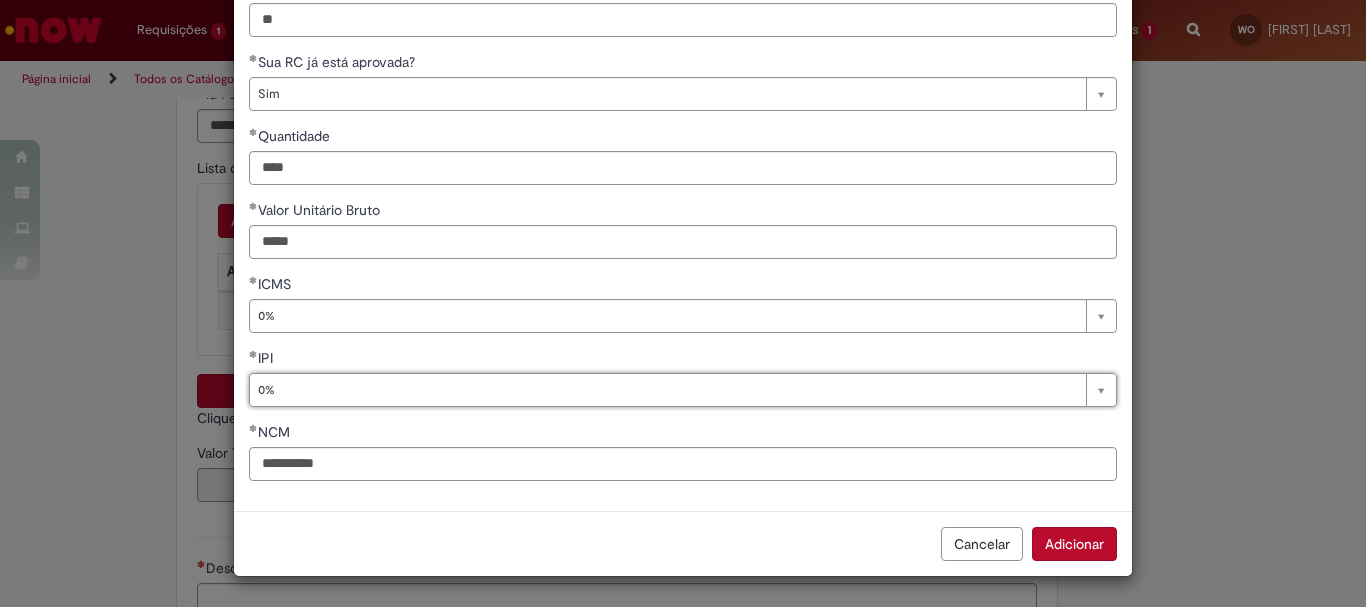 scroll, scrollTop: 0, scrollLeft: 17, axis: horizontal 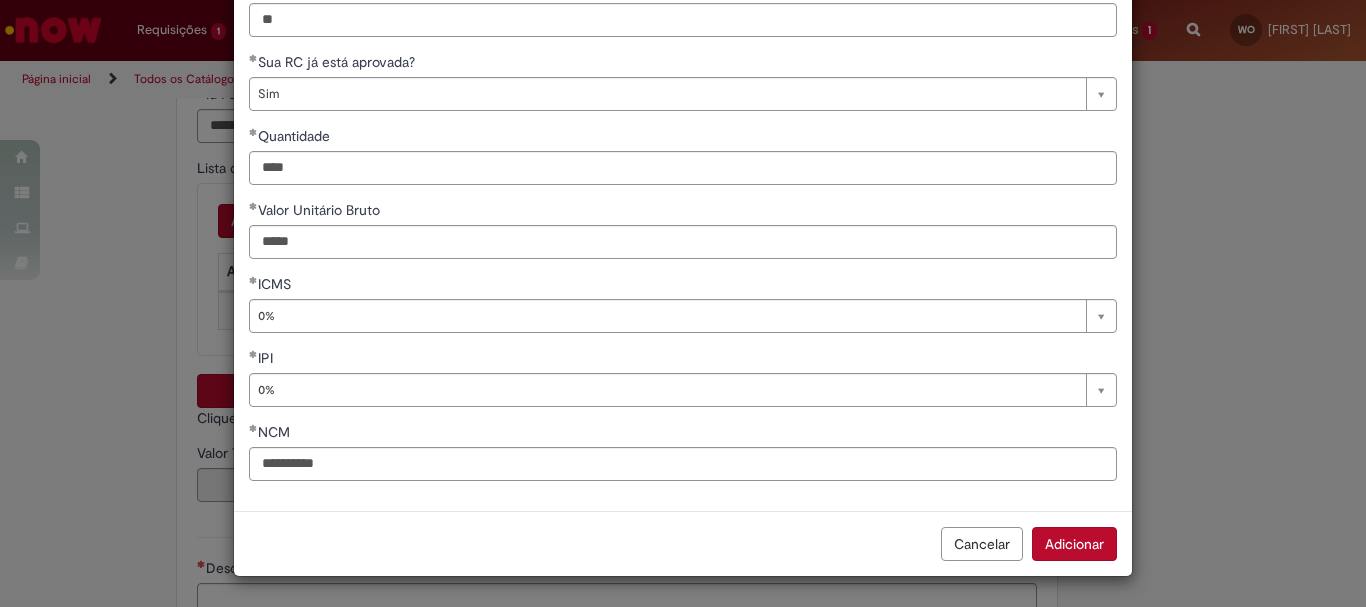 click on "Adicionar" at bounding box center (1074, 544) 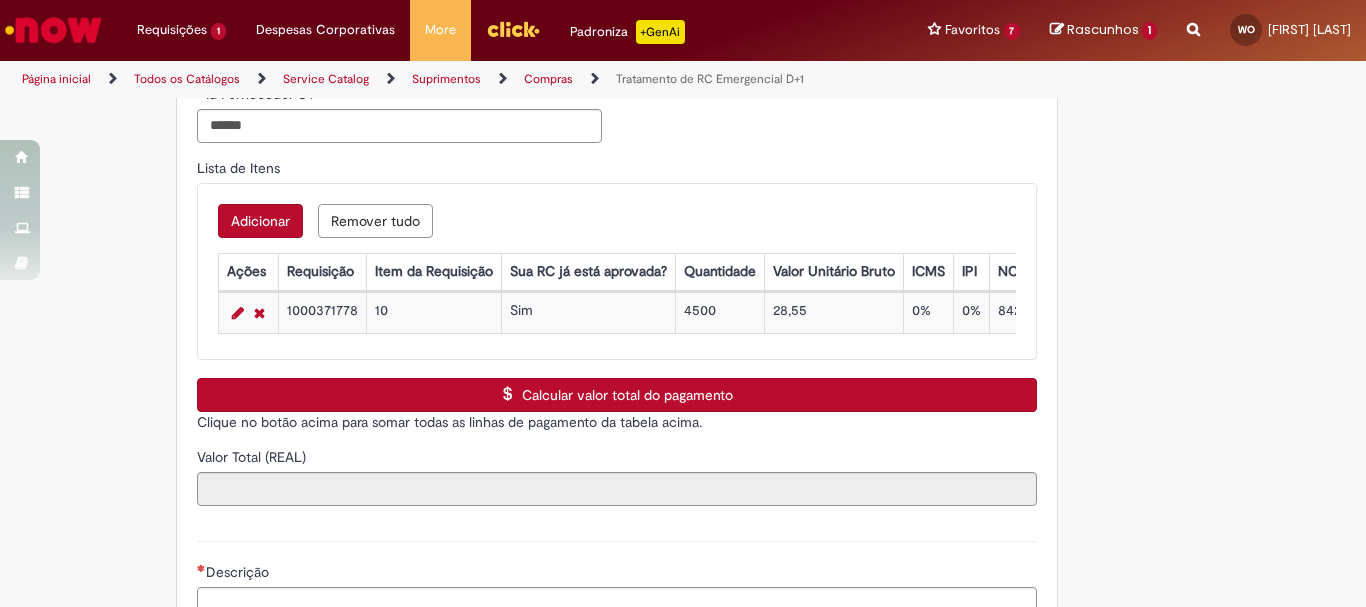 click on "Adicionar" at bounding box center (260, 221) 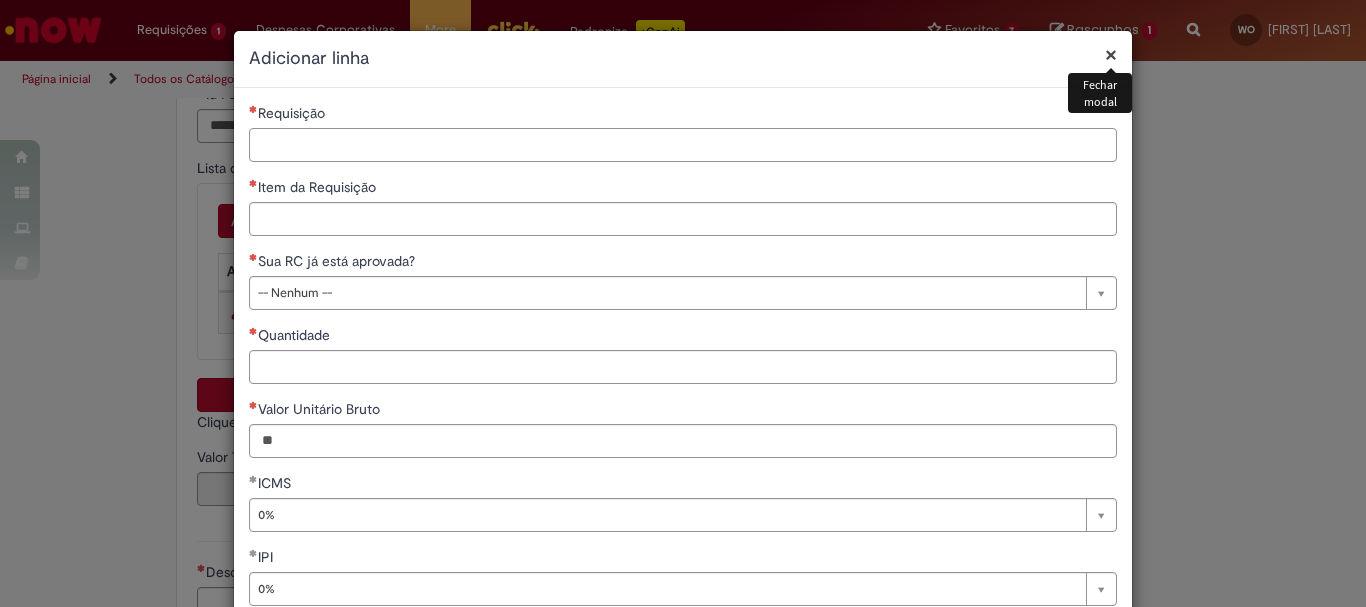 click on "Requisição" at bounding box center (683, 145) 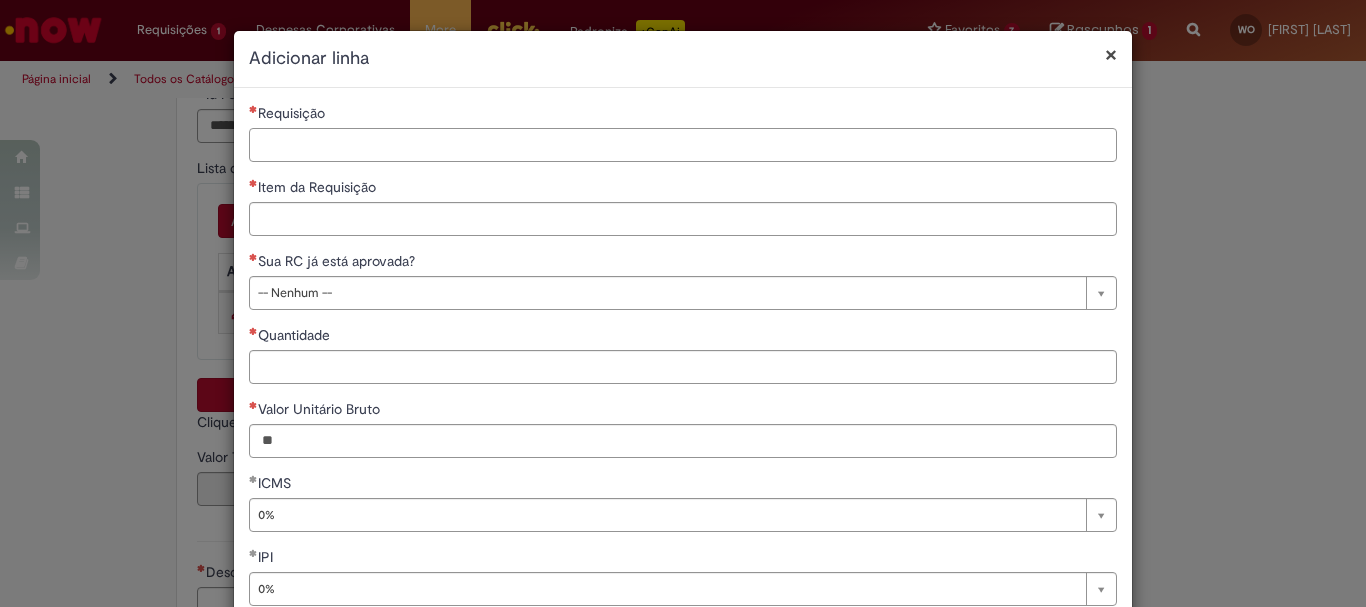 paste on "**********" 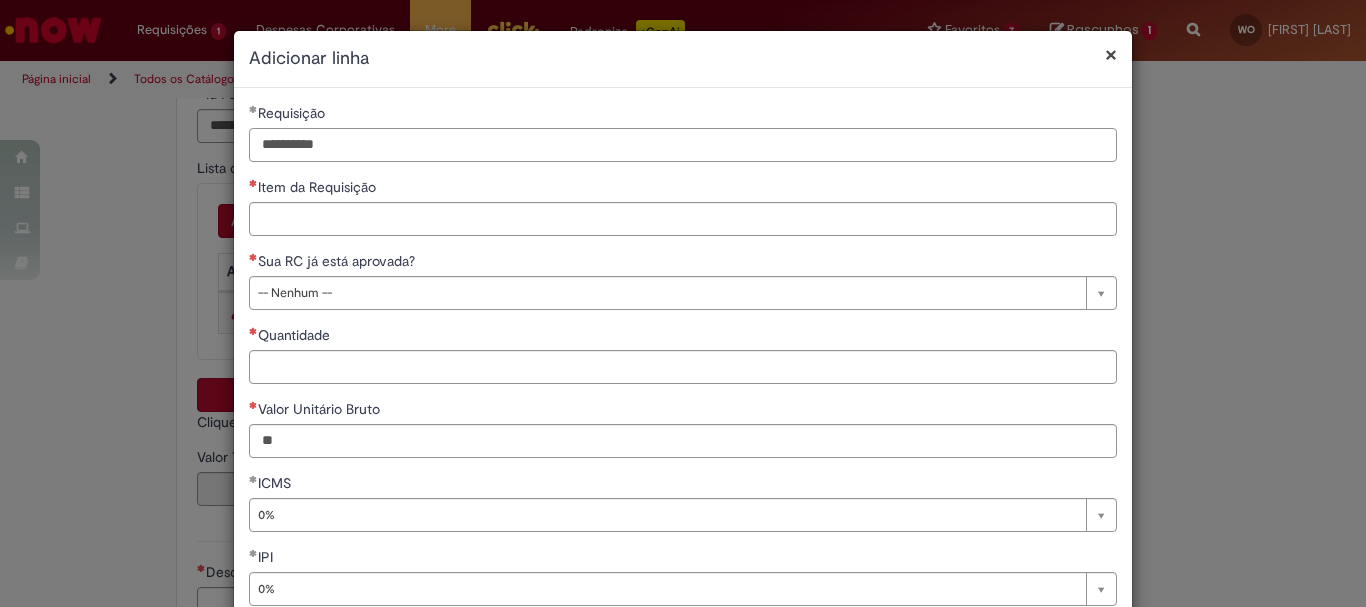 type on "**********" 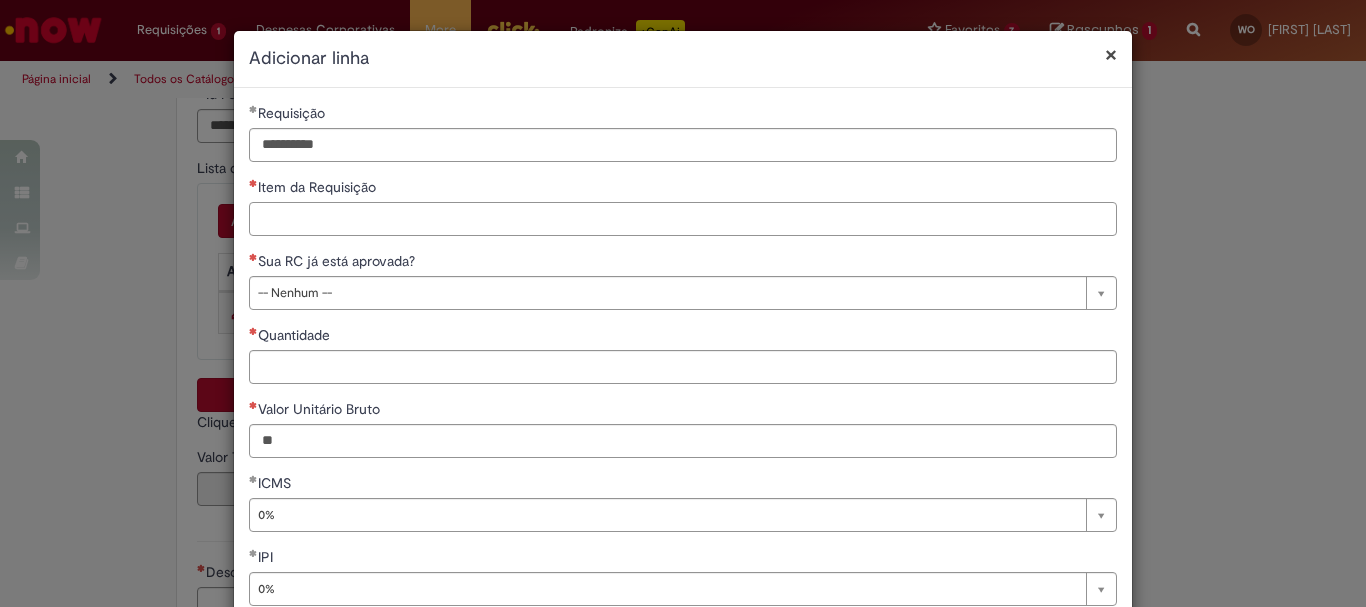 click on "Item da Requisição" at bounding box center [683, 219] 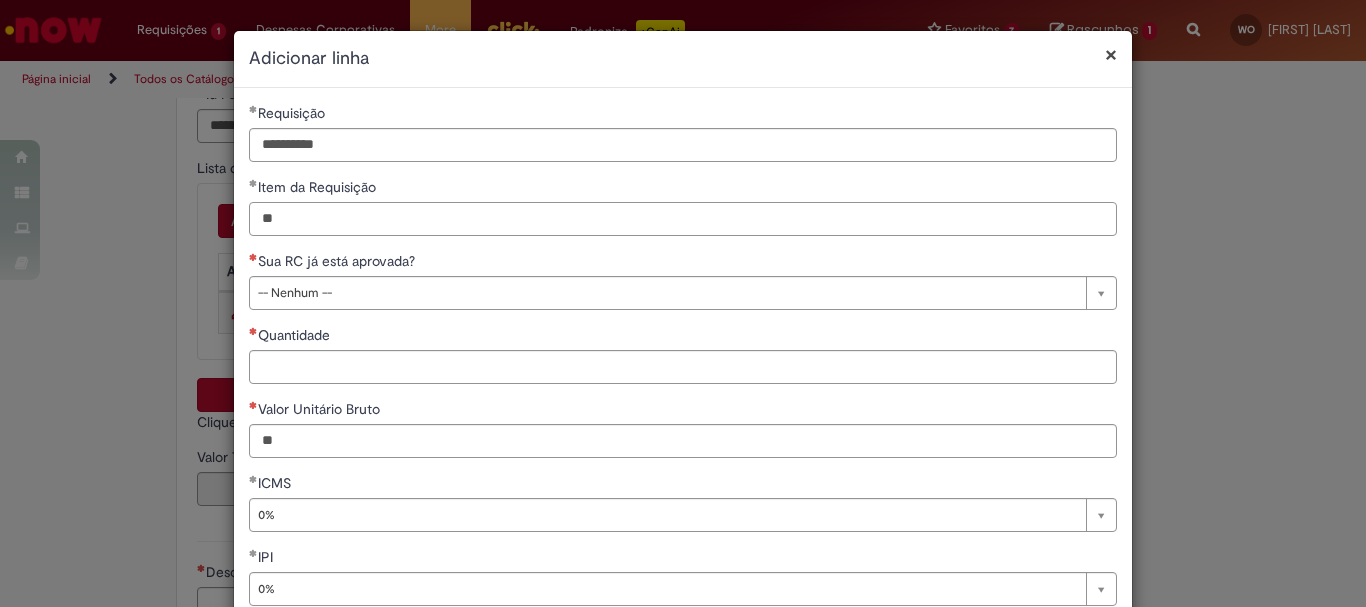 type on "**" 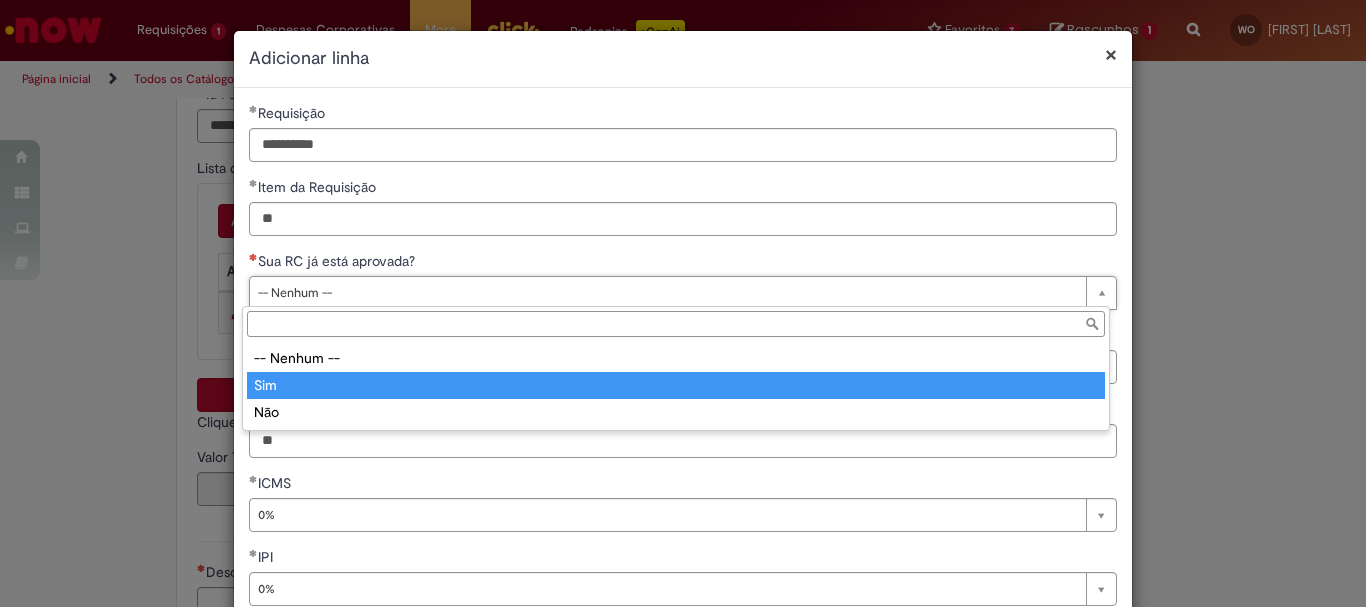 type on "***" 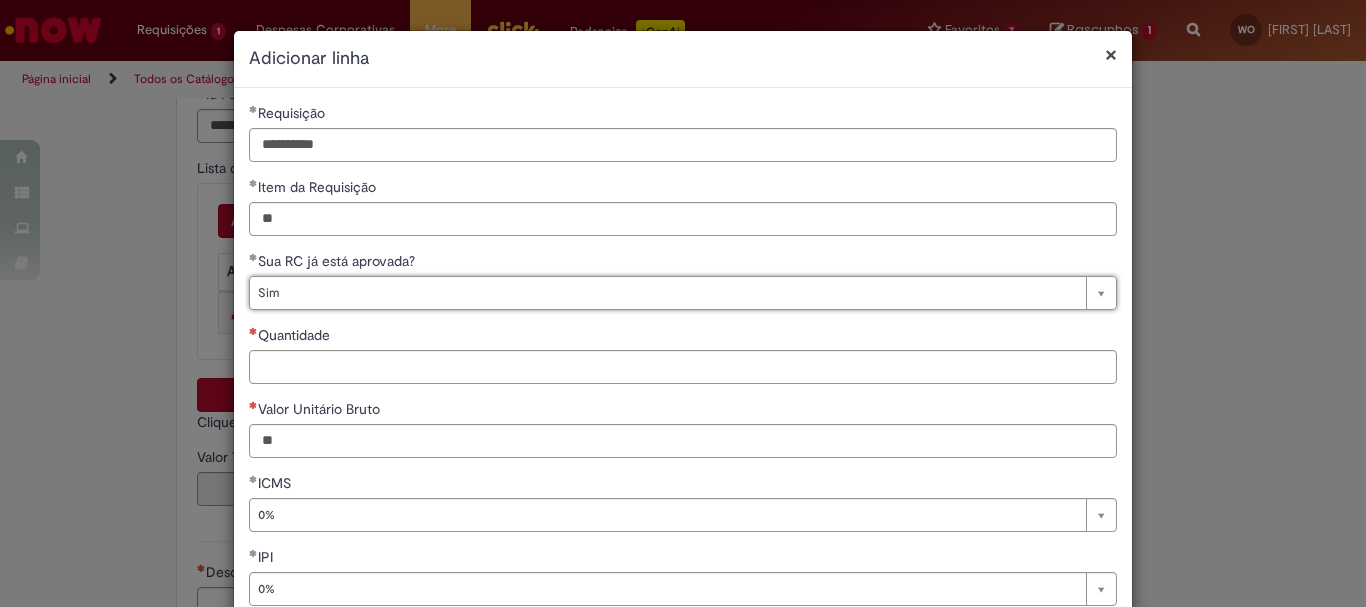 scroll, scrollTop: 100, scrollLeft: 0, axis: vertical 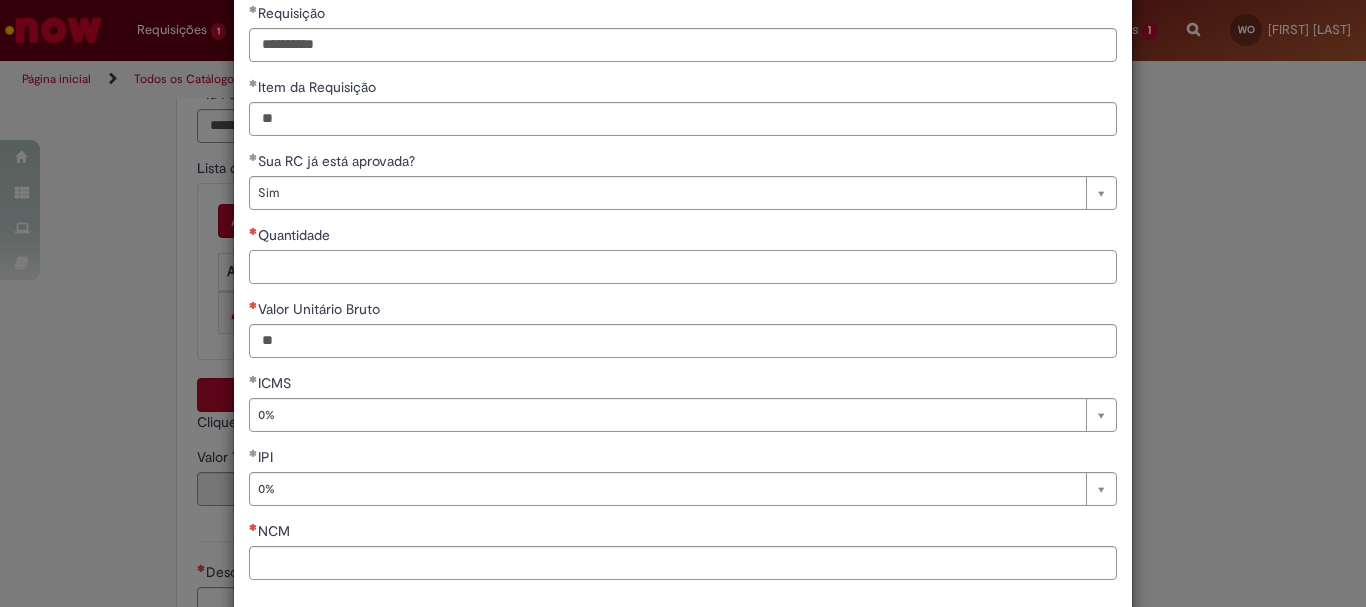 click on "Quantidade" at bounding box center [683, 267] 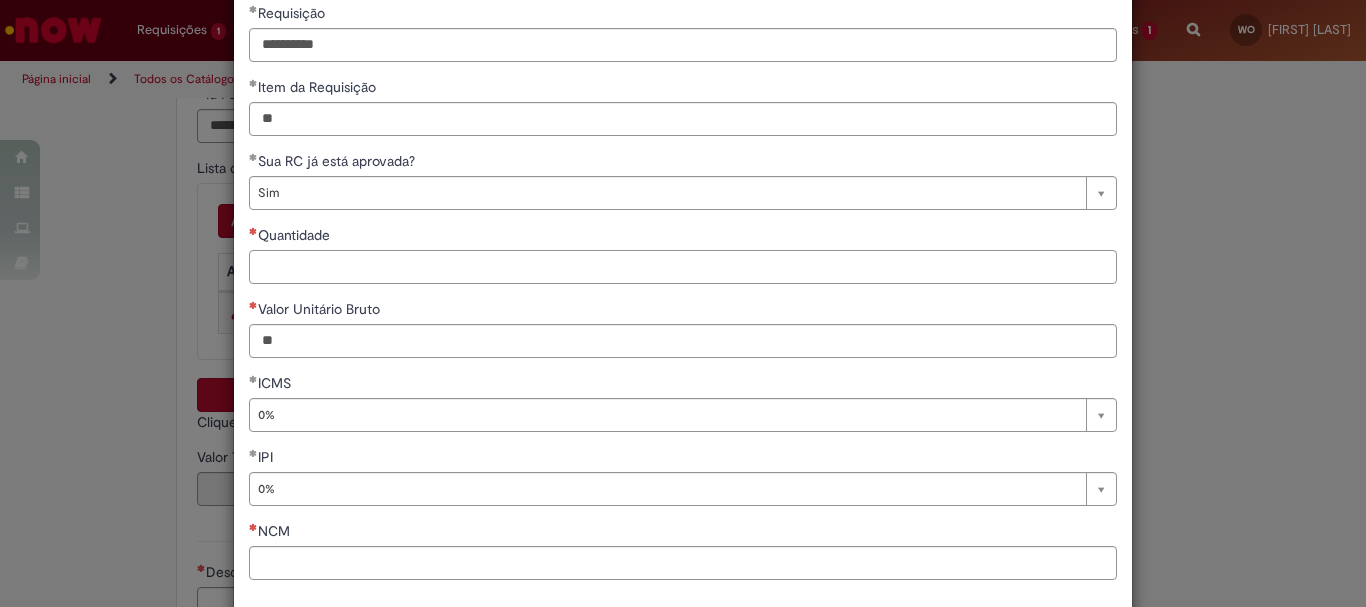 click on "Quantidade" at bounding box center [683, 267] 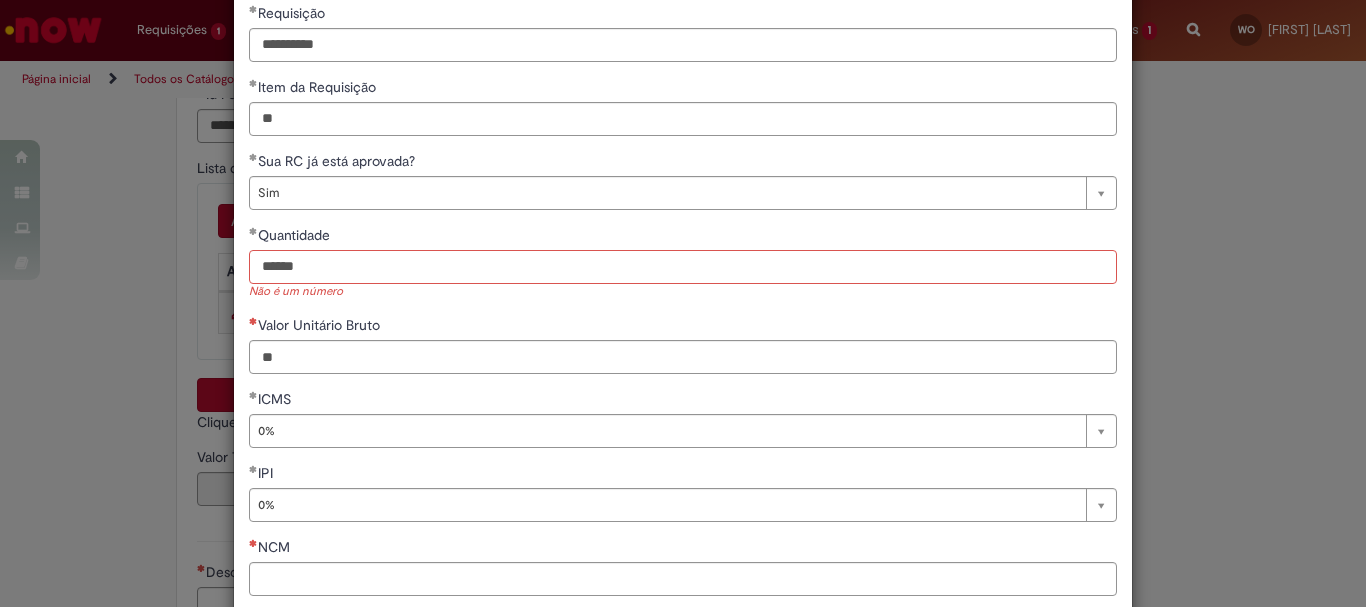 click on "******" at bounding box center [683, 267] 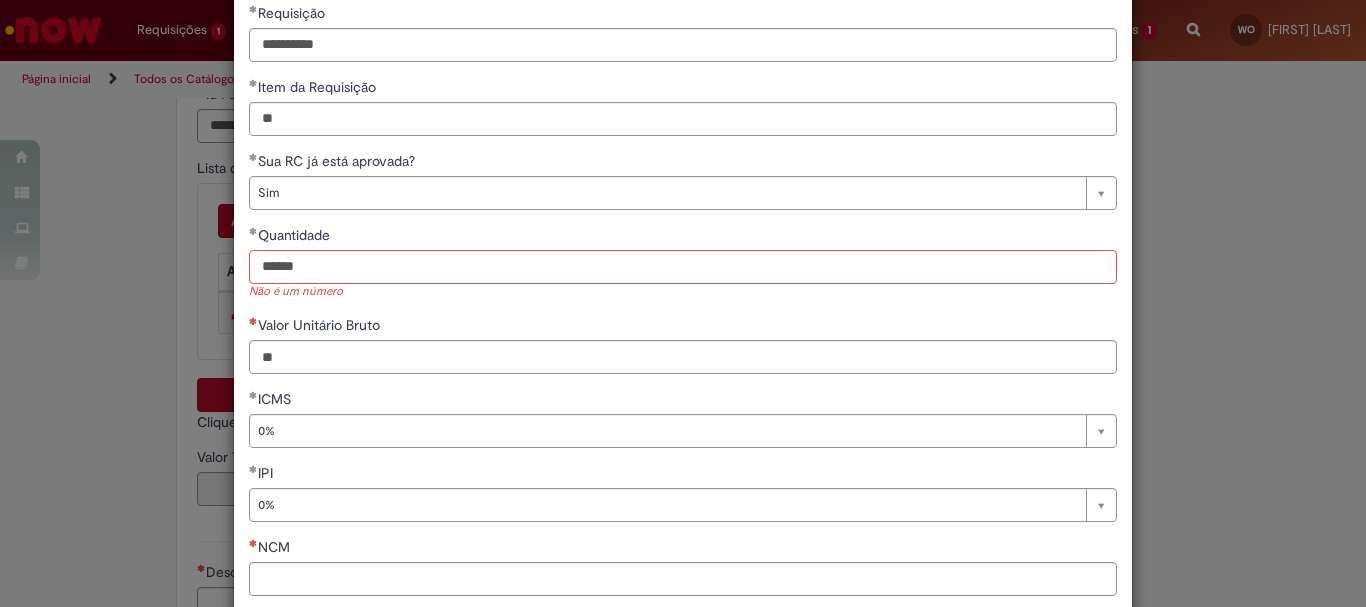 click on "******" at bounding box center [683, 267] 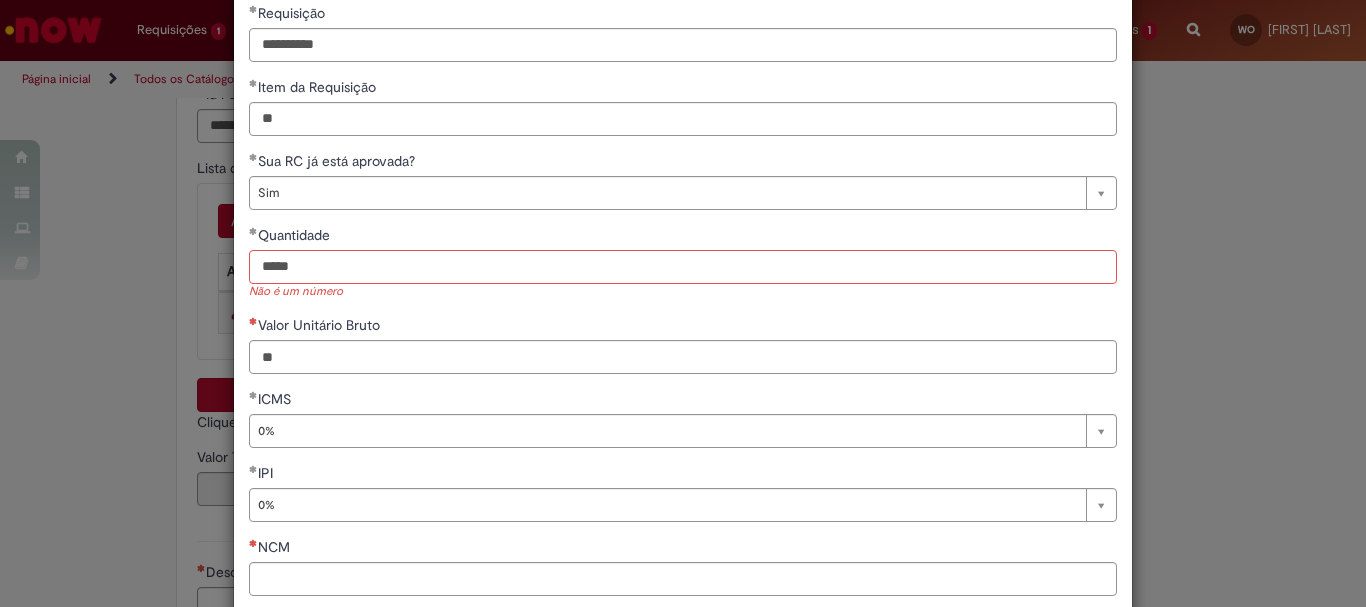 type on "*****" 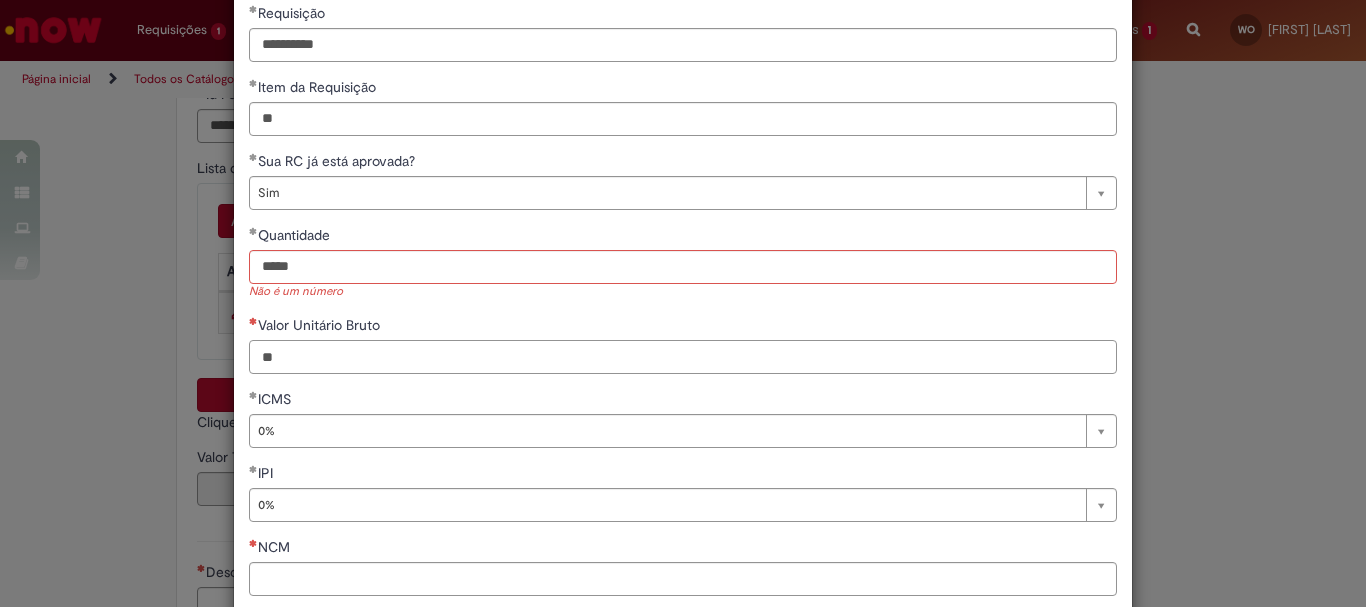 click on "**********" at bounding box center (683, 307) 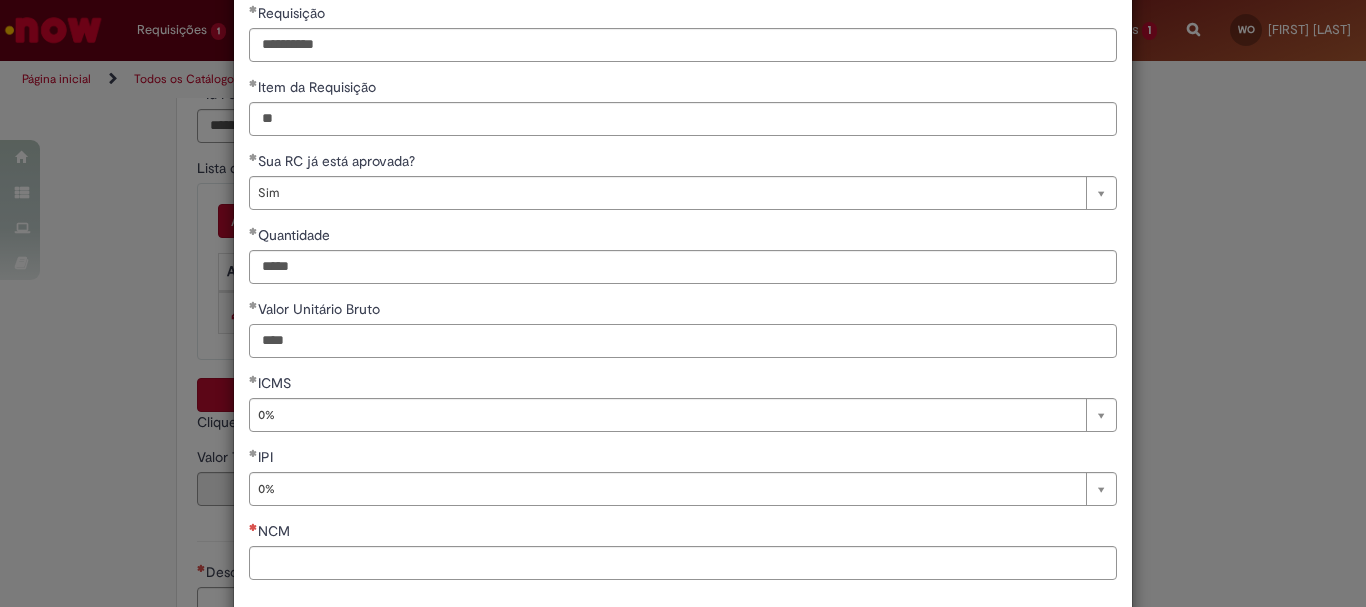 scroll, scrollTop: 199, scrollLeft: 0, axis: vertical 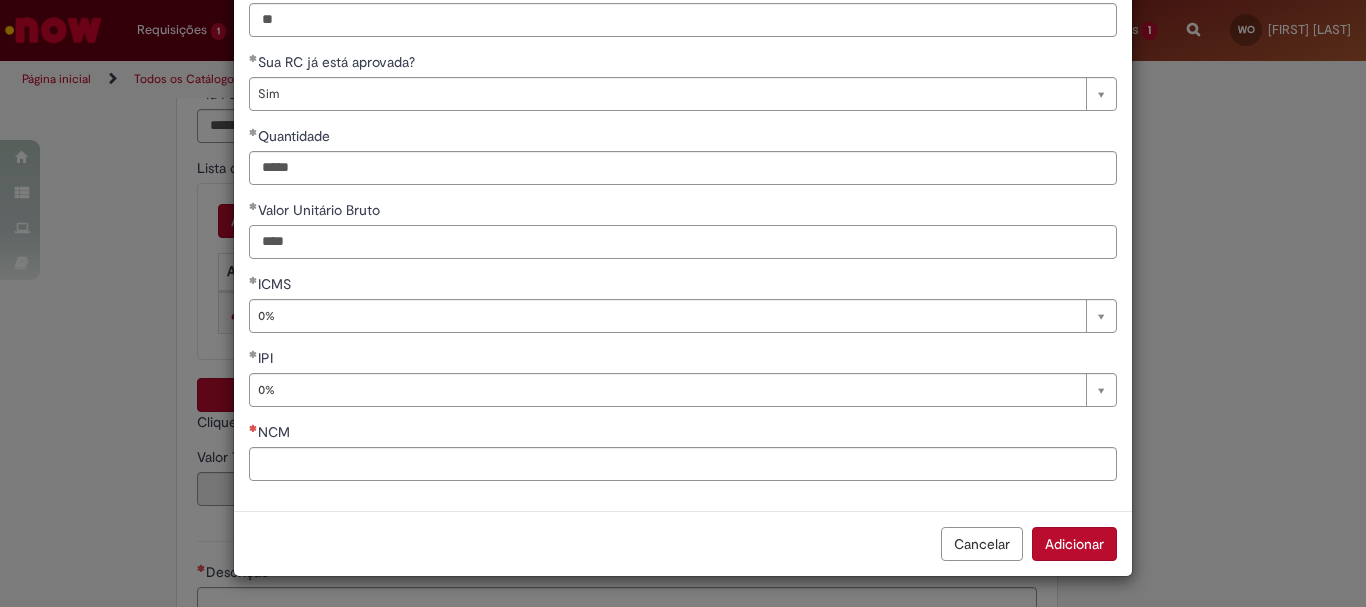 type on "****" 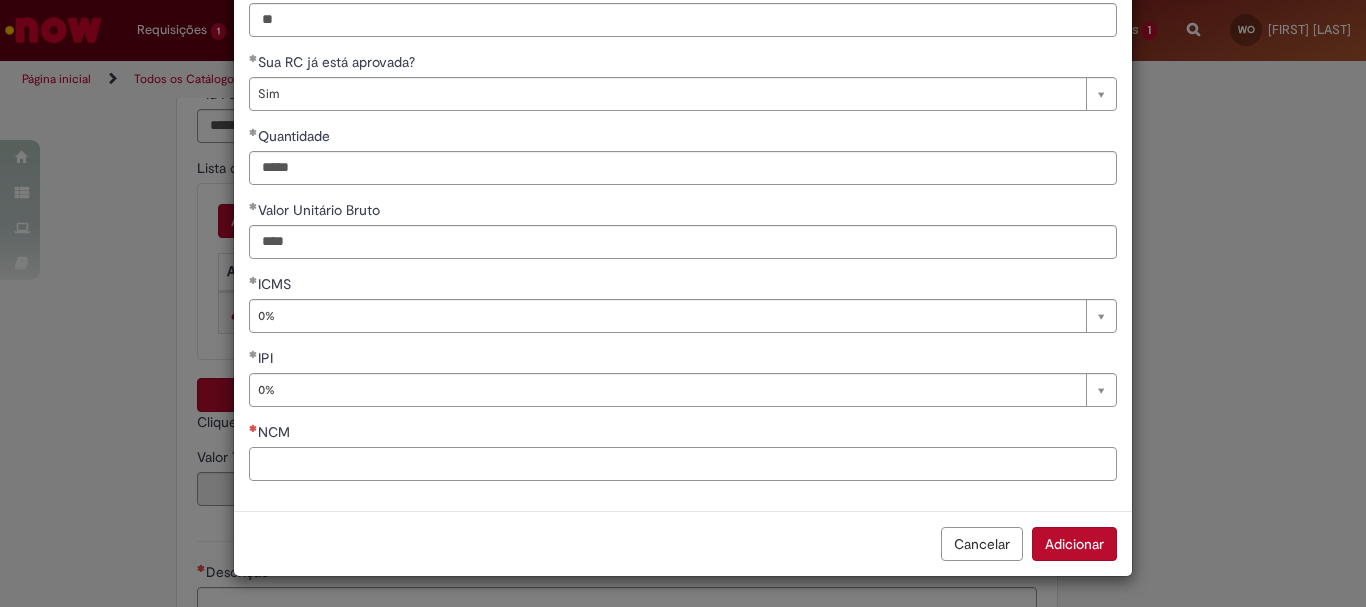 click on "NCM" at bounding box center [683, 464] 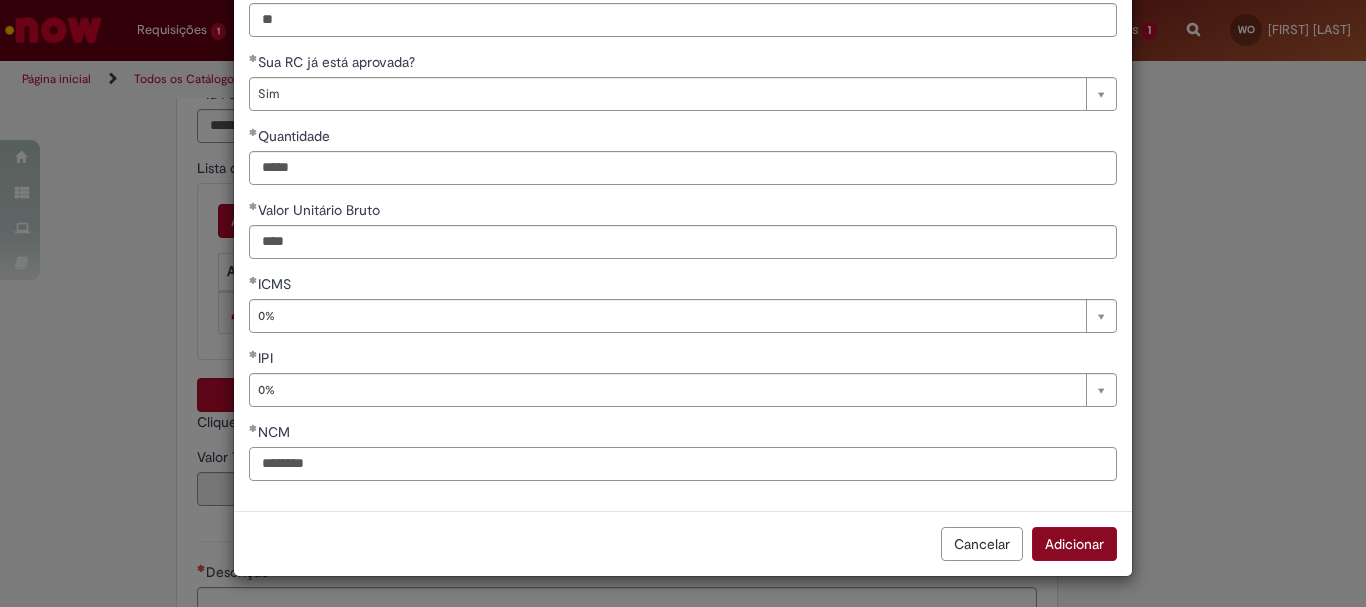 type on "********" 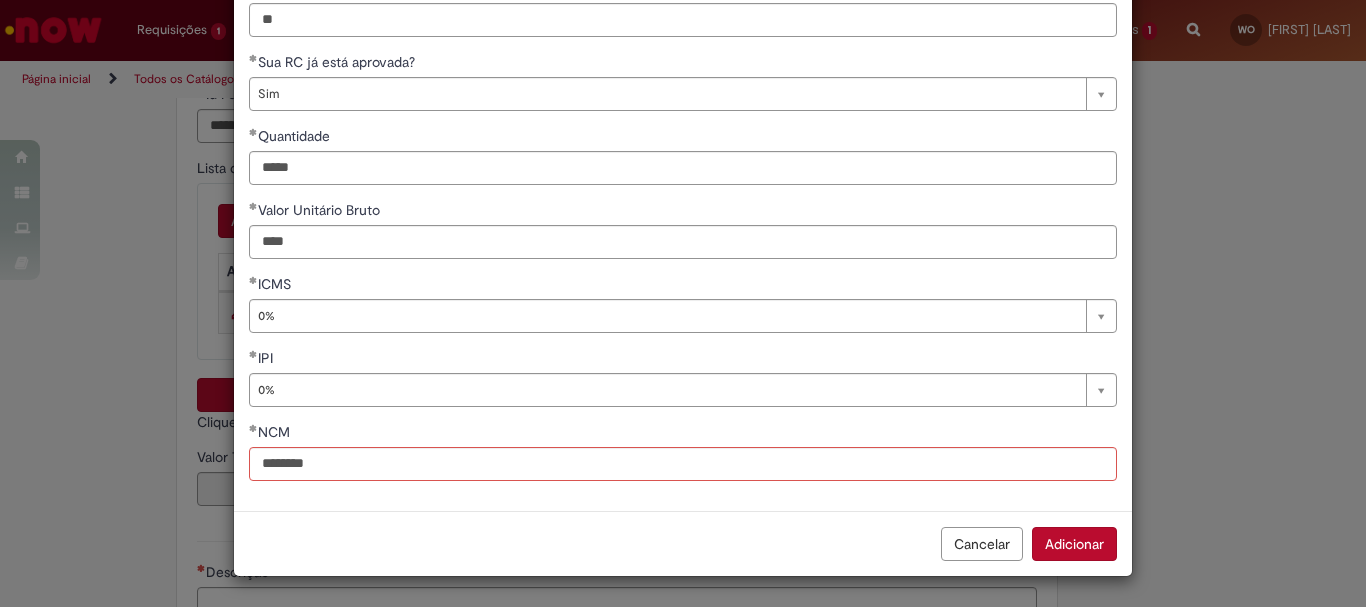 click on "Adicionar" at bounding box center (1074, 544) 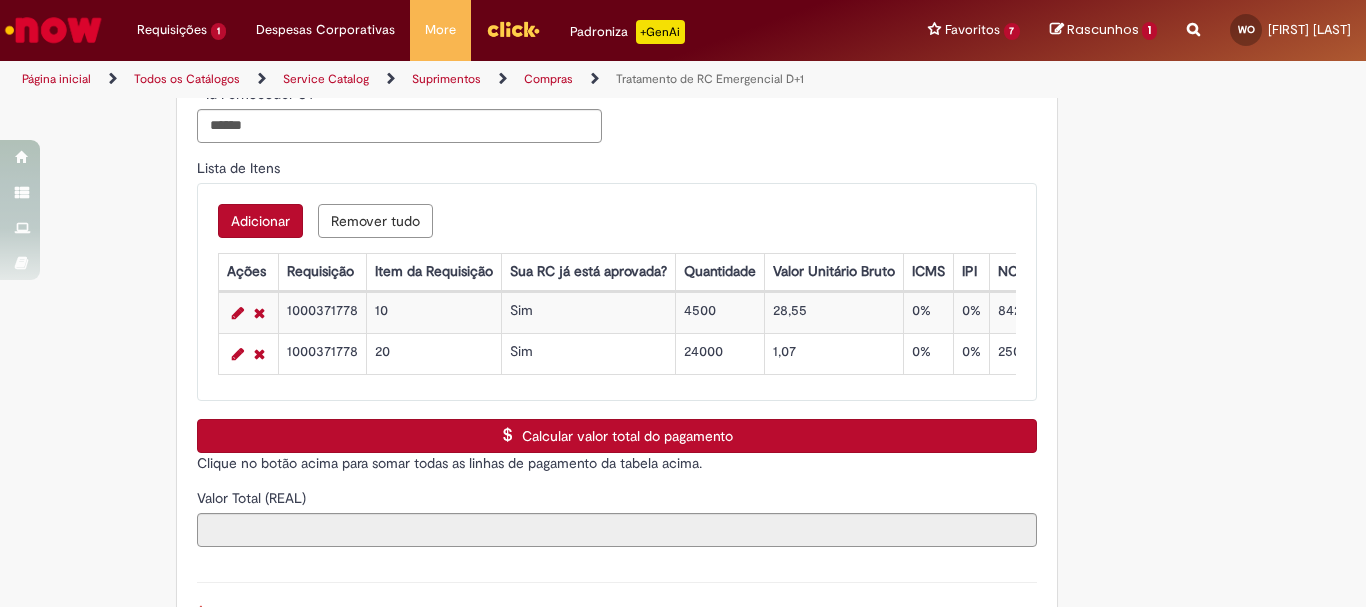 click on "Adicionar" at bounding box center [260, 221] 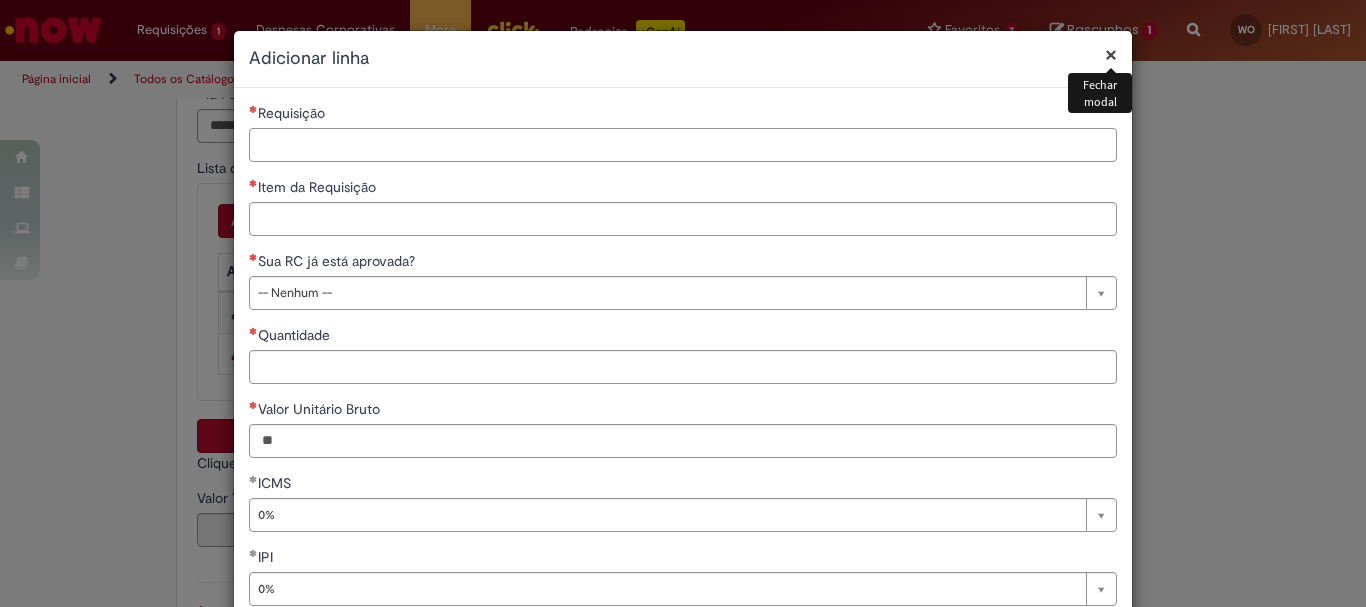 click on "Requisição" at bounding box center (683, 145) 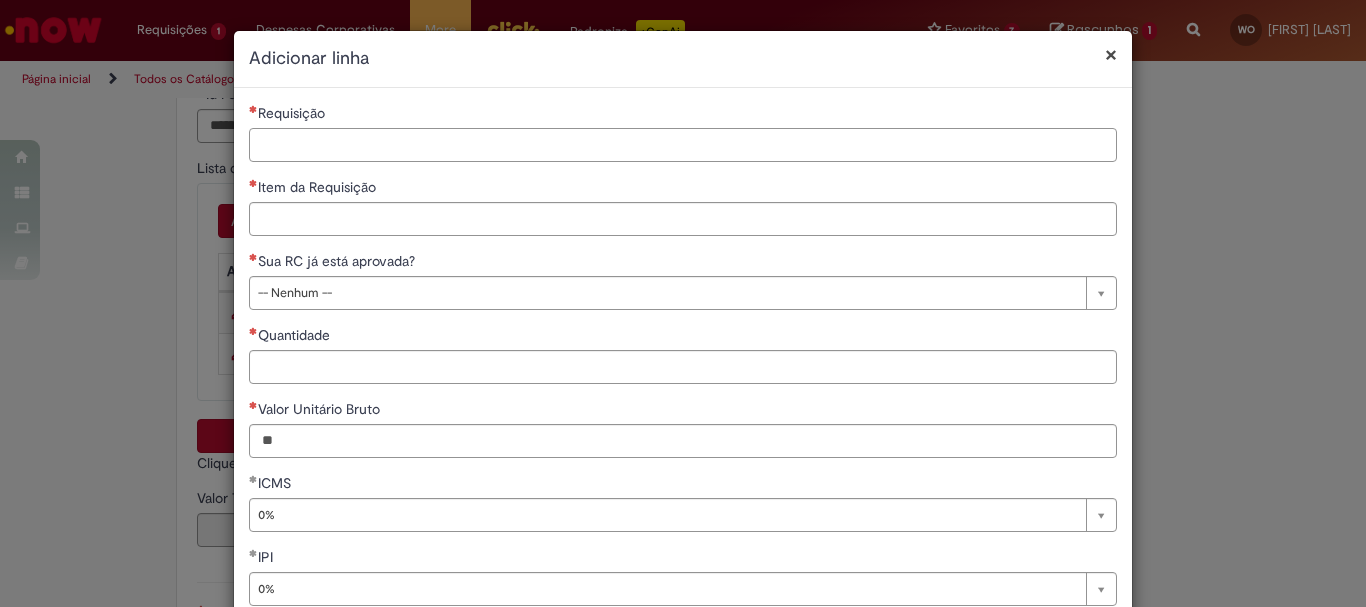 paste on "**********" 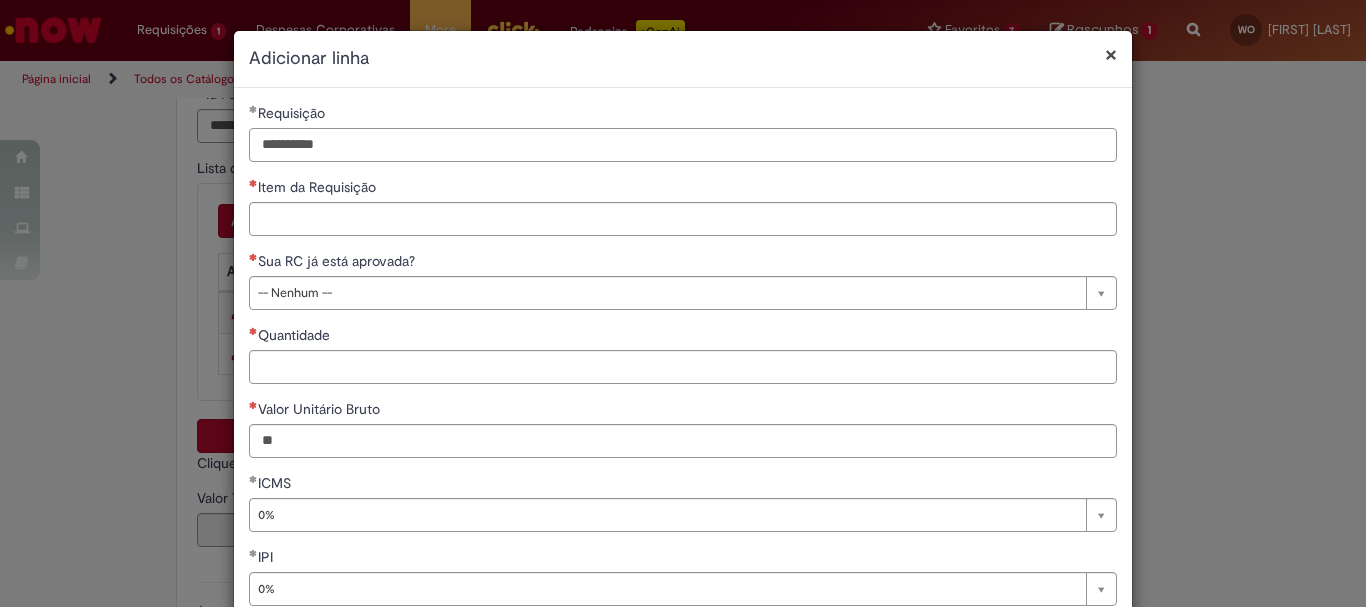 type on "**********" 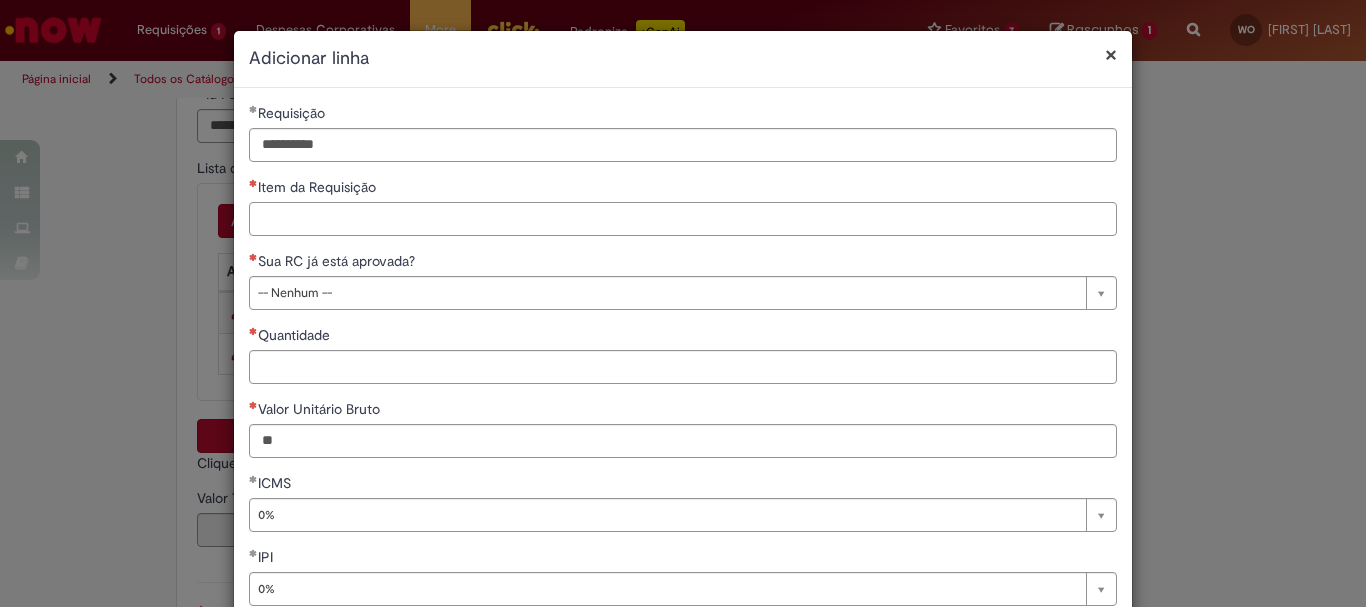 click on "Item da Requisição" at bounding box center (683, 219) 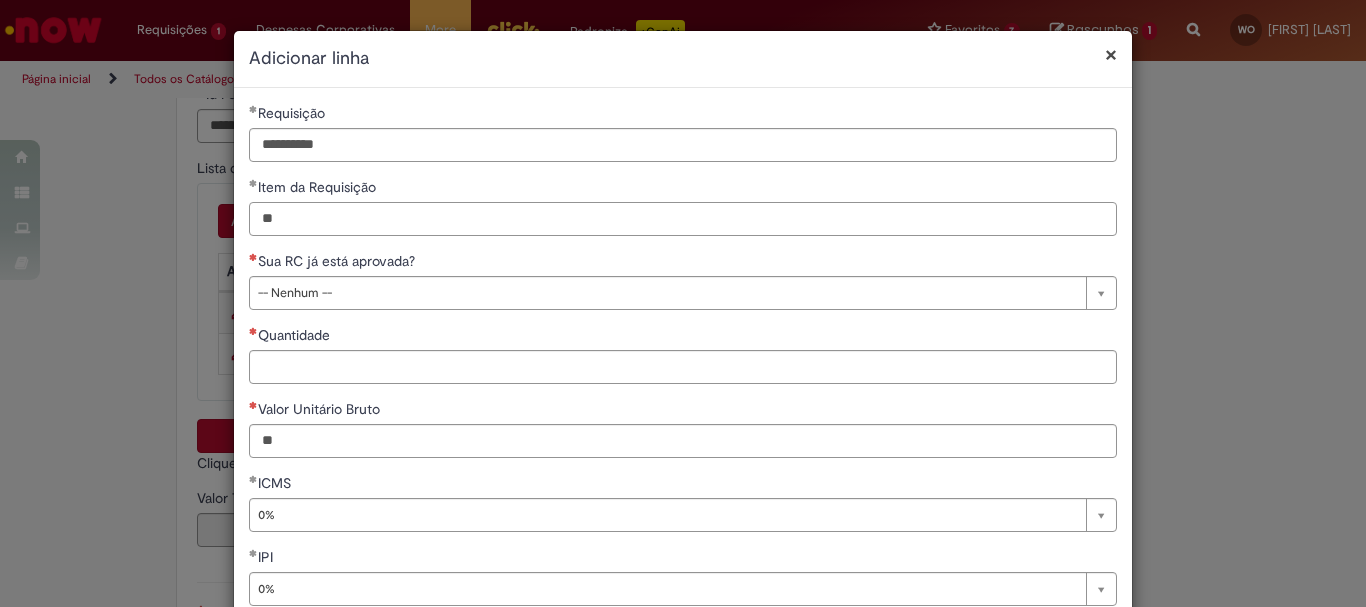 type on "**" 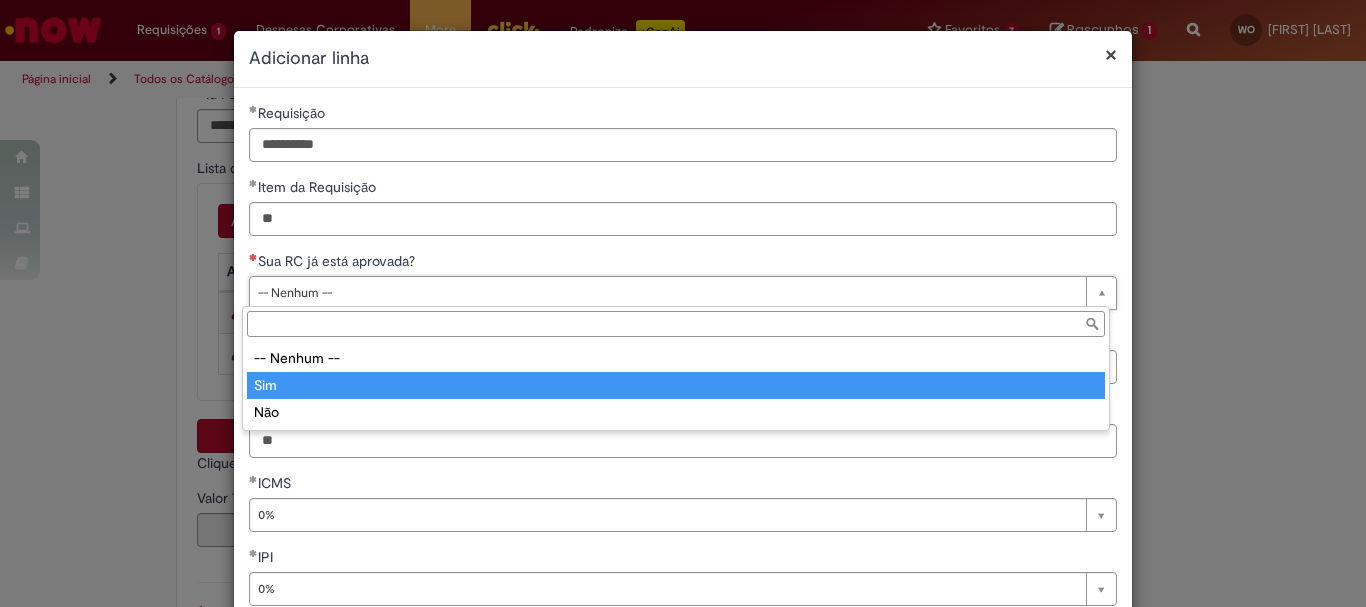 type on "***" 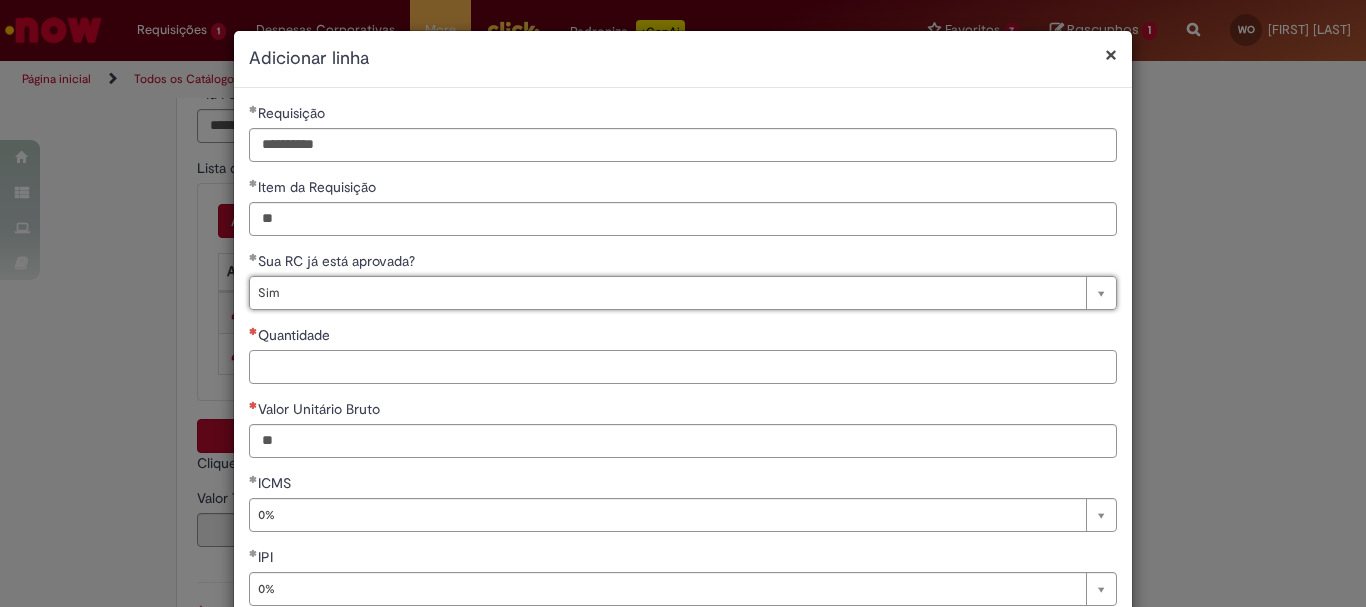 click on "Quantidade" at bounding box center [683, 367] 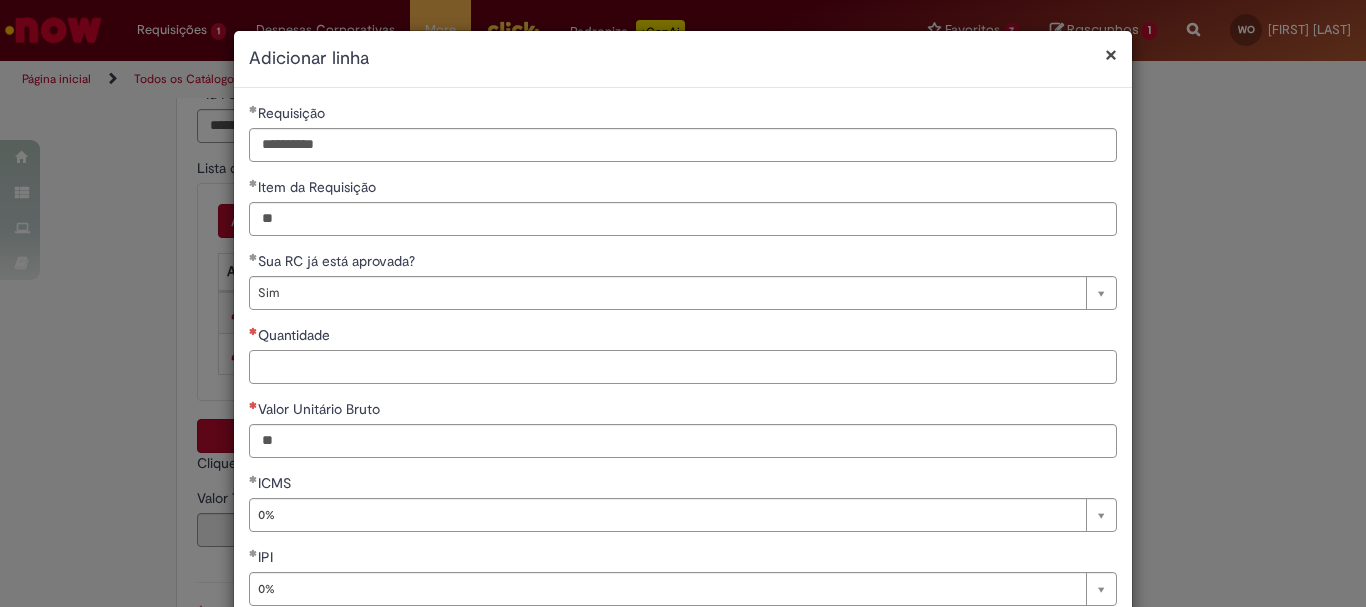 paste on "**********" 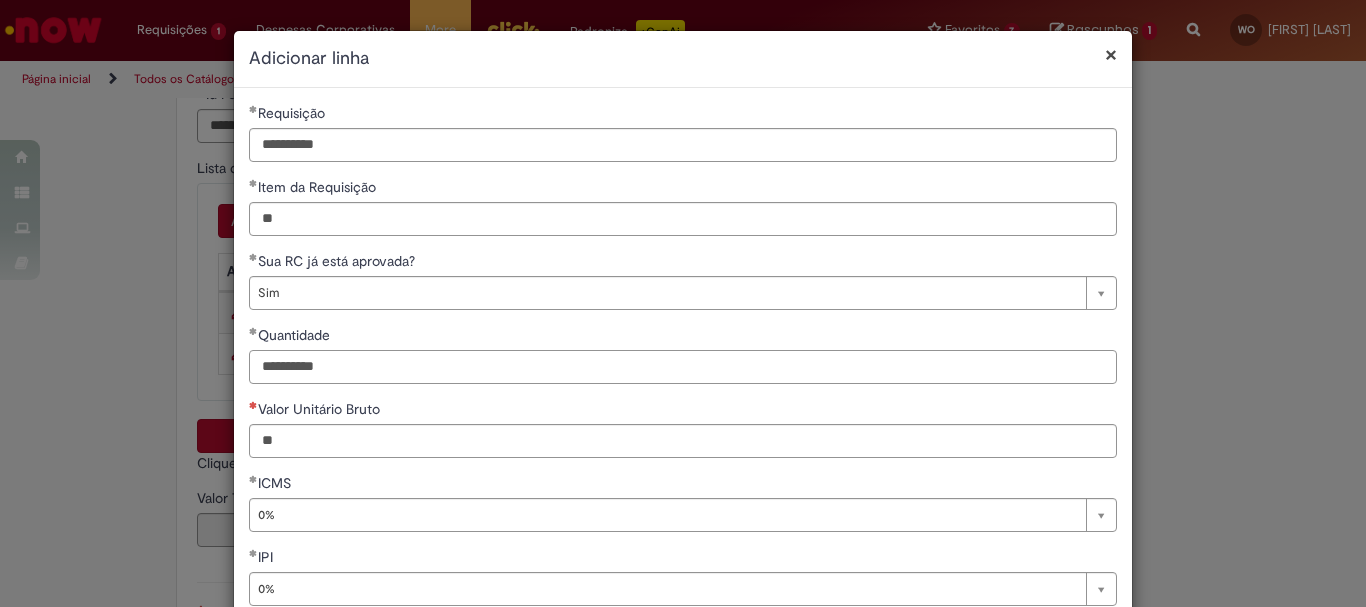 click on "**********" at bounding box center (683, 367) 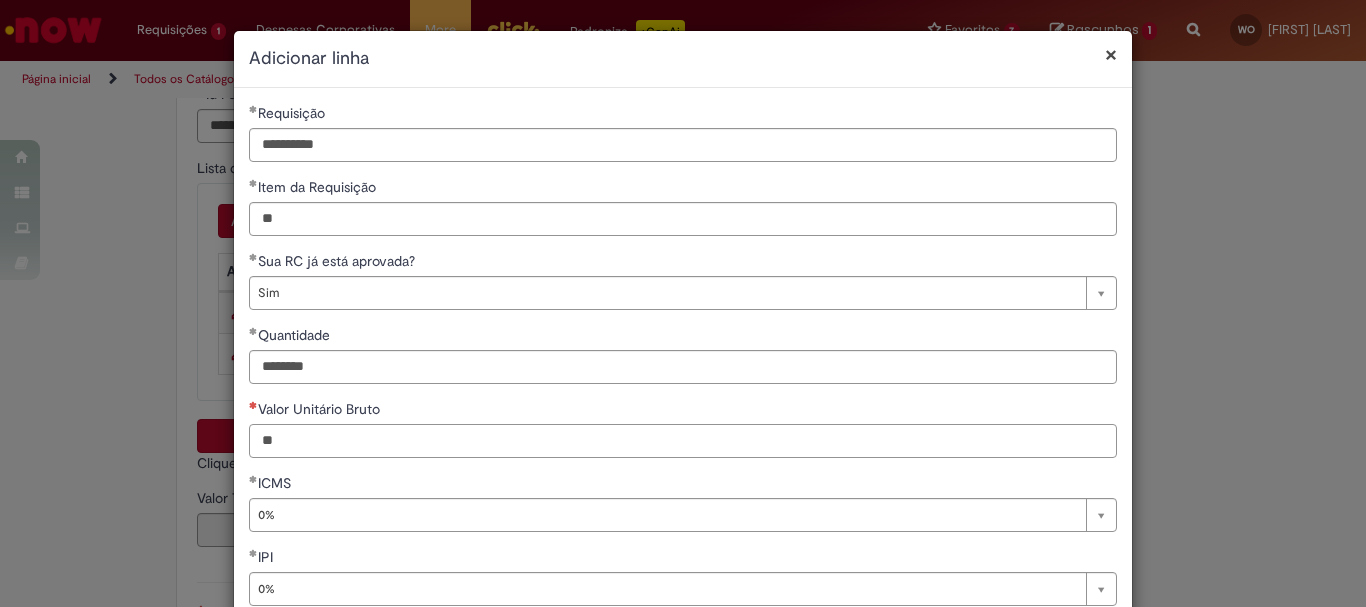 click on "Valor Unitário Bruto" at bounding box center [683, 441] 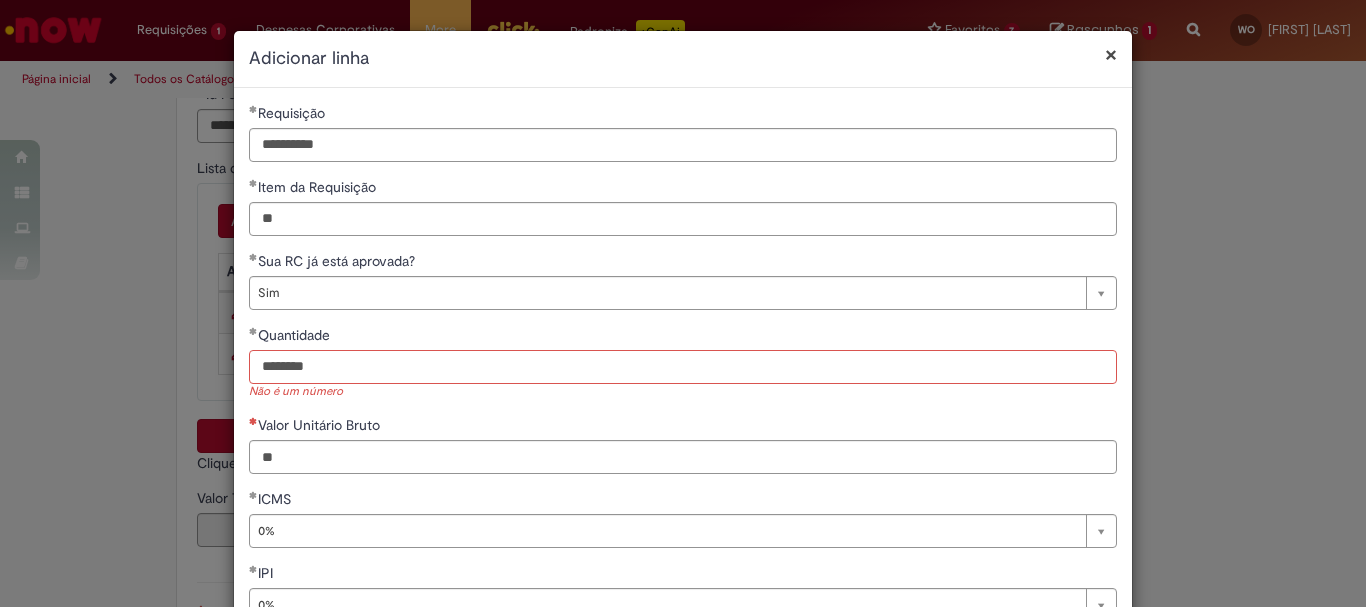 click on "********" at bounding box center [683, 367] 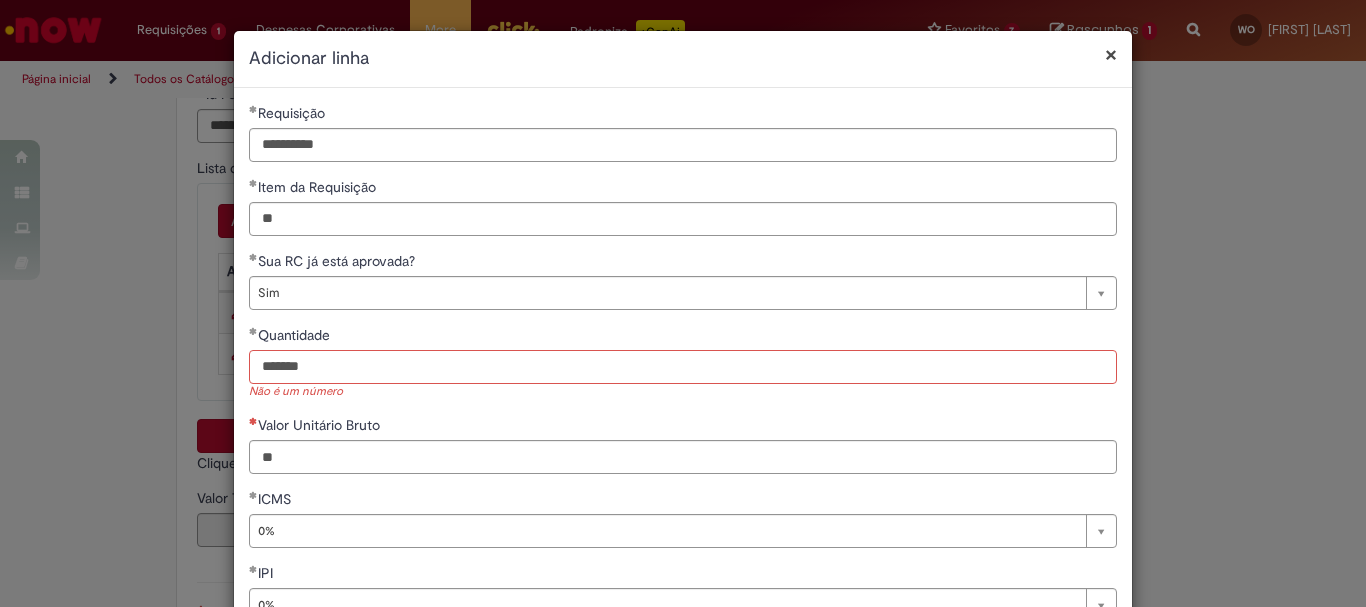 click on "*******" at bounding box center [683, 367] 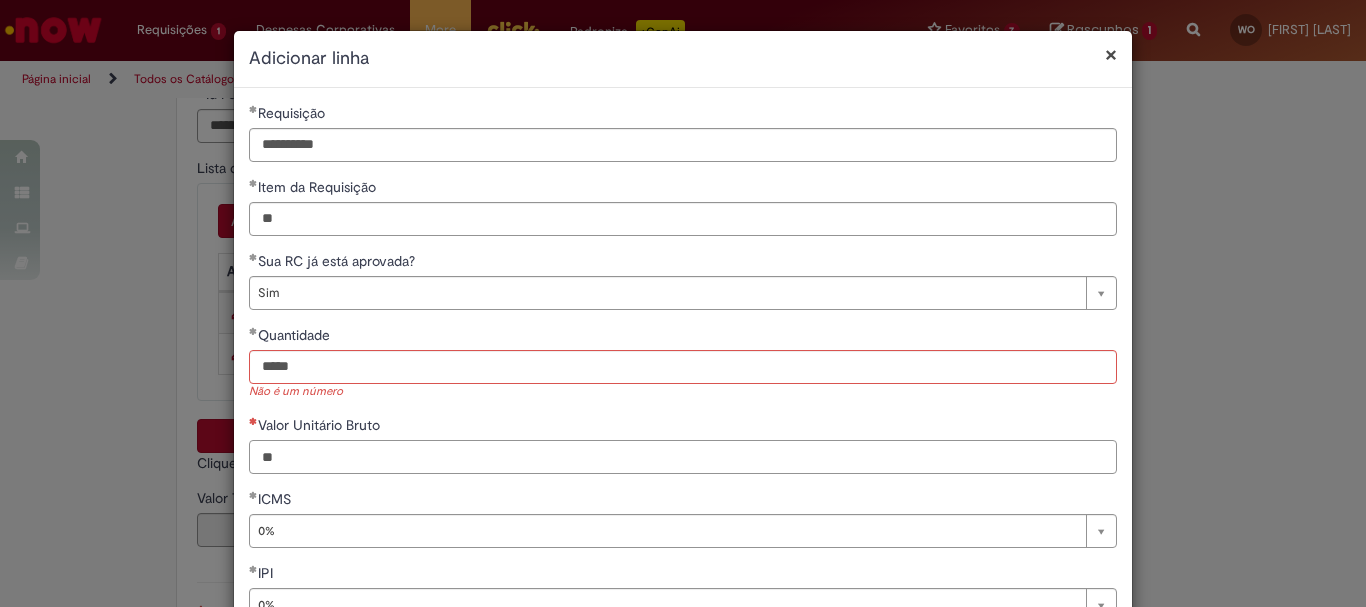 click on "**********" at bounding box center [683, 407] 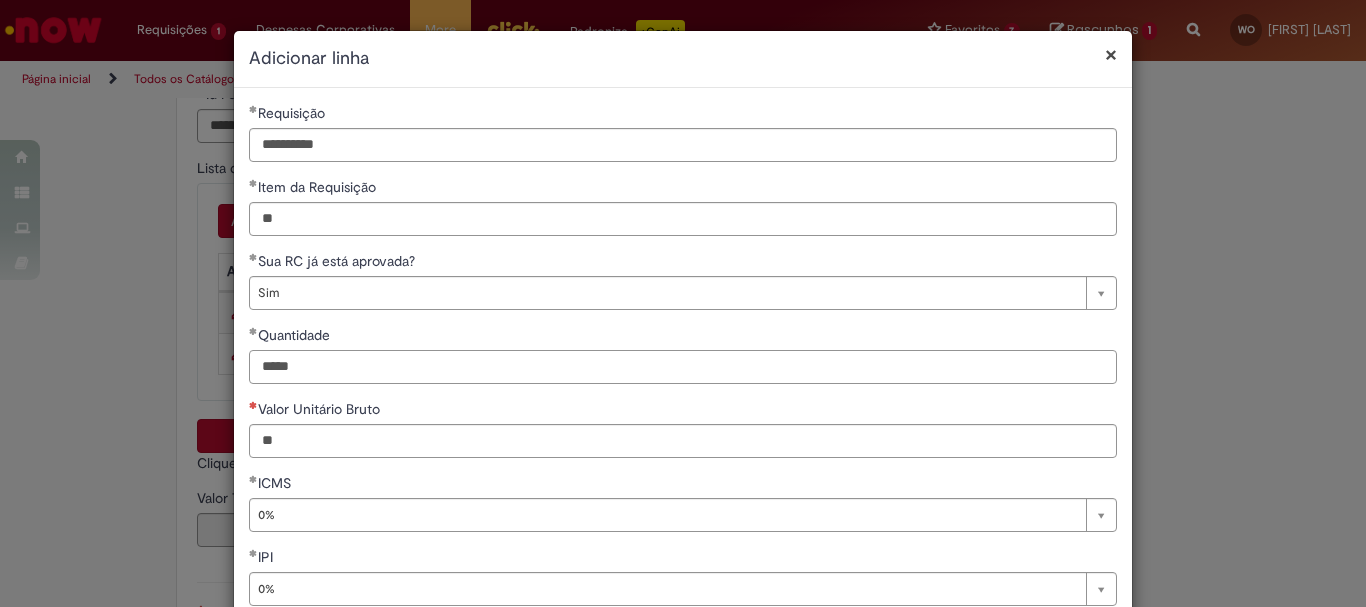 click on "*****" at bounding box center [683, 367] 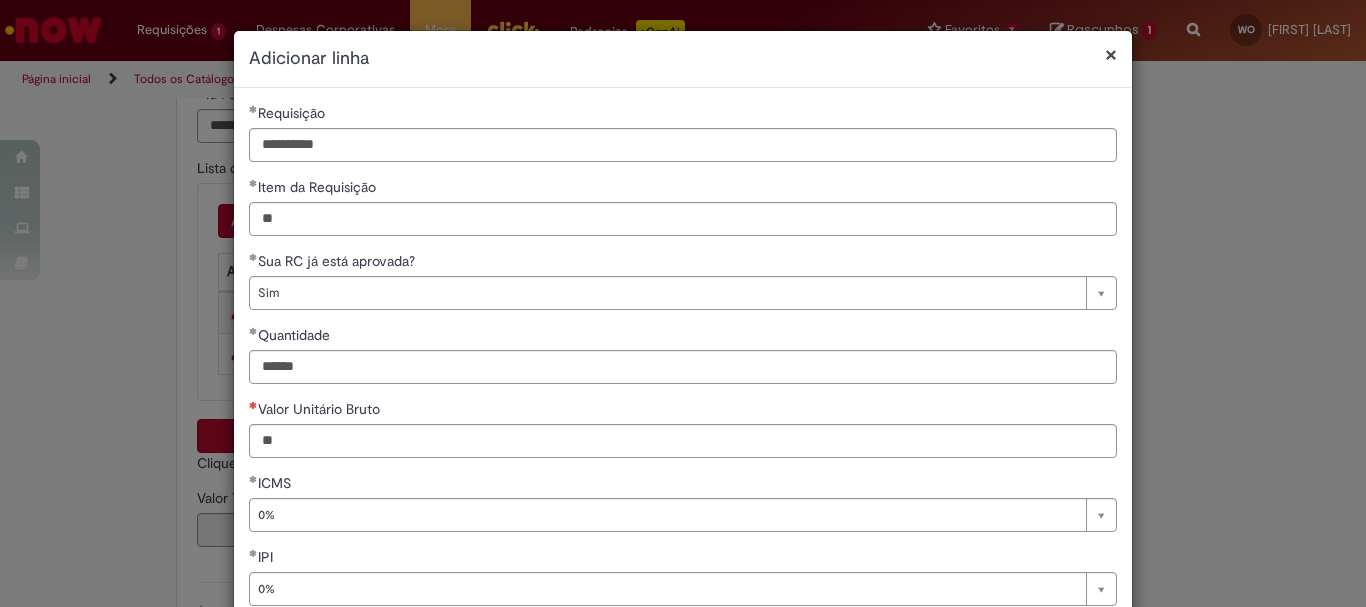 click on "Valor Unitário Bruto" at bounding box center [683, 411] 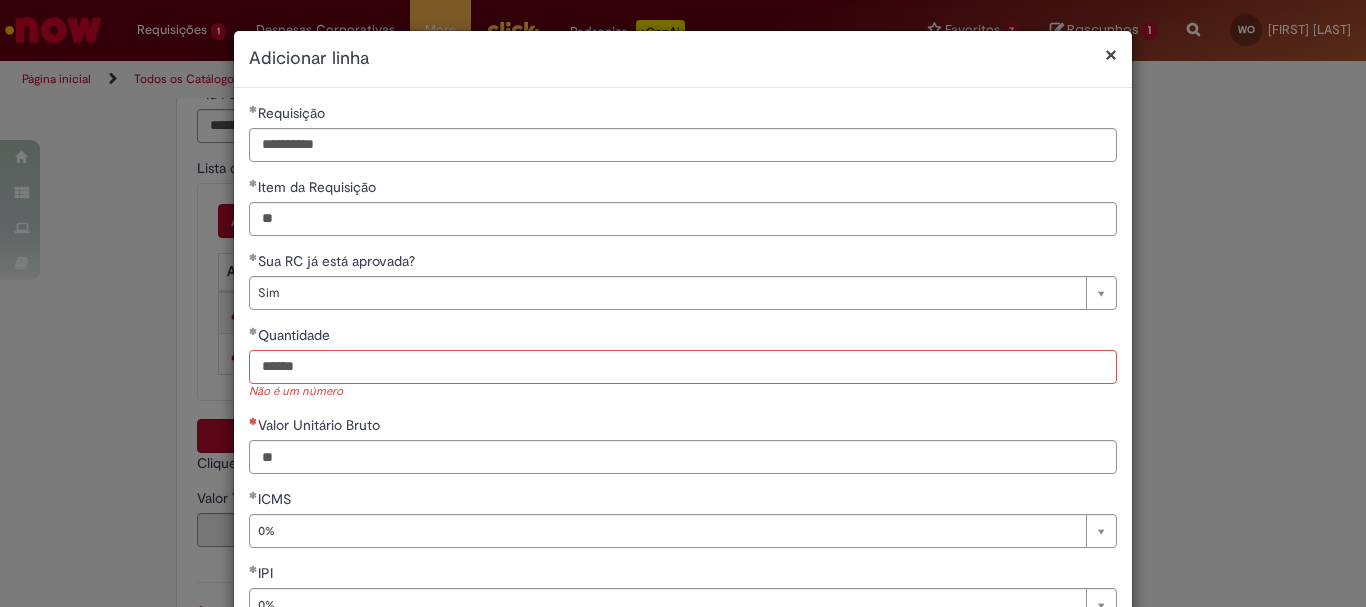 click on "******" at bounding box center (683, 367) 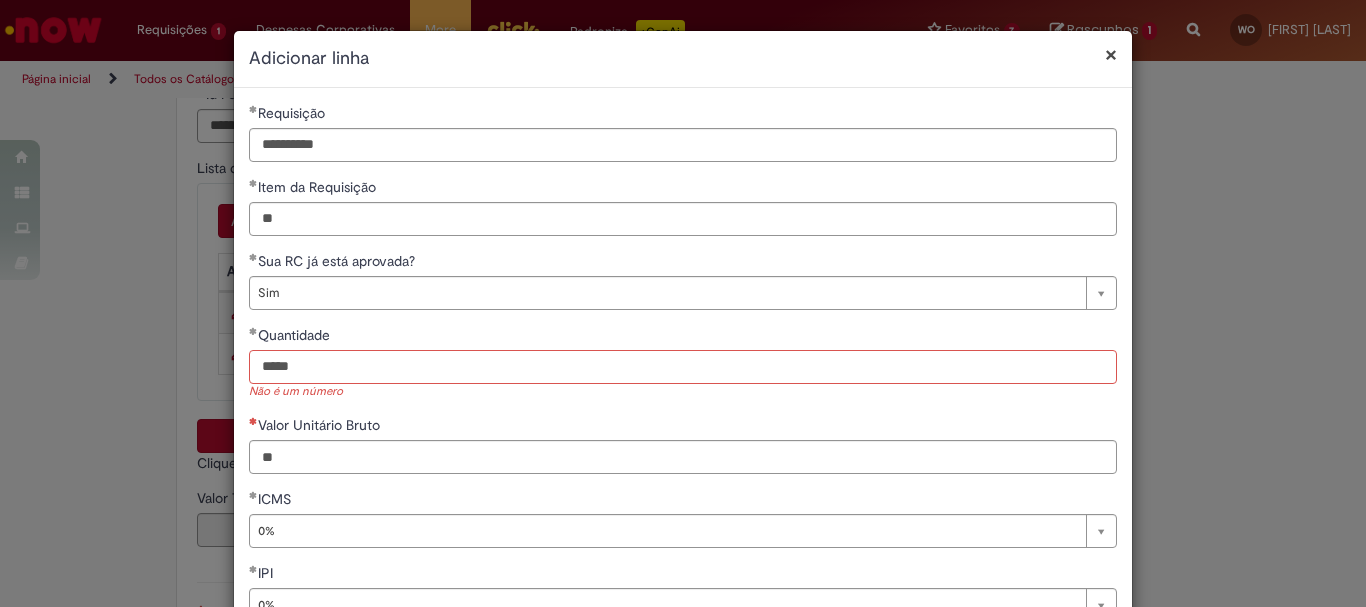 click on "*****" at bounding box center (683, 367) 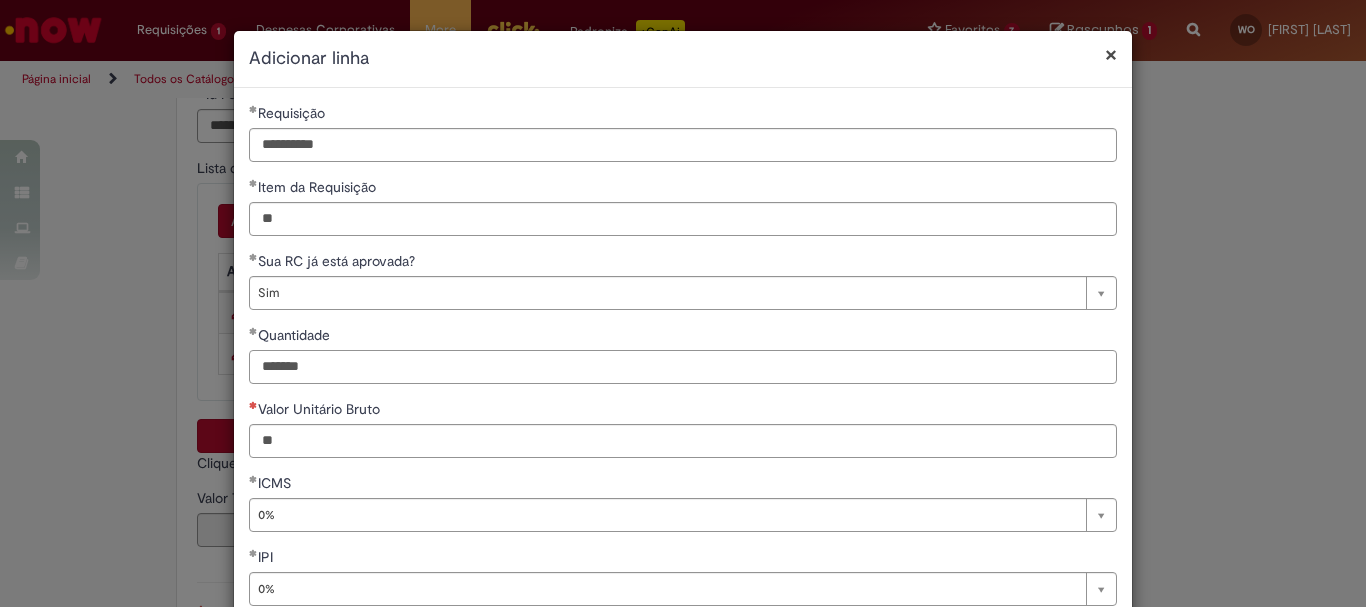 click on "*******" at bounding box center (683, 367) 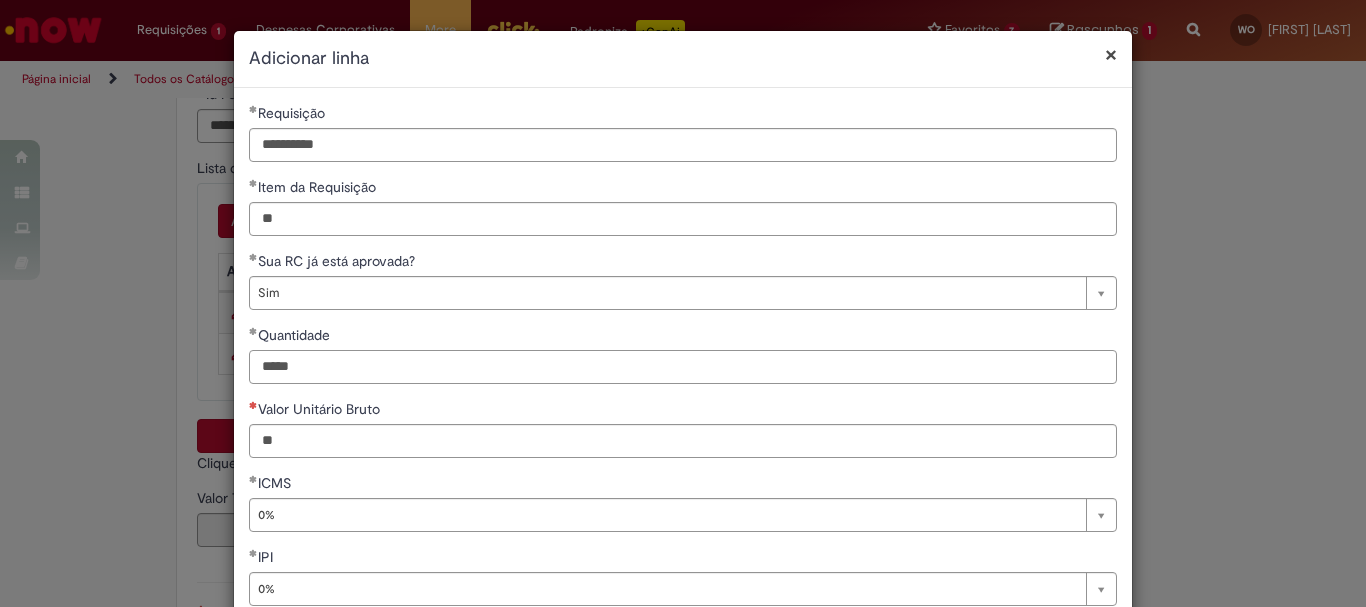 type on "*****" 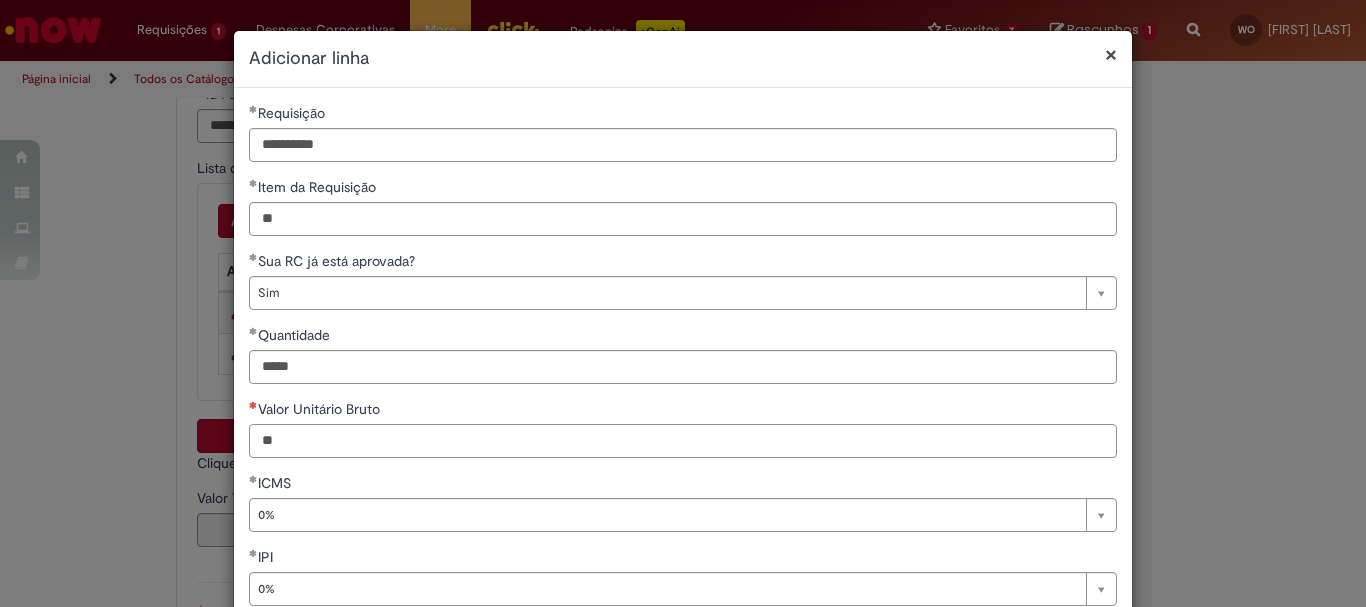 click on "Valor Unitário Bruto" at bounding box center (683, 441) 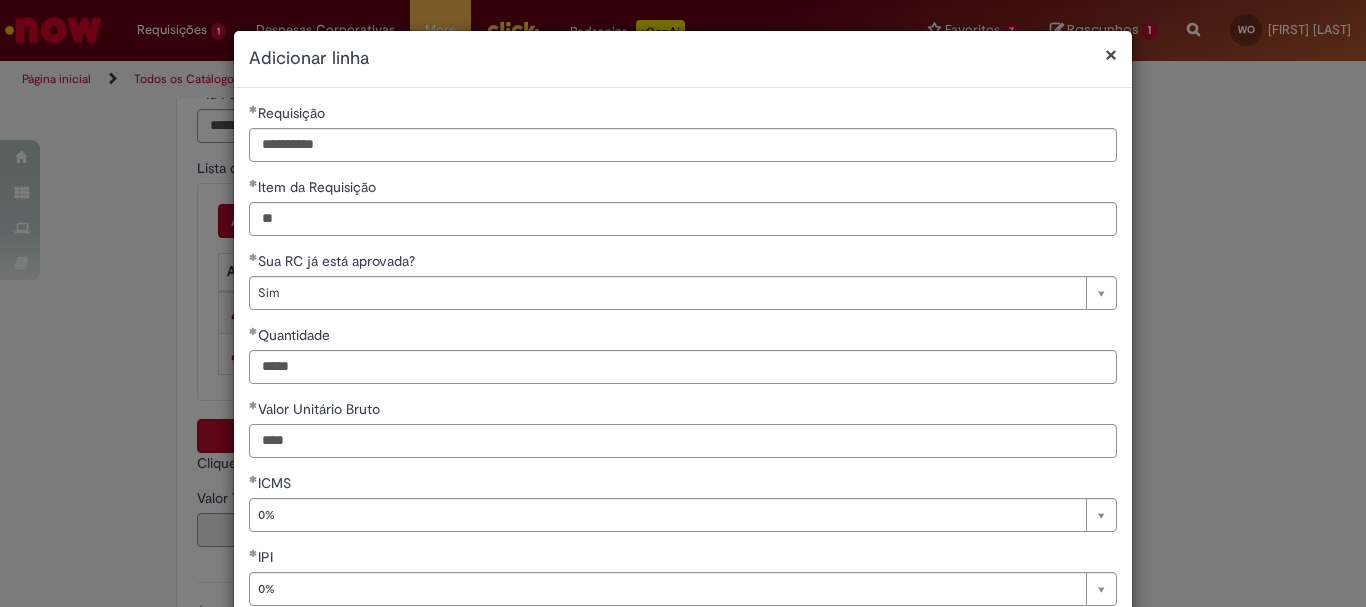 scroll, scrollTop: 199, scrollLeft: 0, axis: vertical 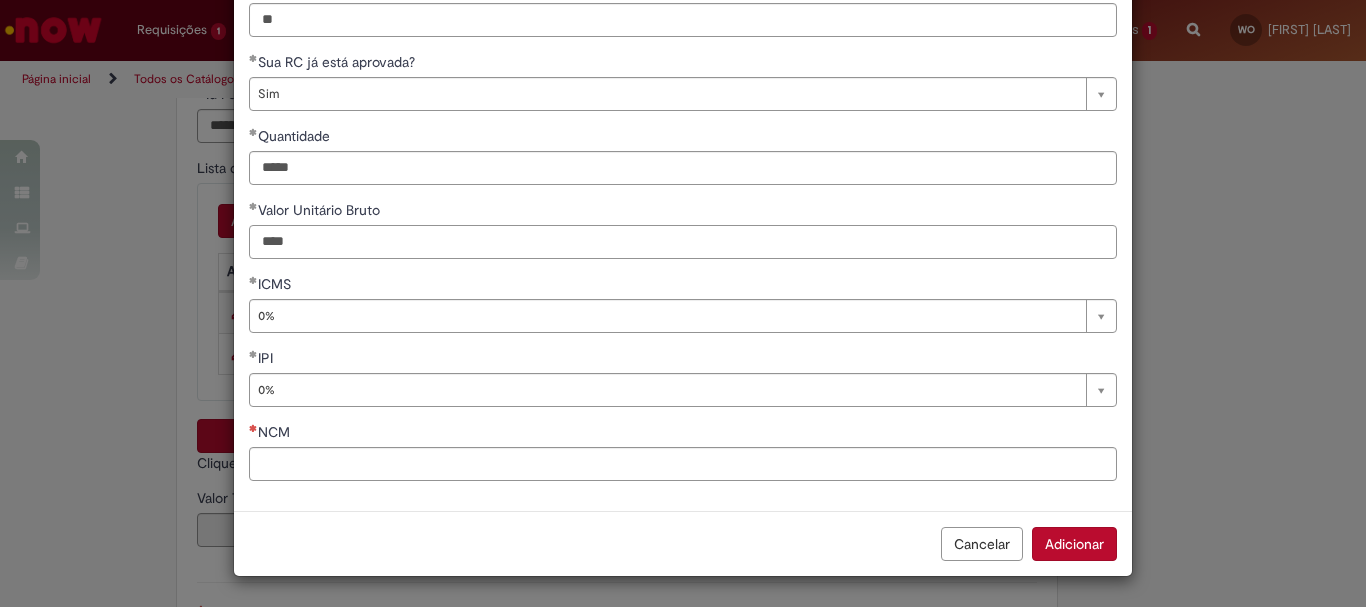 type on "****" 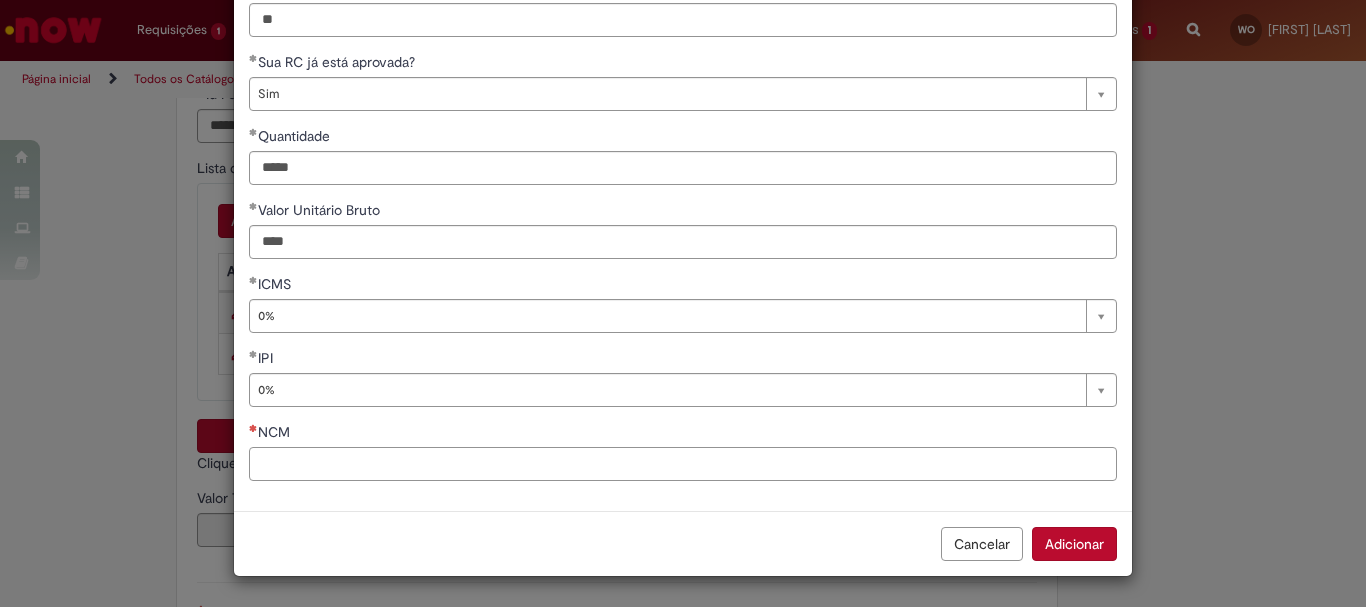 click on "NCM" at bounding box center [683, 464] 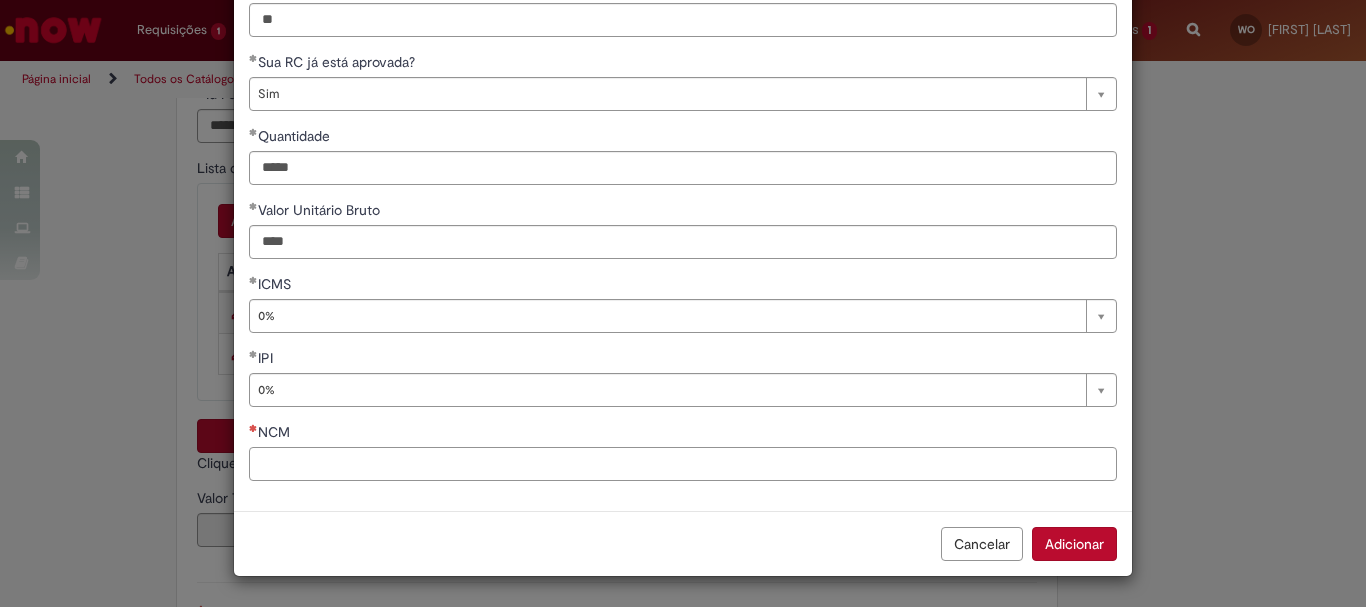scroll, scrollTop: 99, scrollLeft: 0, axis: vertical 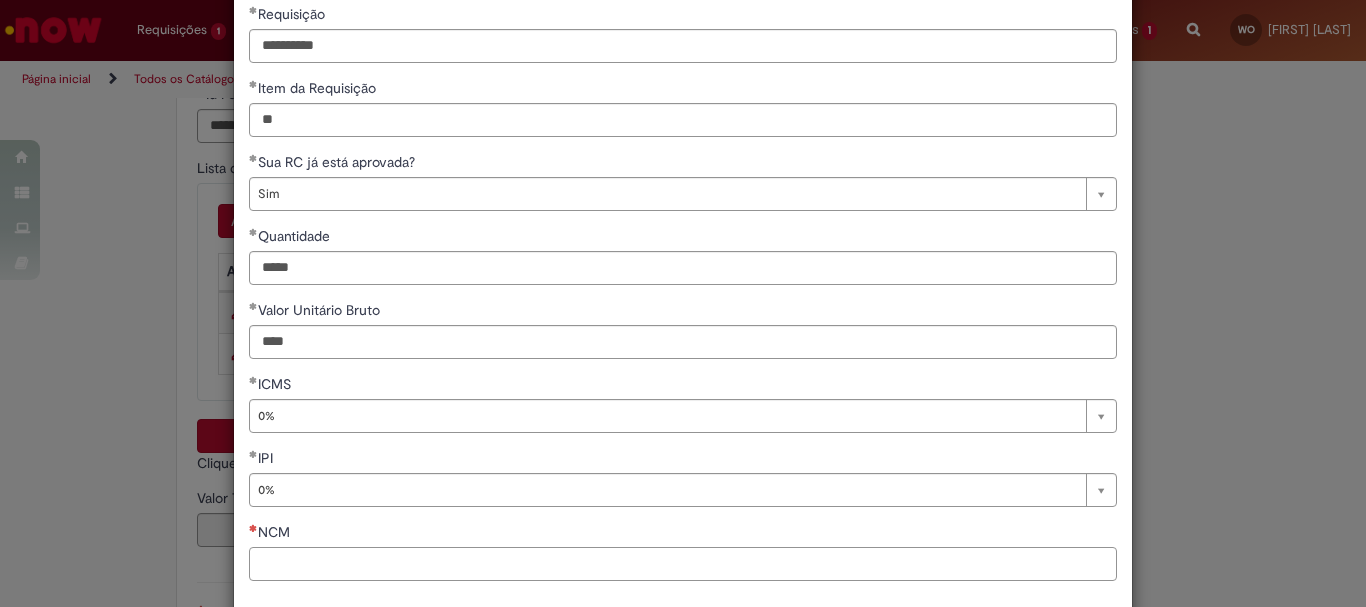 paste on "**********" 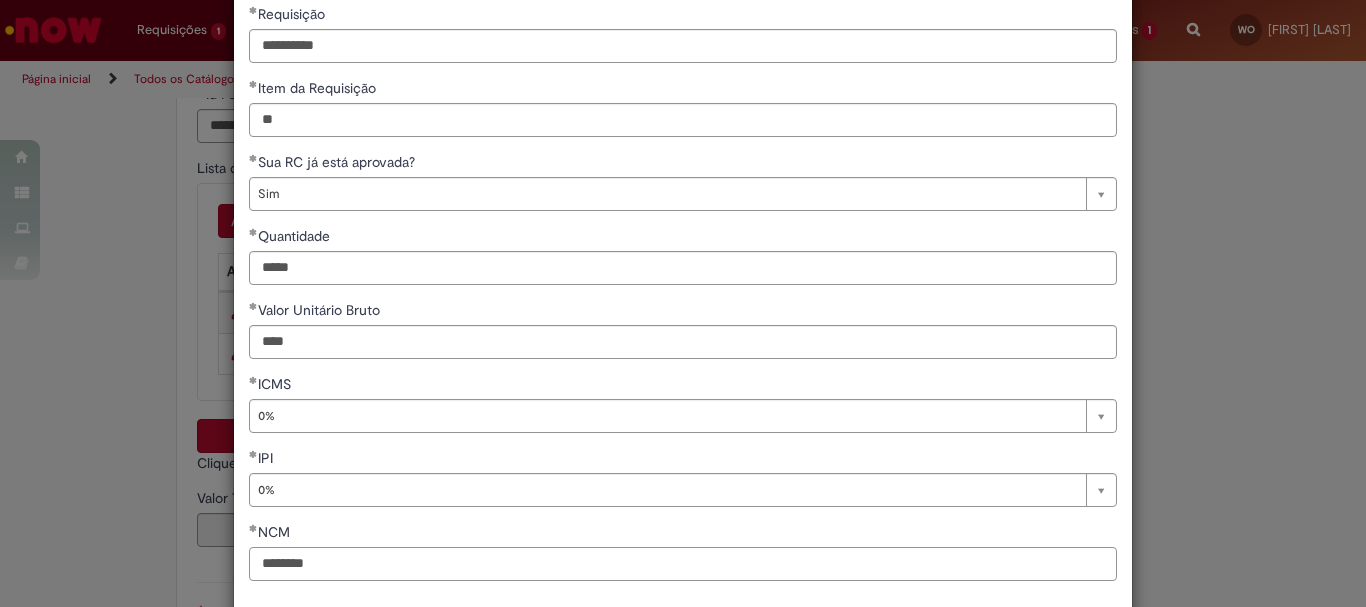 scroll, scrollTop: 199, scrollLeft: 0, axis: vertical 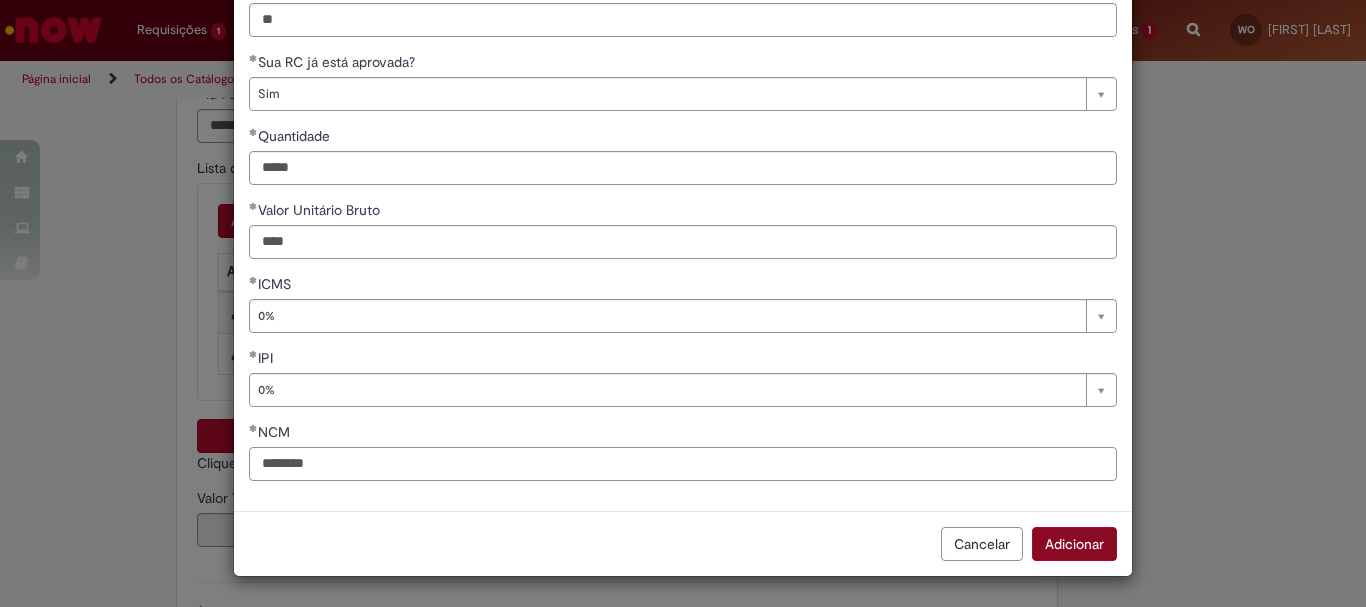type on "********" 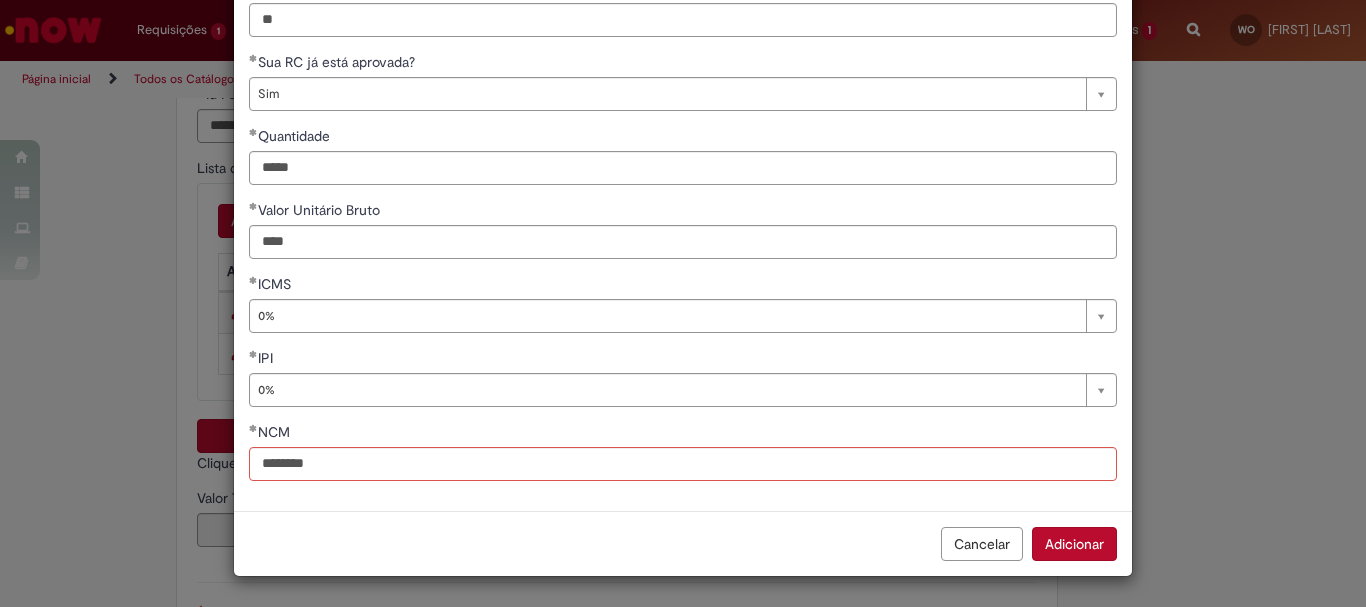 click on "Adicionar" at bounding box center [1074, 544] 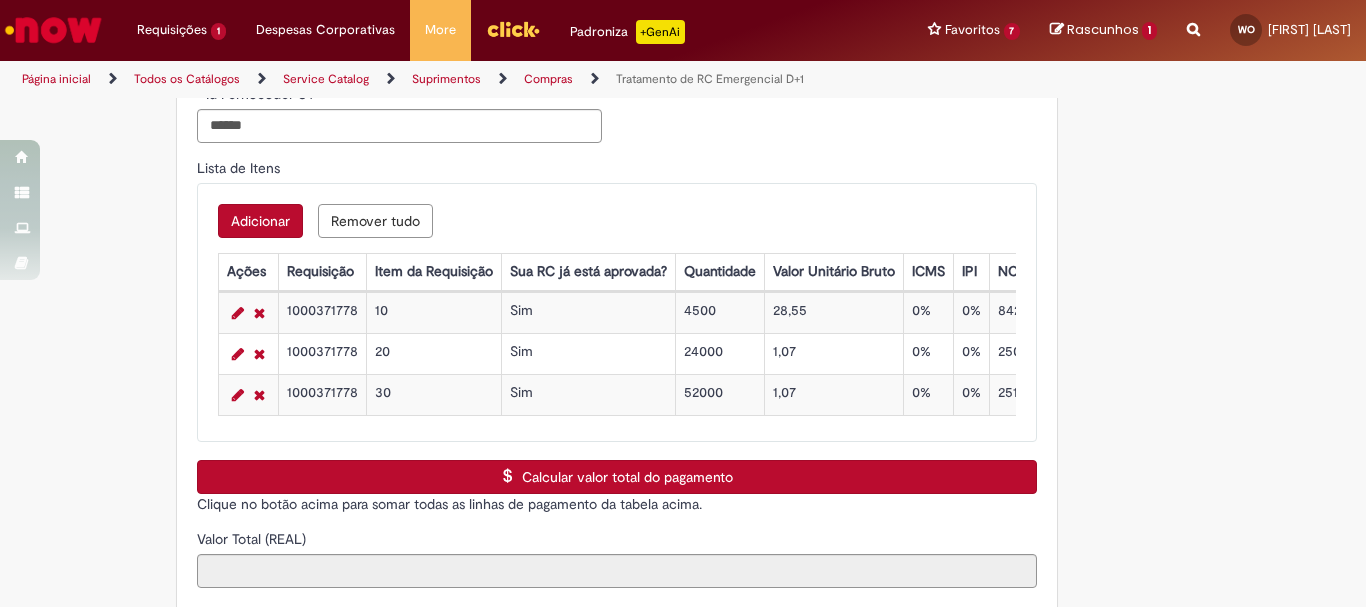 click on "Adicionar" at bounding box center (260, 221) 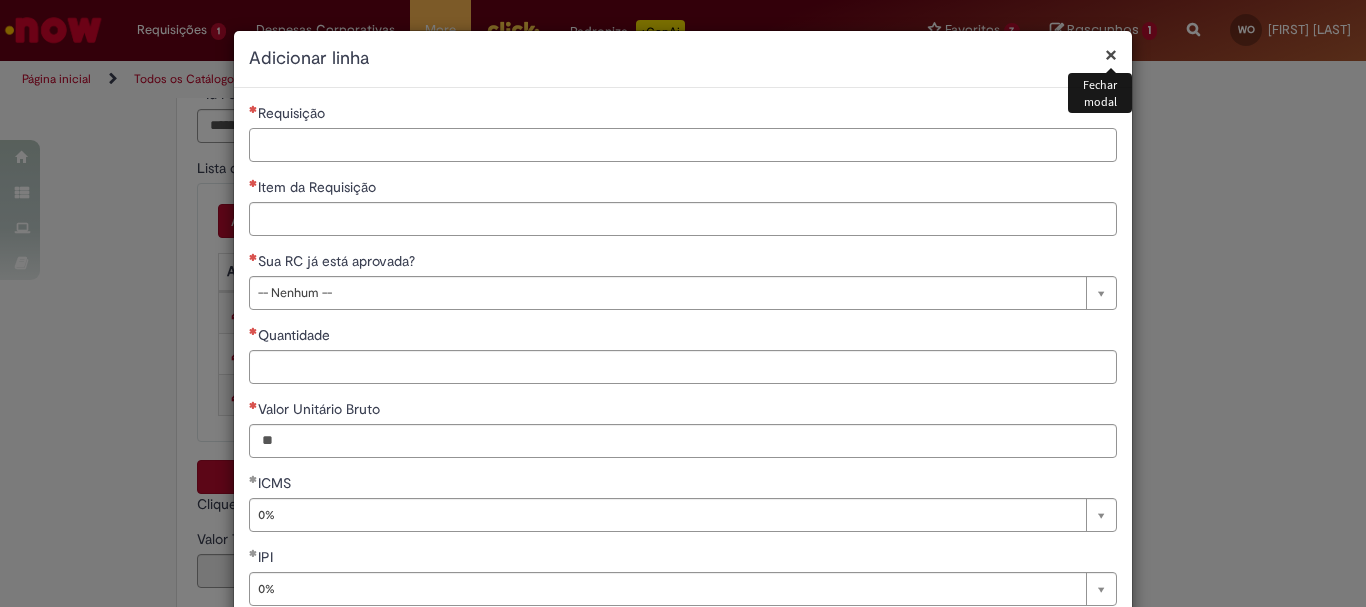 click on "Requisição" at bounding box center [683, 145] 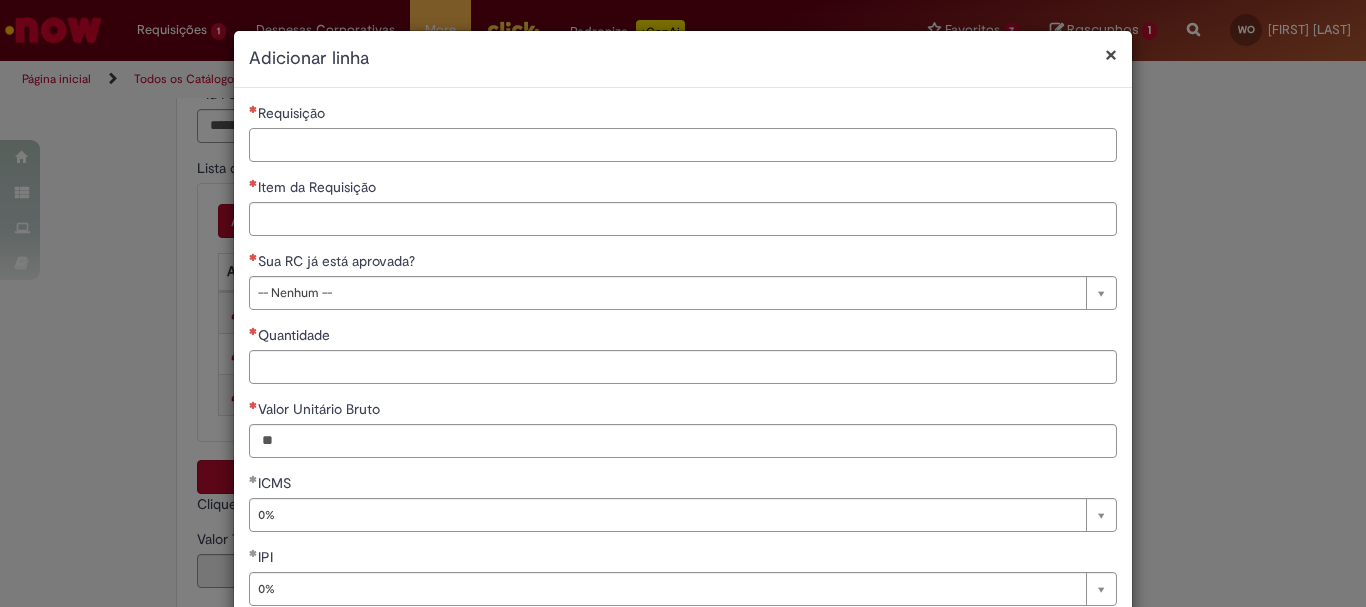 paste on "**********" 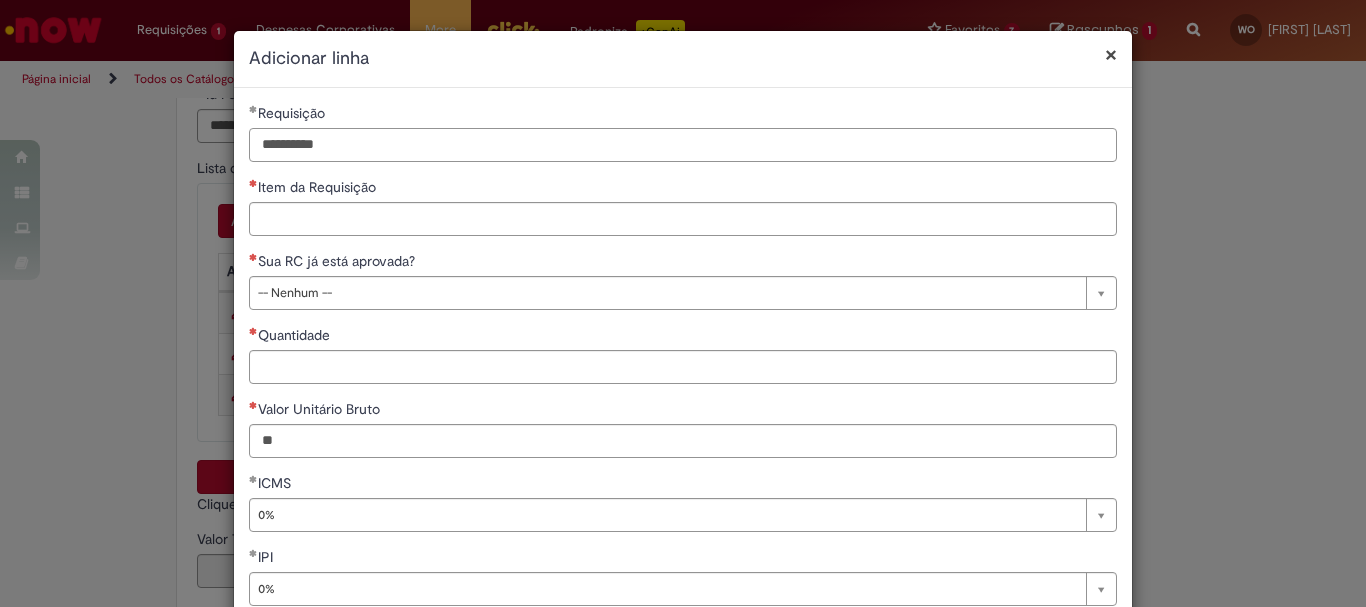 type on "**********" 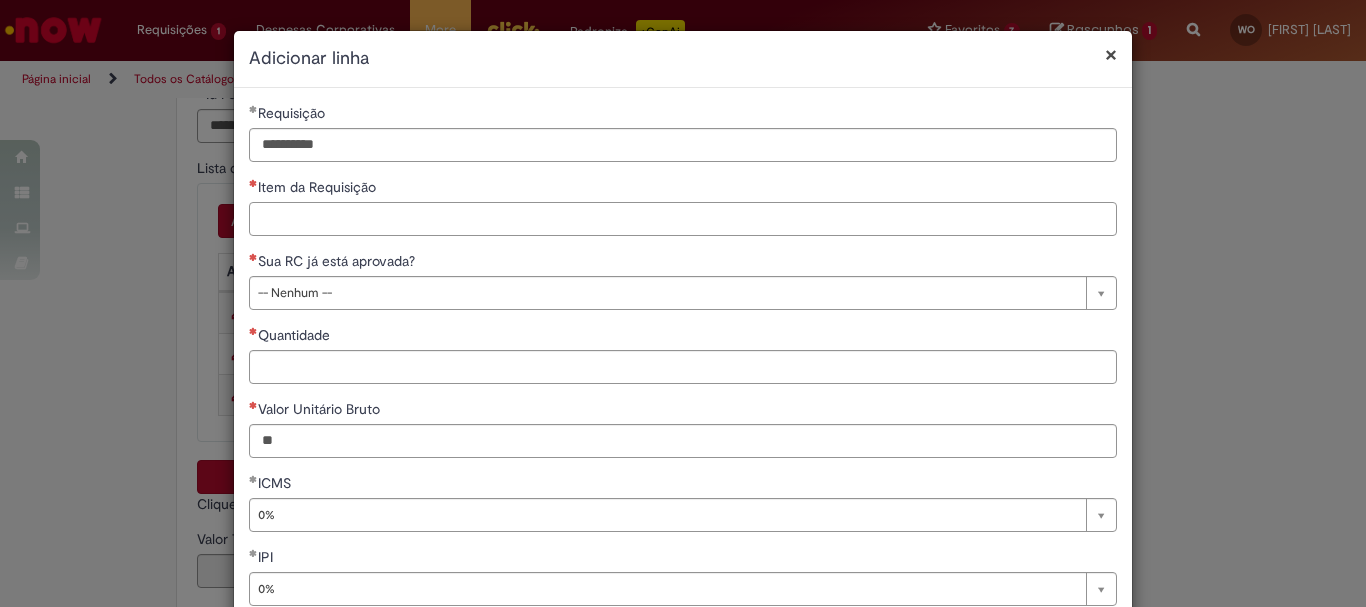click on "Item da Requisição" at bounding box center [683, 219] 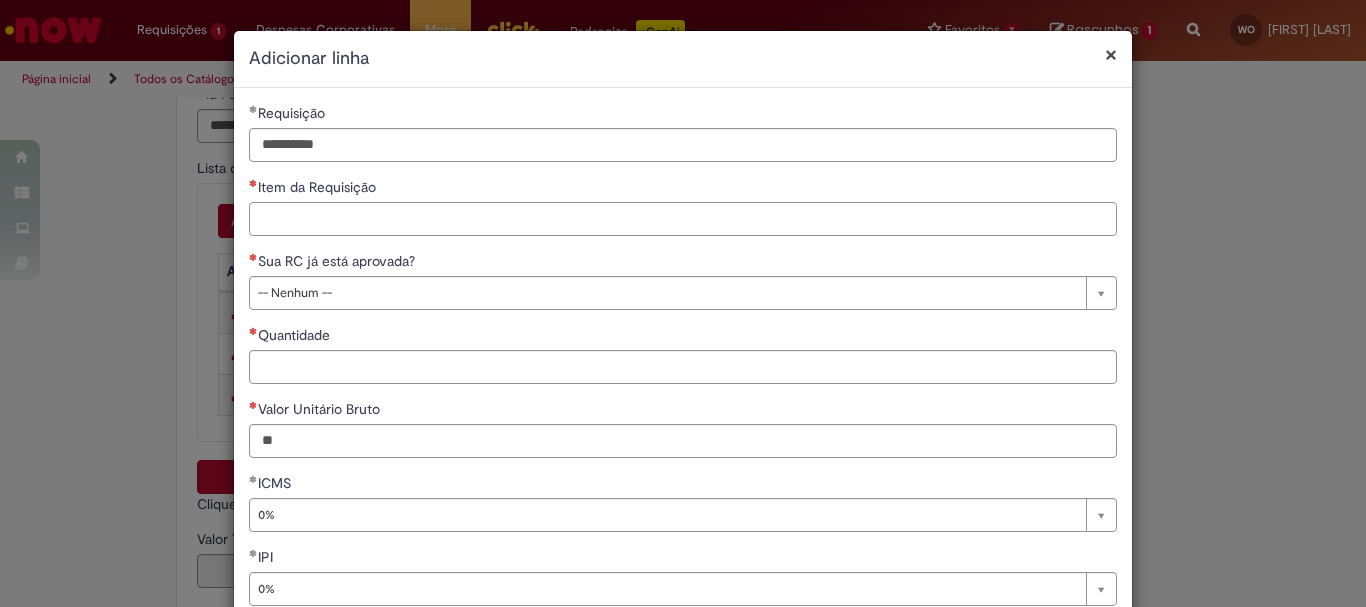 click on "Item da Requisição" at bounding box center (683, 219) 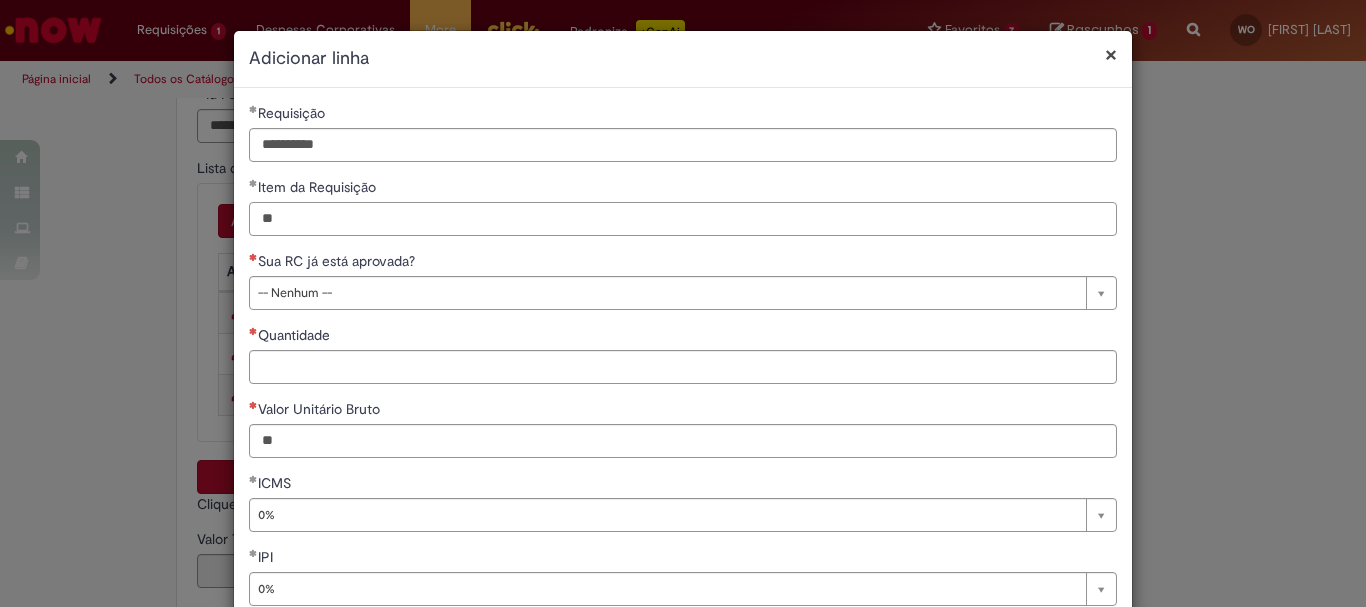 type on "**" 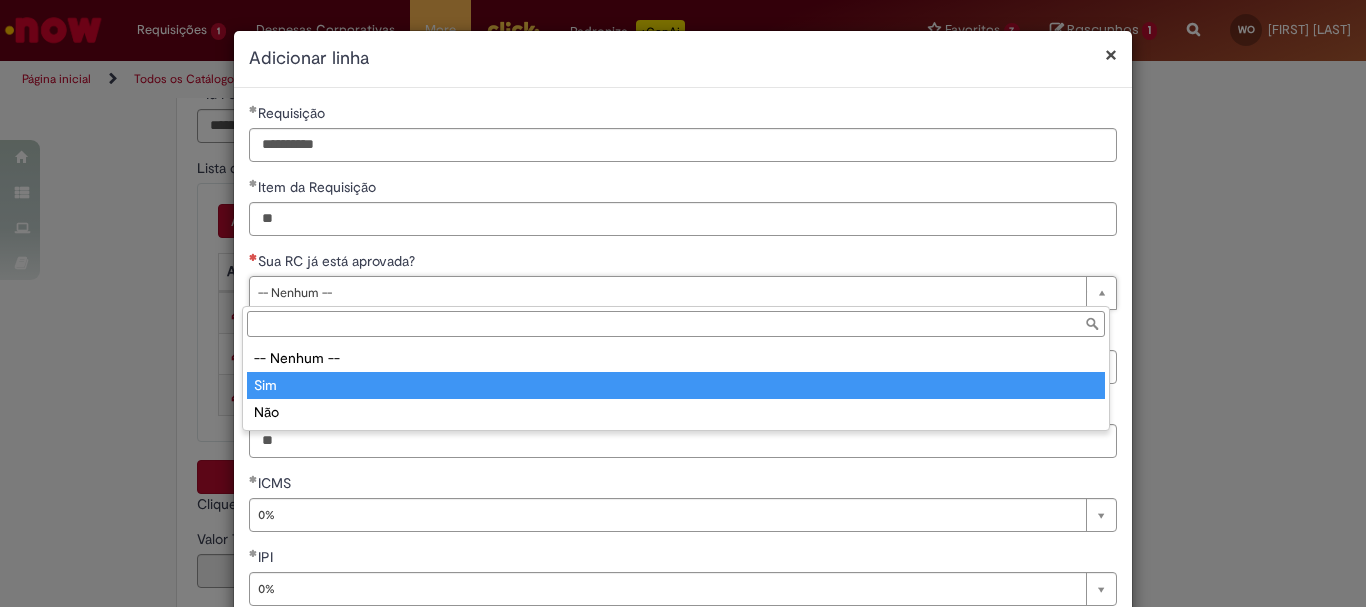 type on "***" 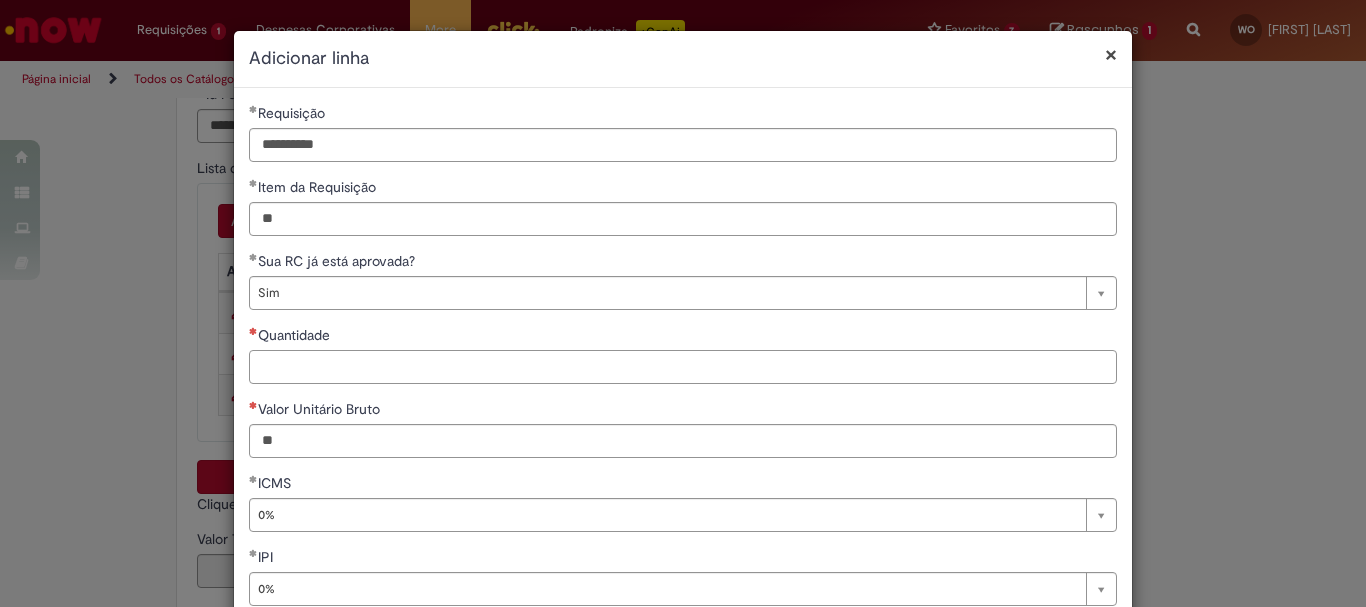 click on "Quantidade" at bounding box center (683, 367) 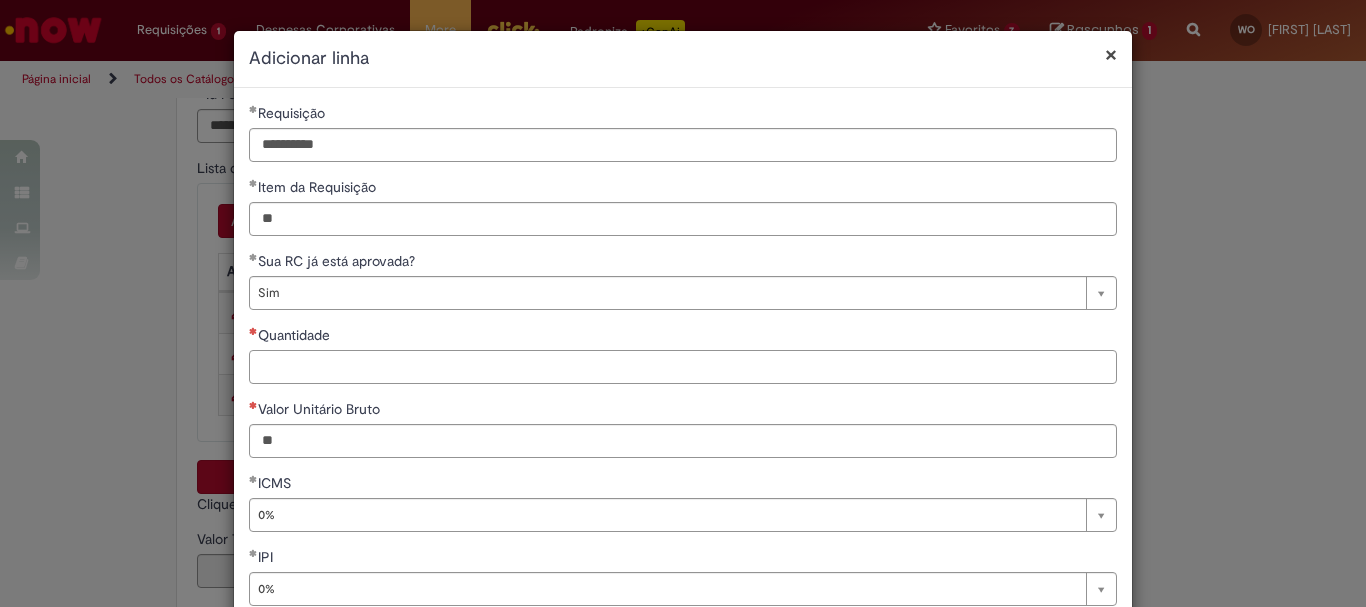 paste on "**********" 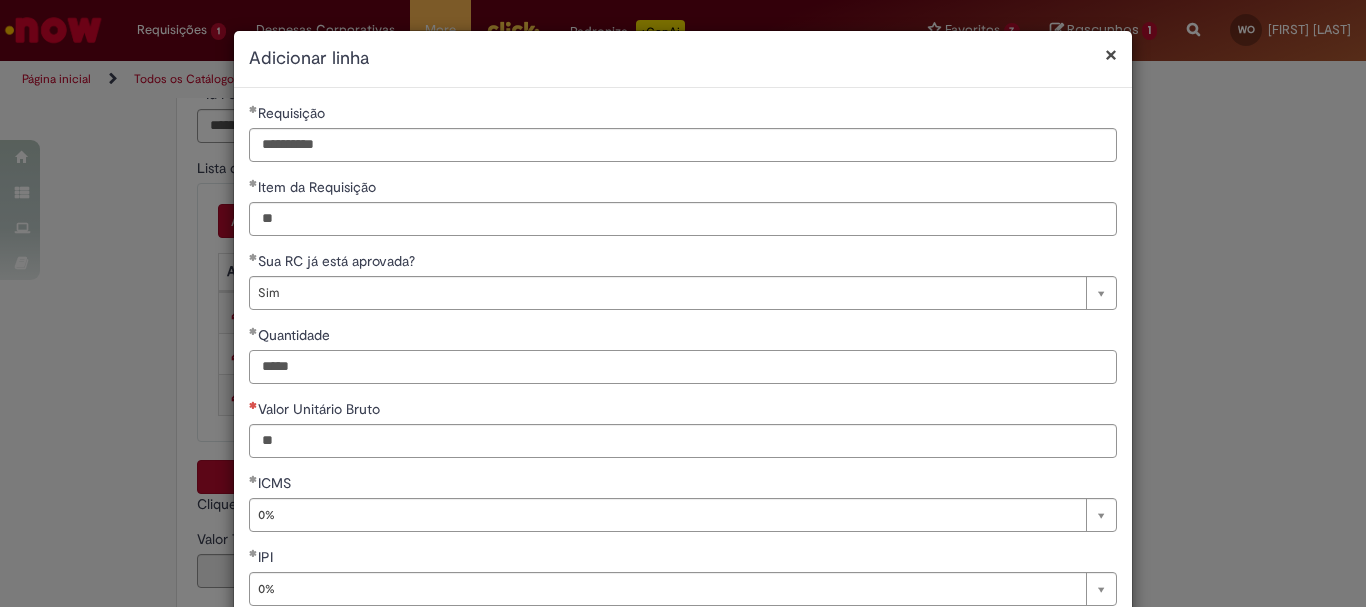 scroll, scrollTop: 199, scrollLeft: 0, axis: vertical 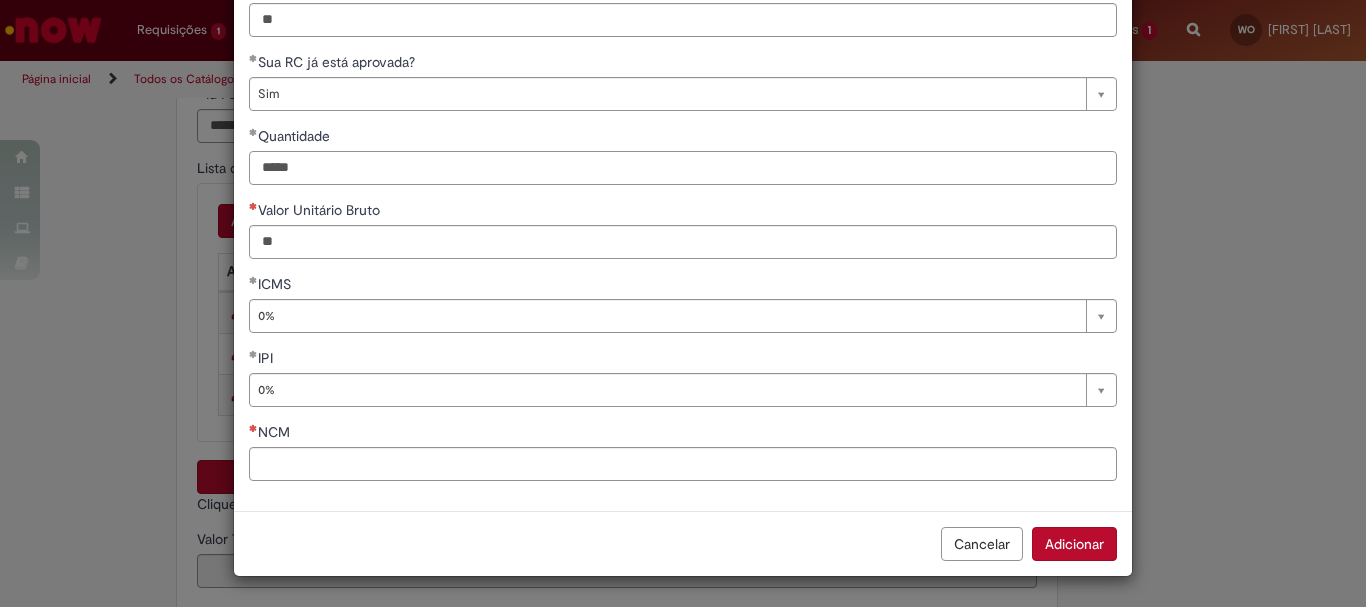 type on "*****" 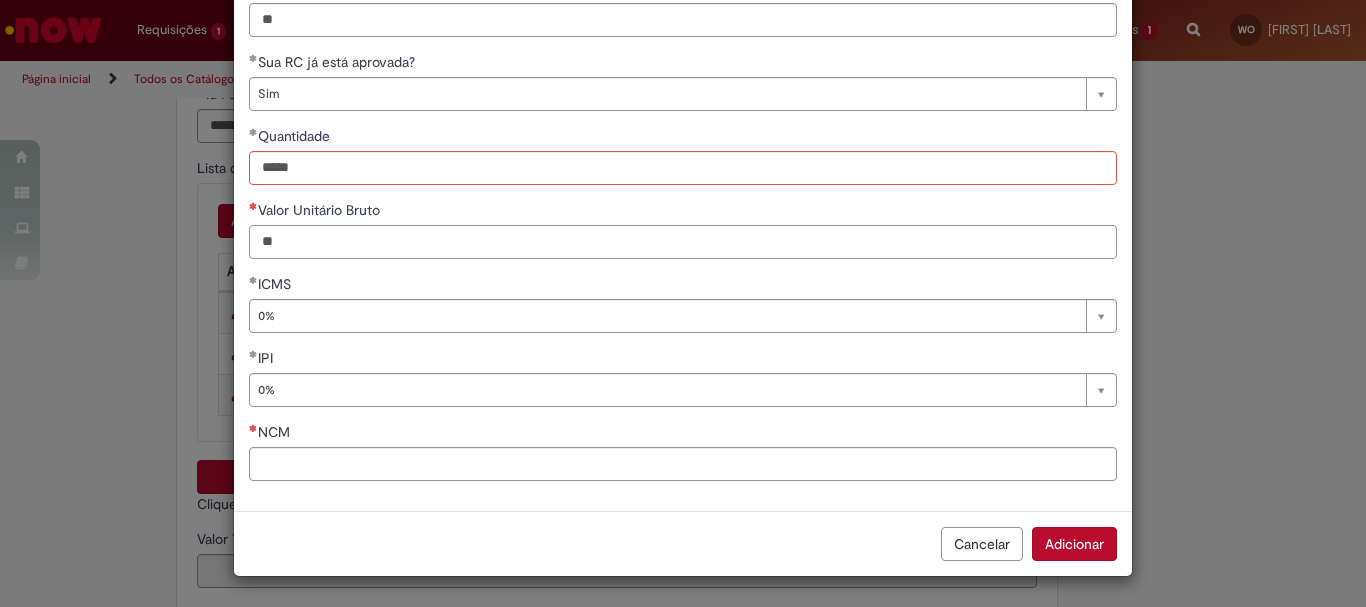 click on "Valor Unitário Bruto" at bounding box center (683, 242) 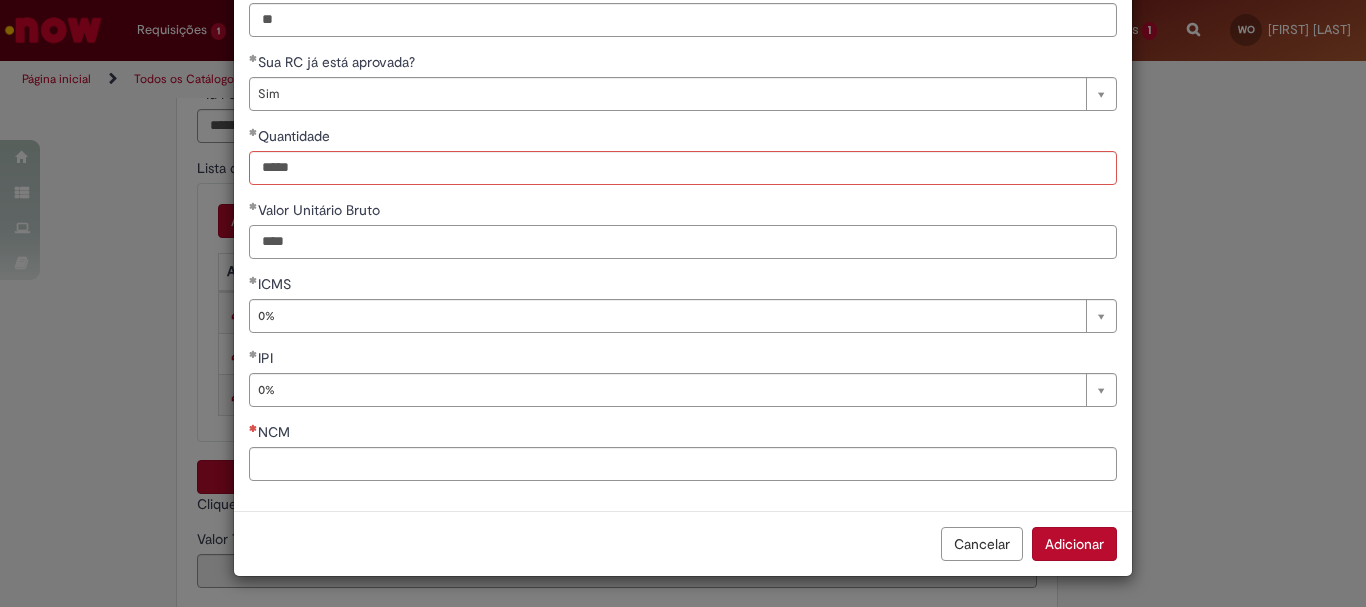 type on "****" 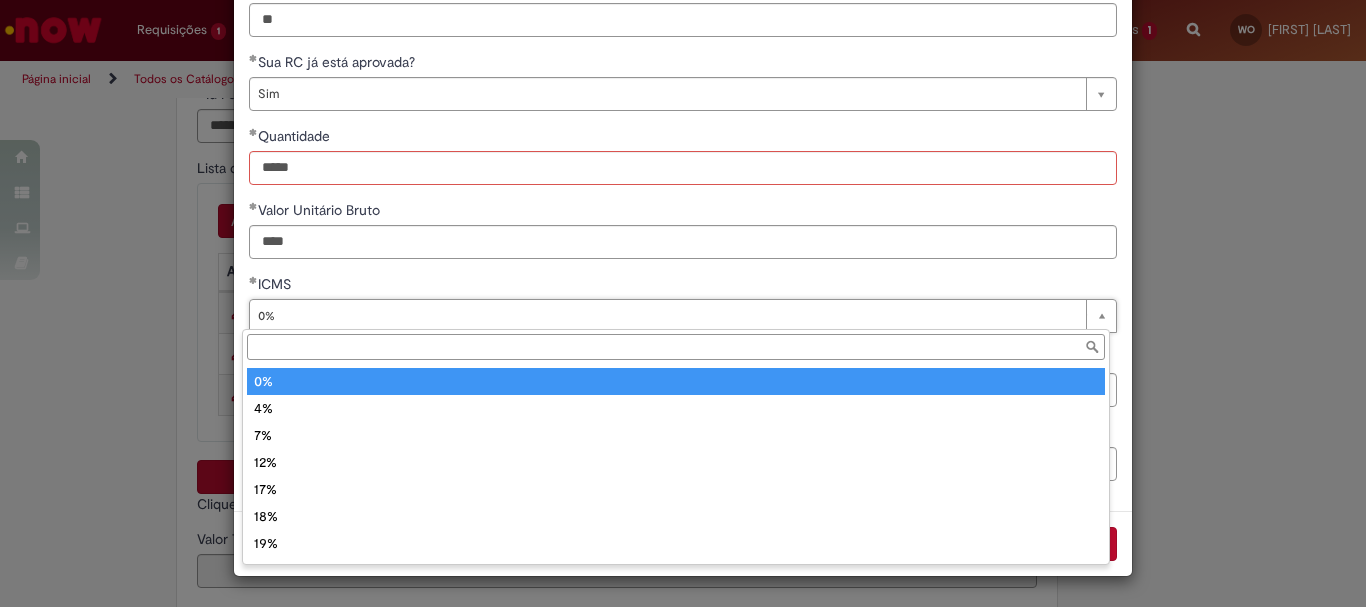 type on "**" 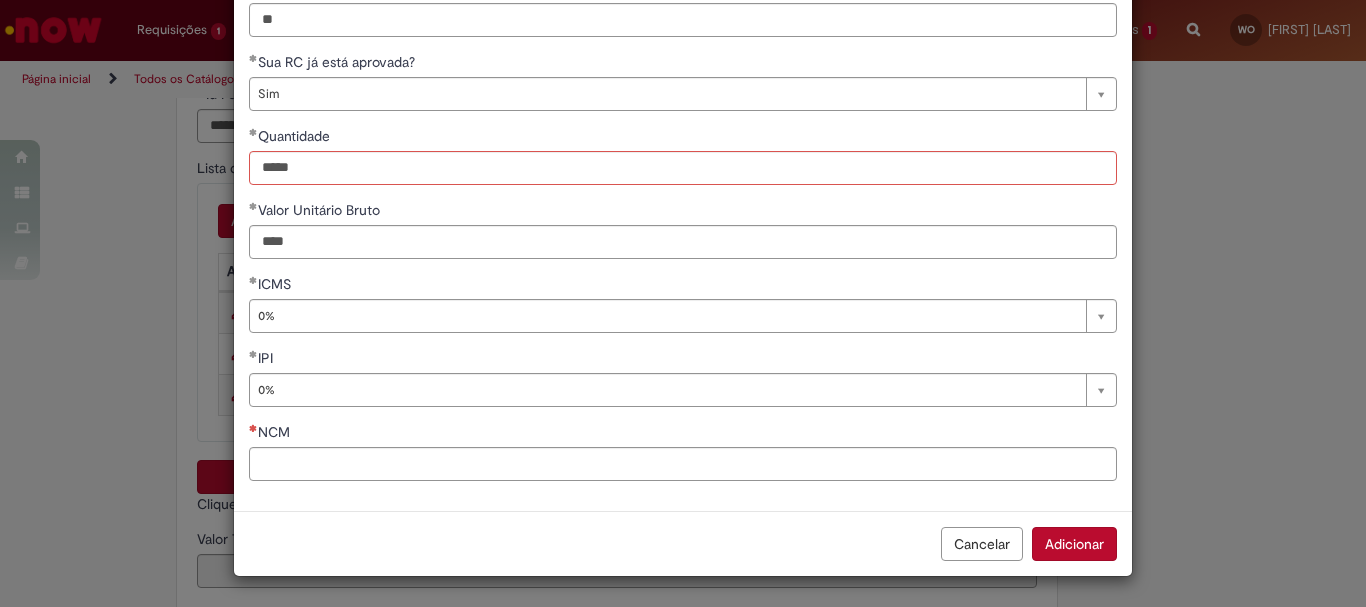 scroll, scrollTop: 0, scrollLeft: 0, axis: both 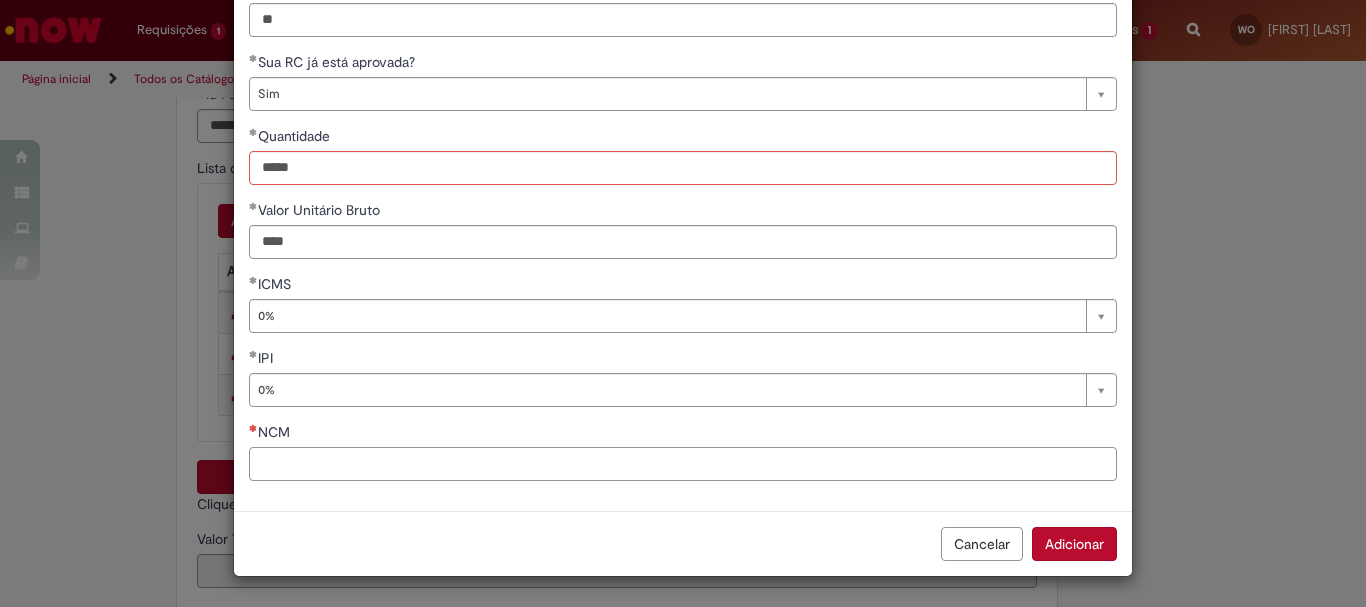 click on "NCM" at bounding box center [683, 464] 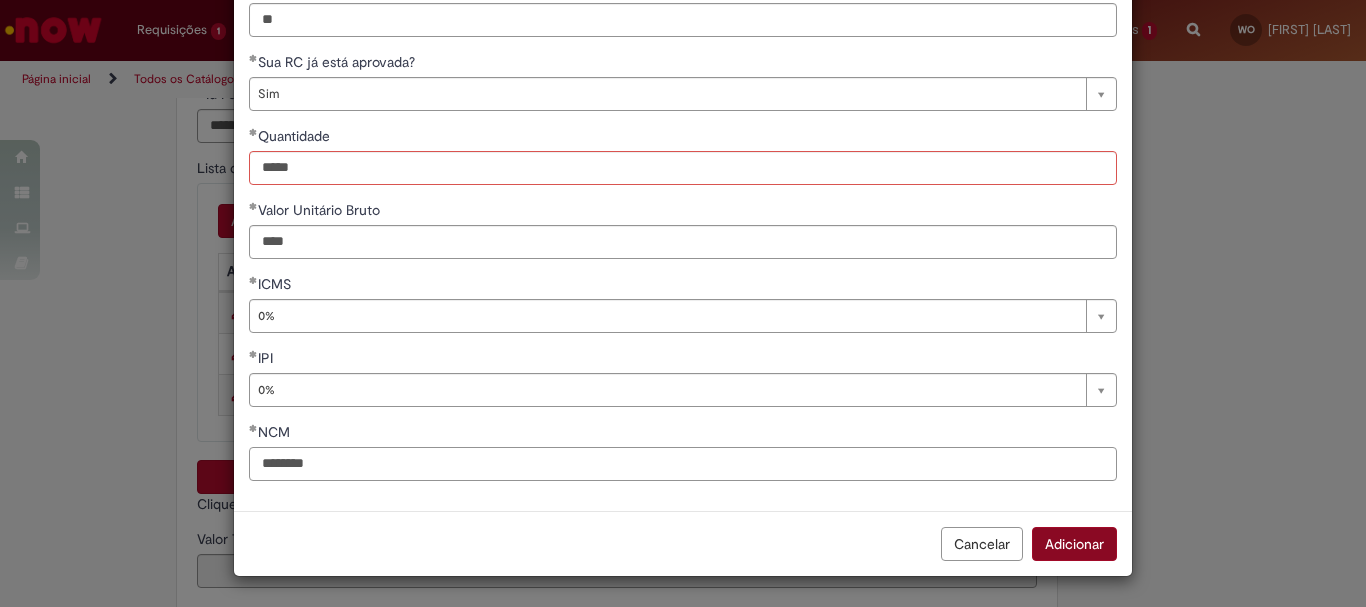type on "********" 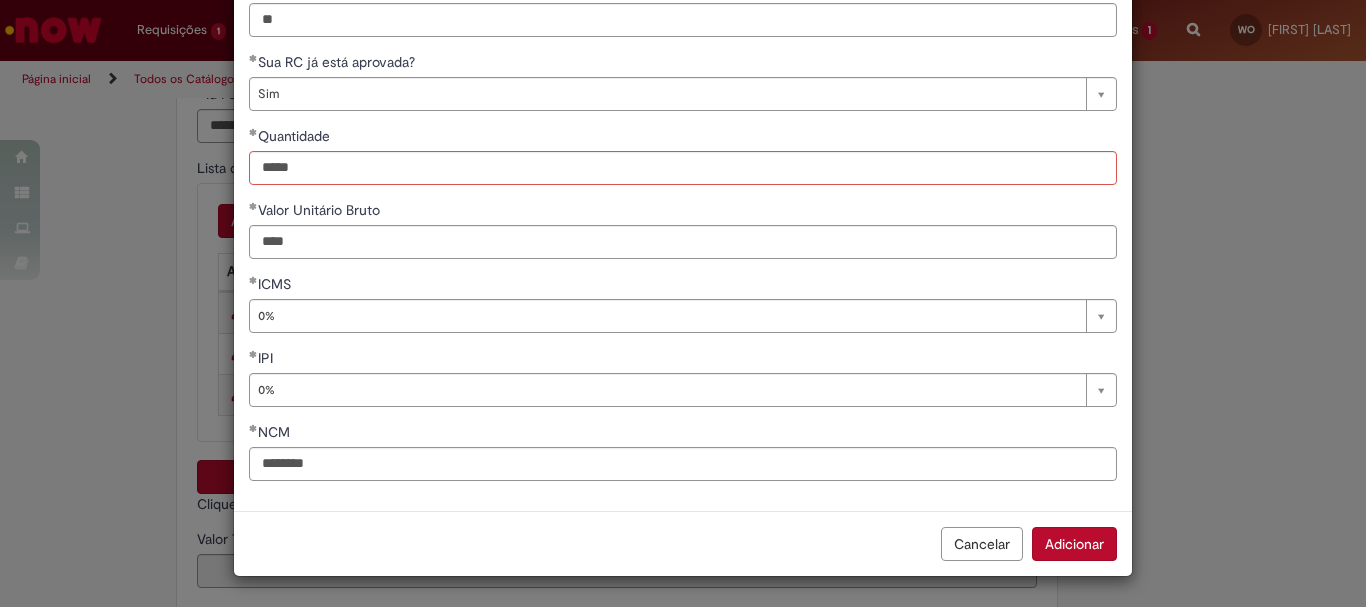 click on "Adicionar" at bounding box center (1074, 544) 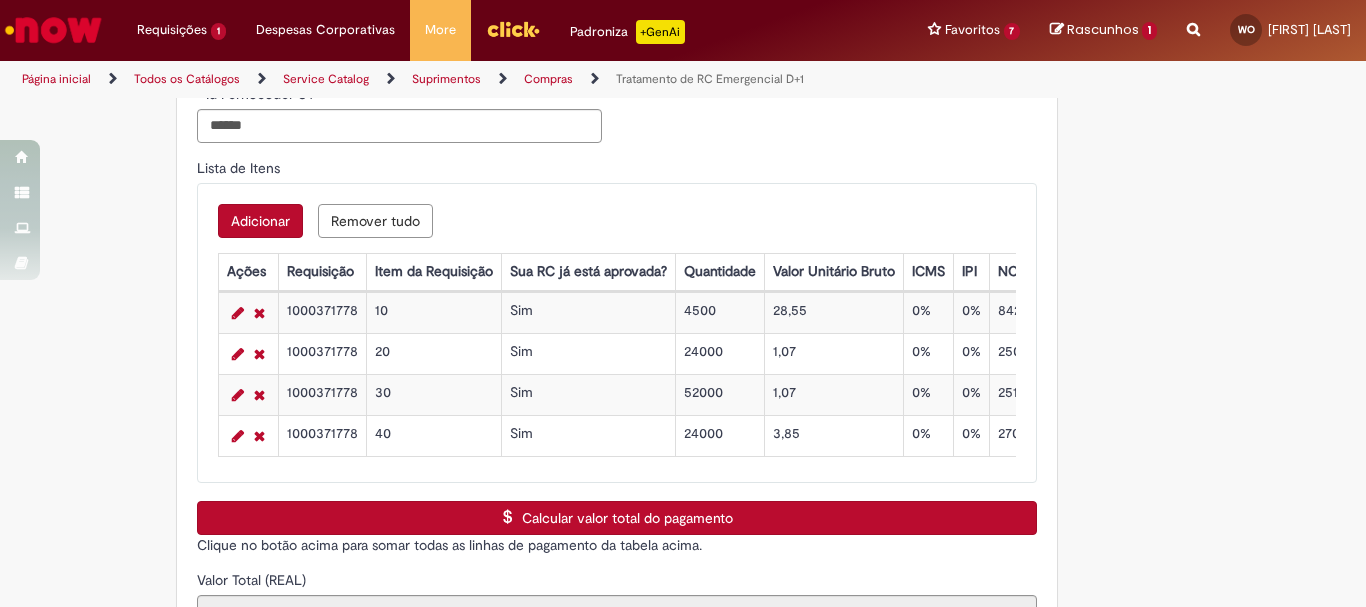 scroll, scrollTop: 1300, scrollLeft: 0, axis: vertical 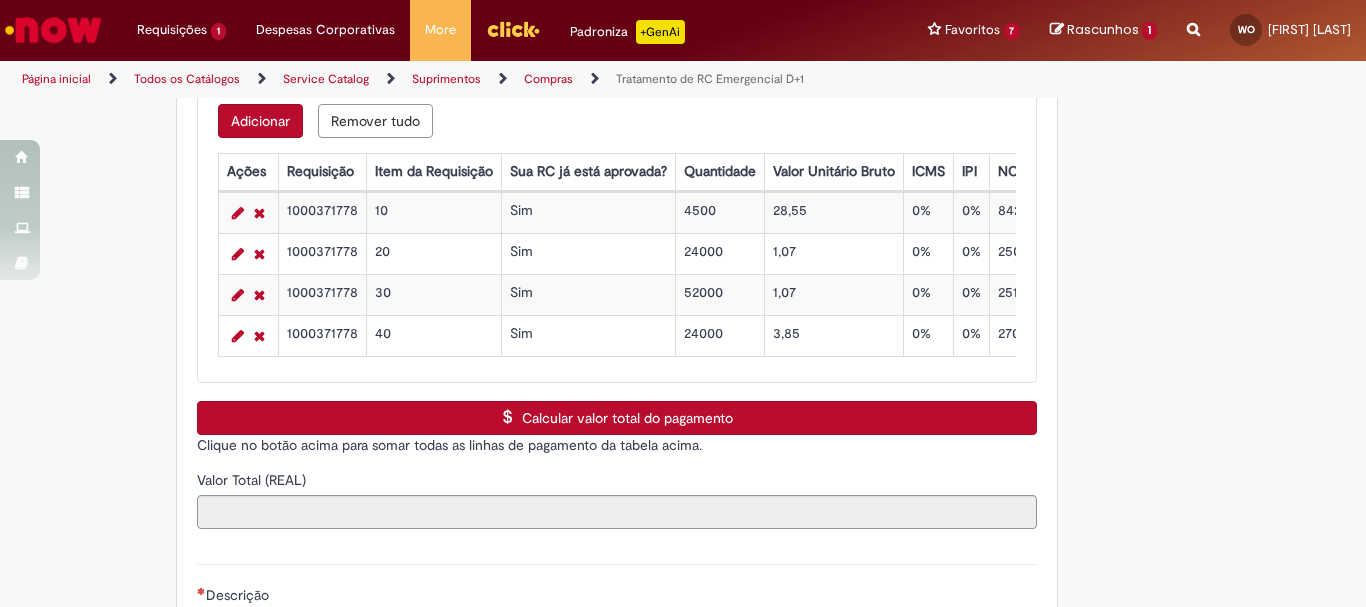 click on "Calcular valor total do pagamento" at bounding box center (617, 418) 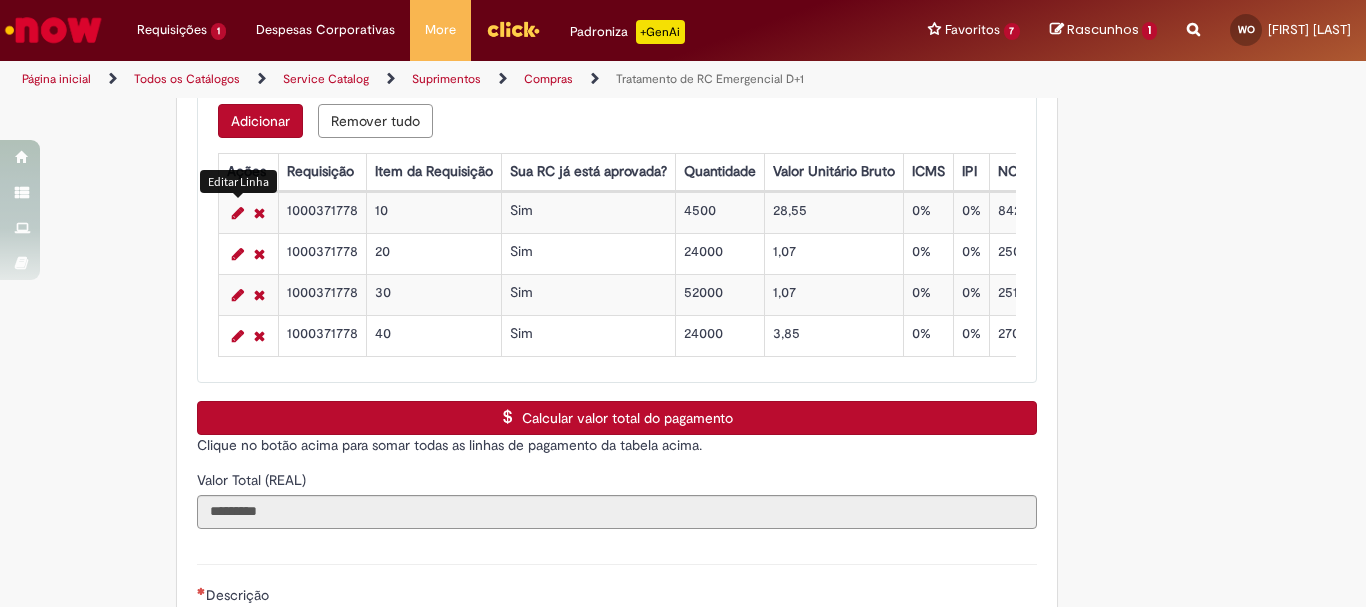 click at bounding box center (238, 213) 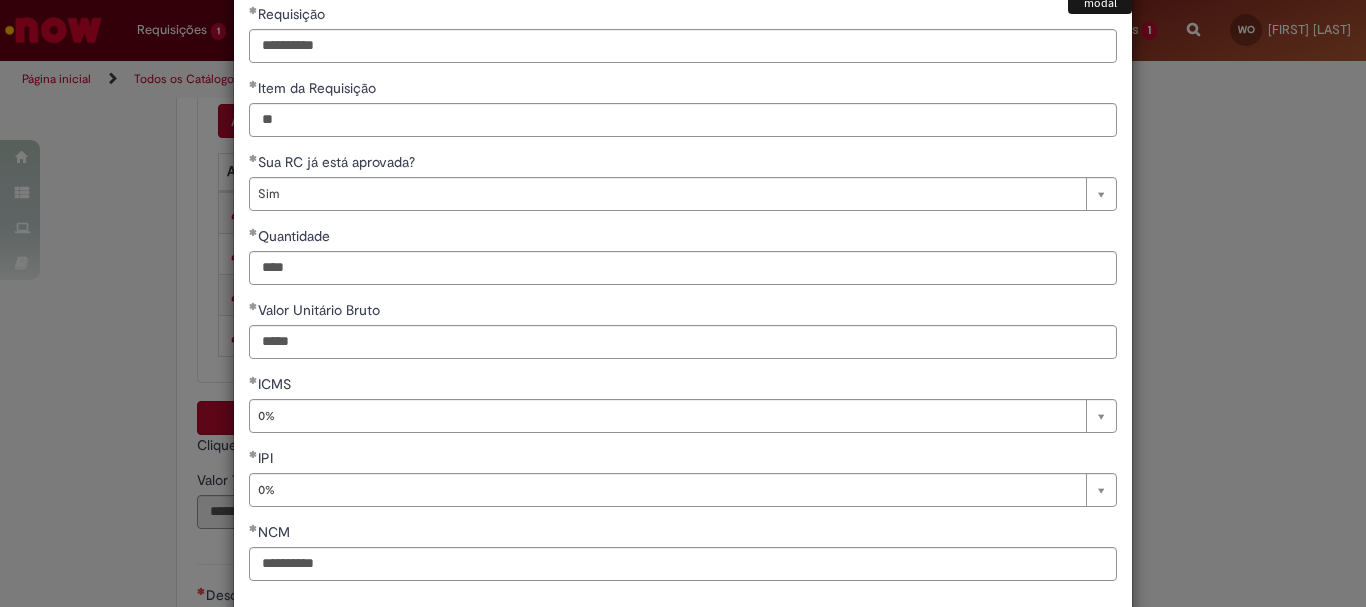 scroll, scrollTop: 0, scrollLeft: 0, axis: both 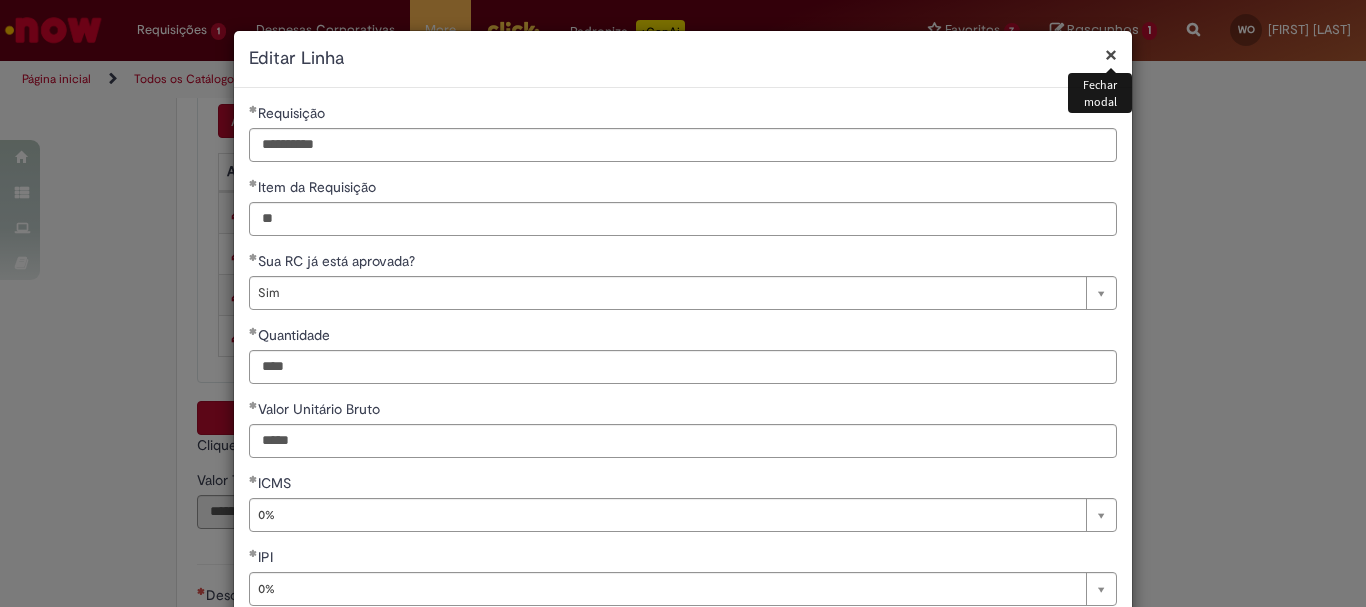 click on "×" at bounding box center [1111, 54] 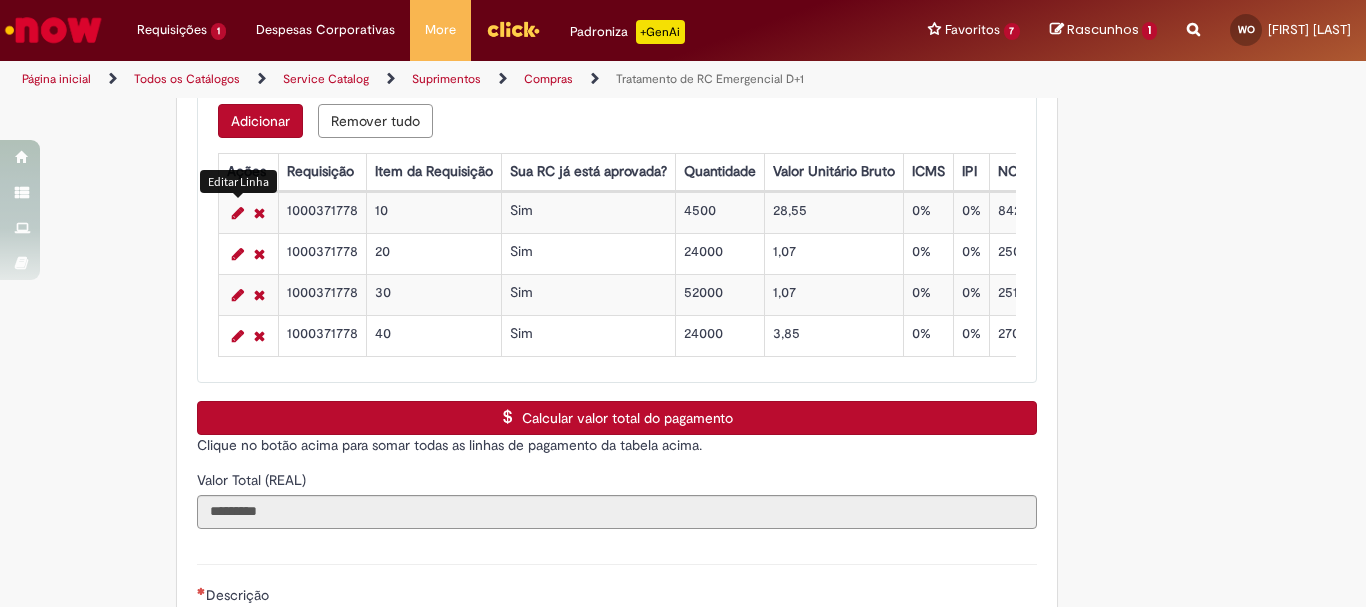 click at bounding box center [238, 213] 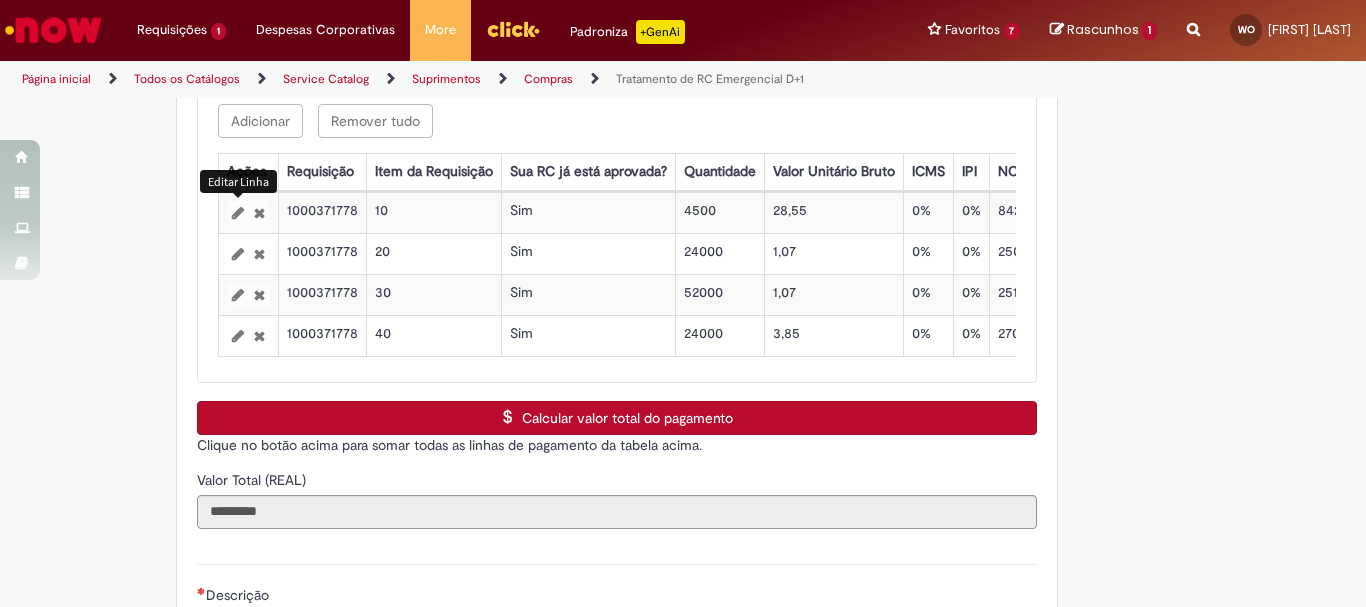select on "***" 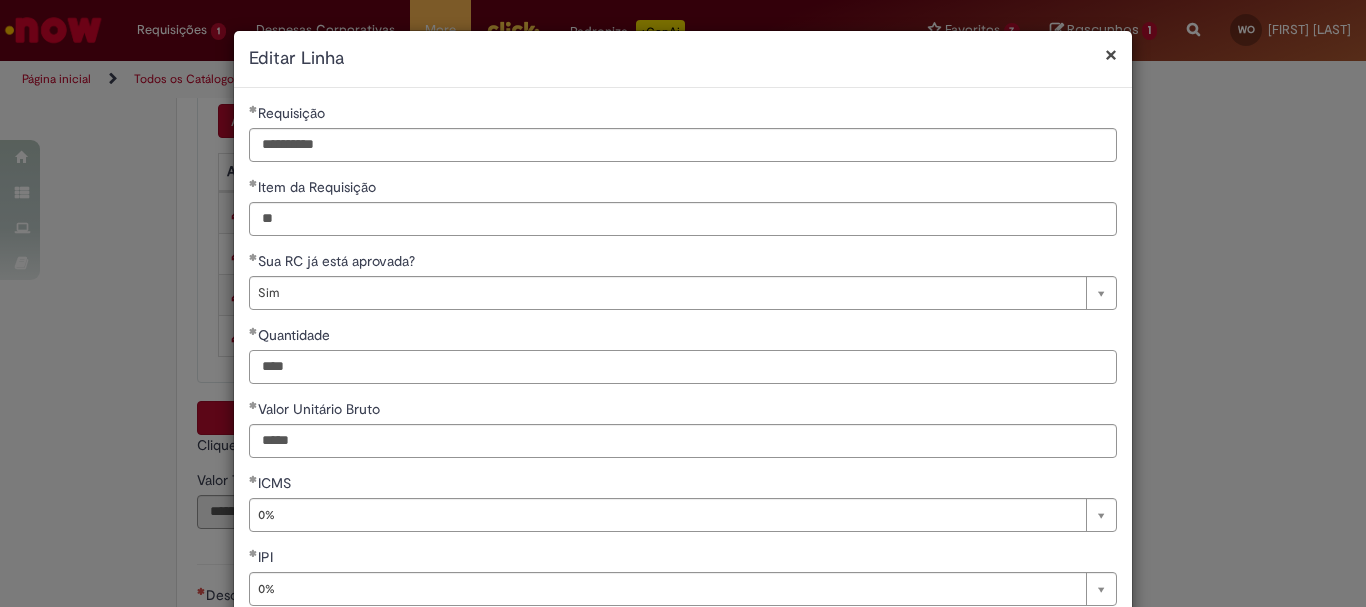 drag, startPoint x: 330, startPoint y: 361, endPoint x: 285, endPoint y: 364, distance: 45.099888 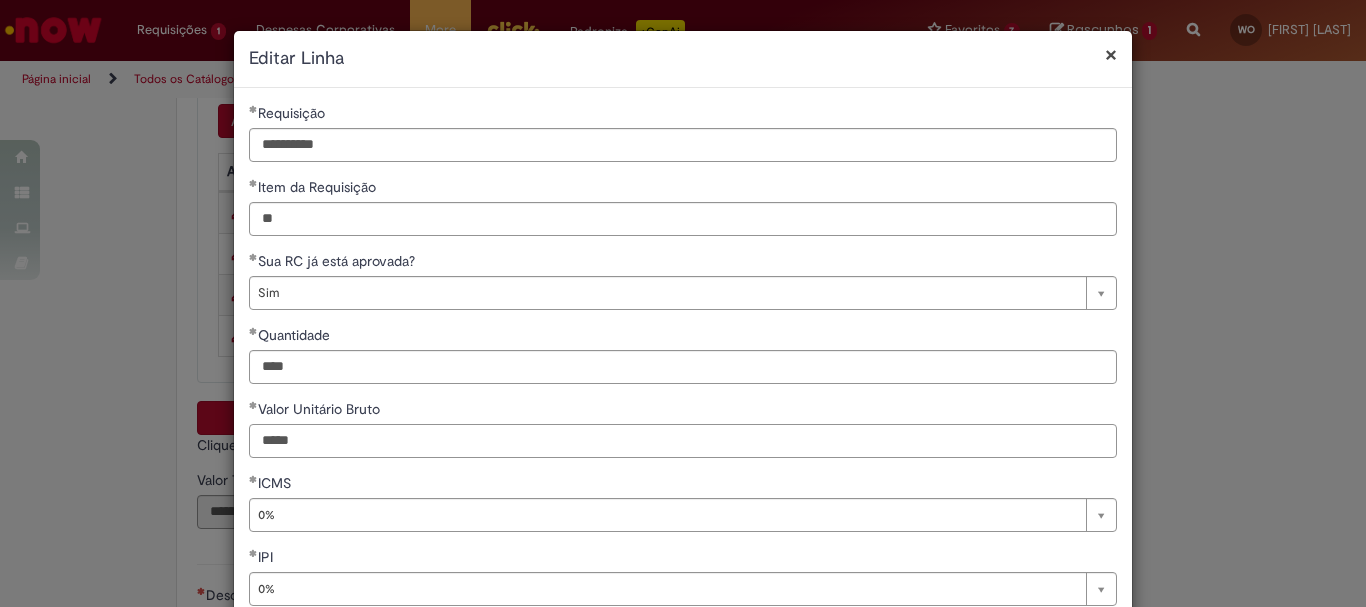 drag, startPoint x: 318, startPoint y: 447, endPoint x: 214, endPoint y: 439, distance: 104.307236 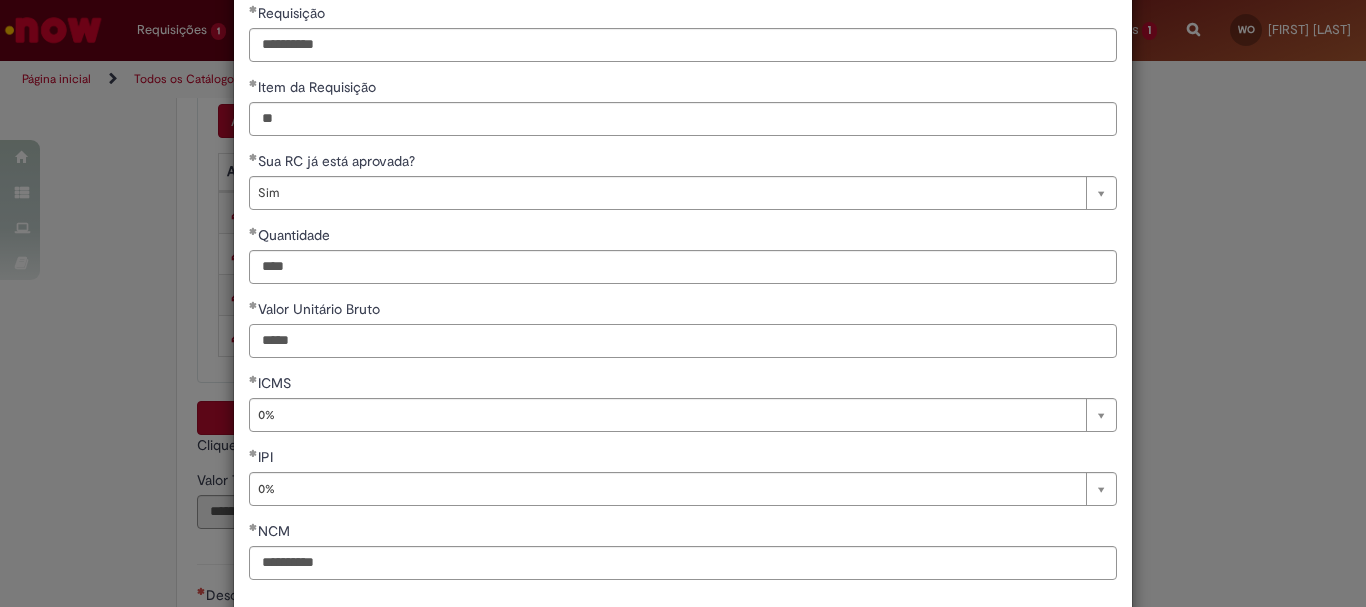 scroll, scrollTop: 199, scrollLeft: 0, axis: vertical 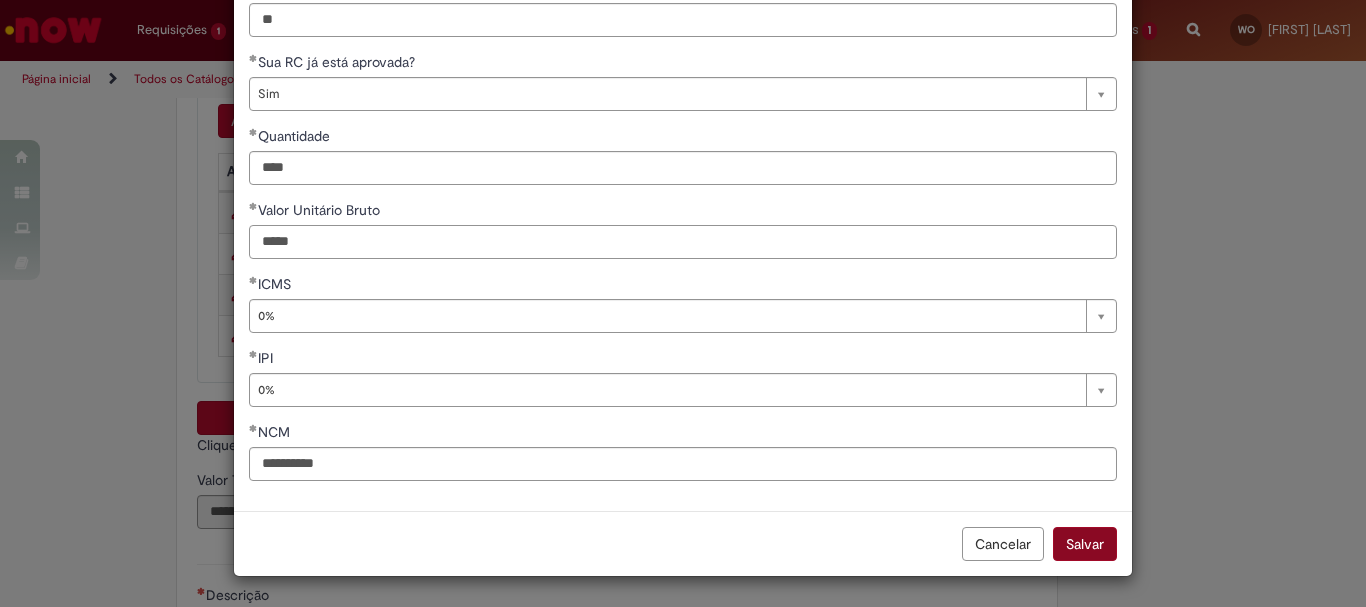 type on "*****" 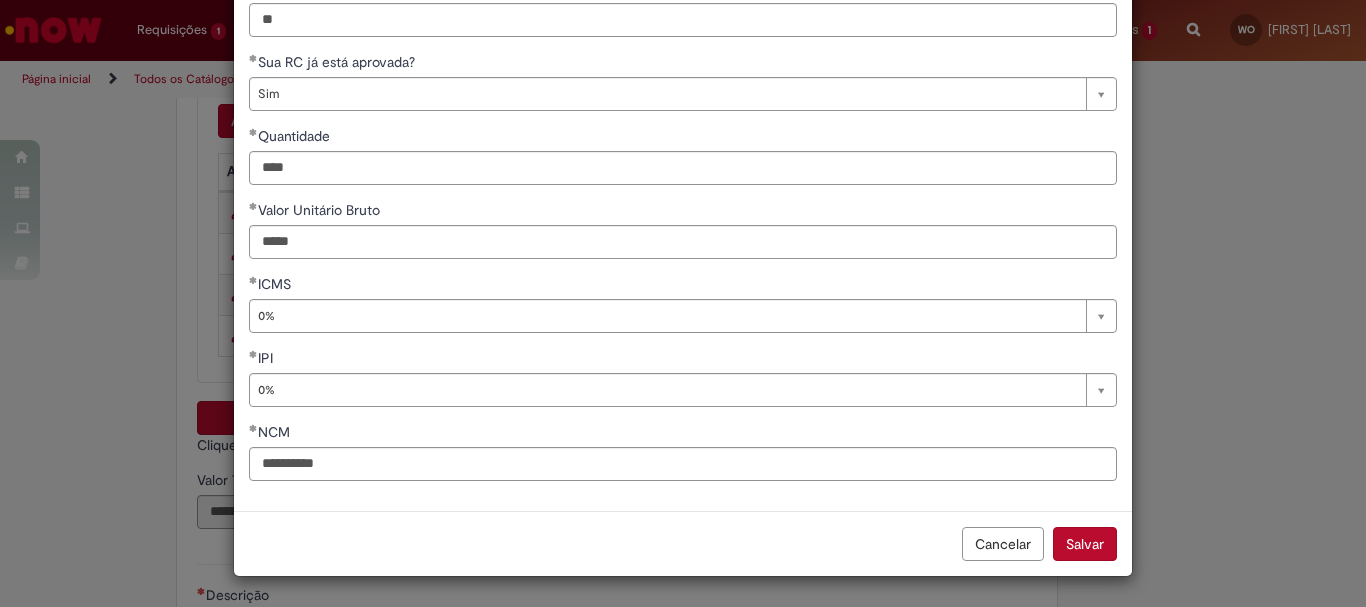 click on "Salvar" at bounding box center [1085, 544] 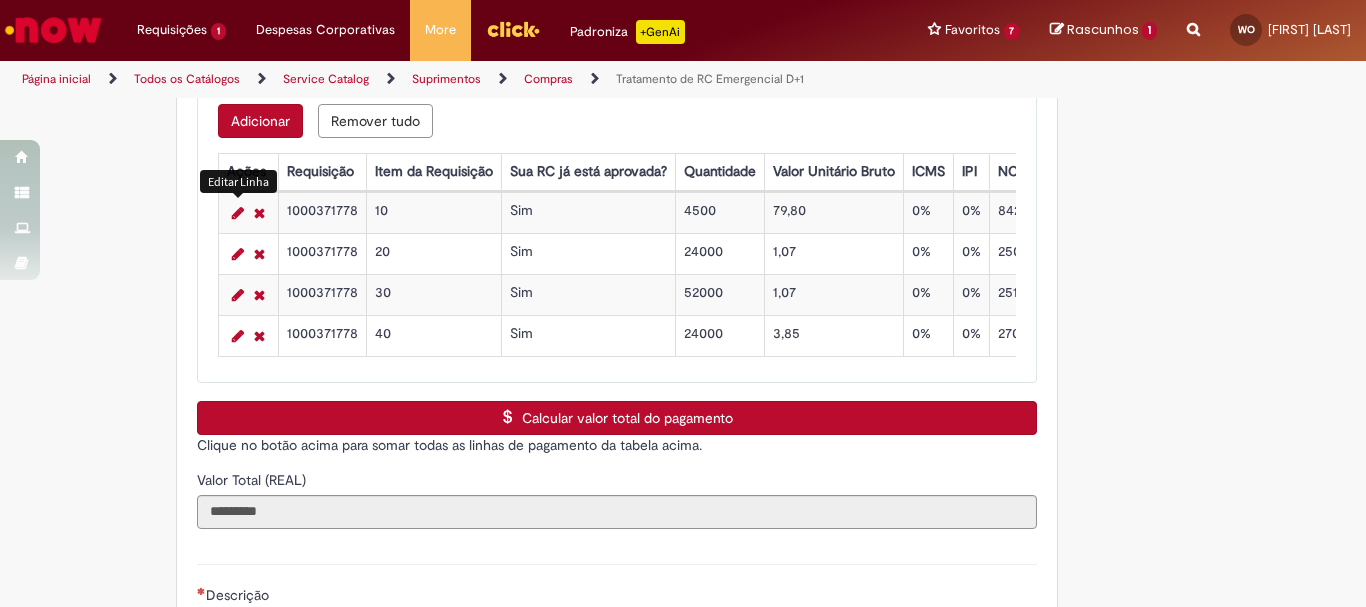 click on "Clique no botão acima para somar todas as linhas de pagamento da tabela acima." at bounding box center [617, 445] 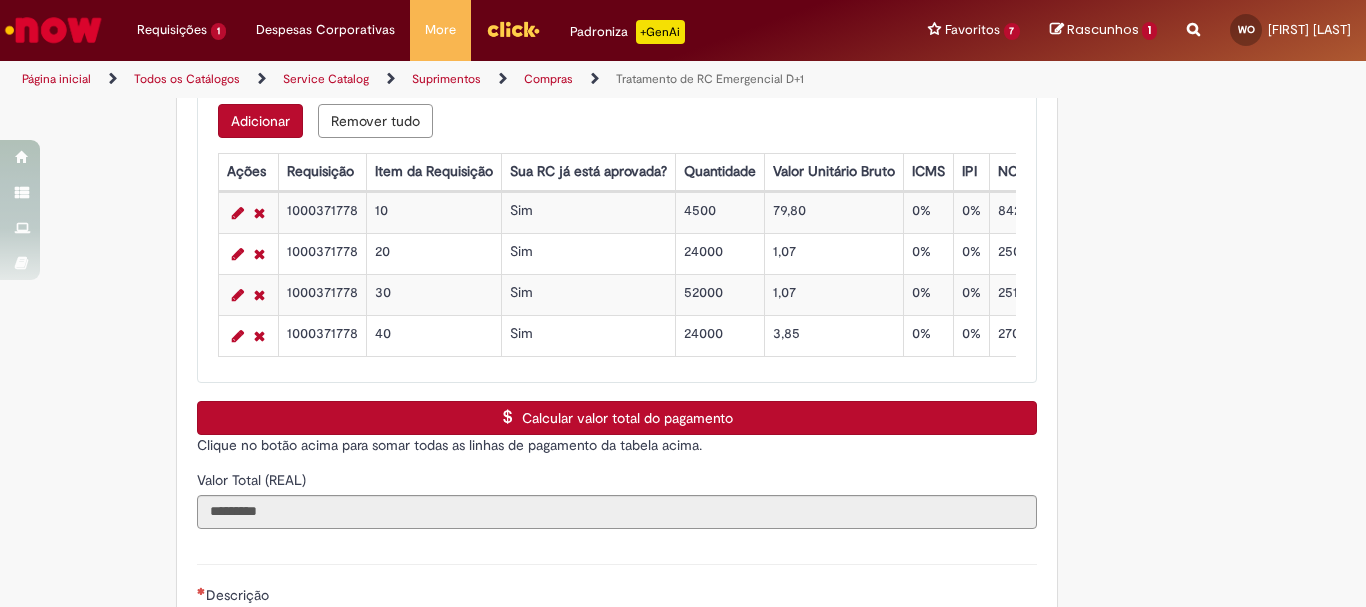 click on "Calcular valor total do pagamento" at bounding box center [617, 418] 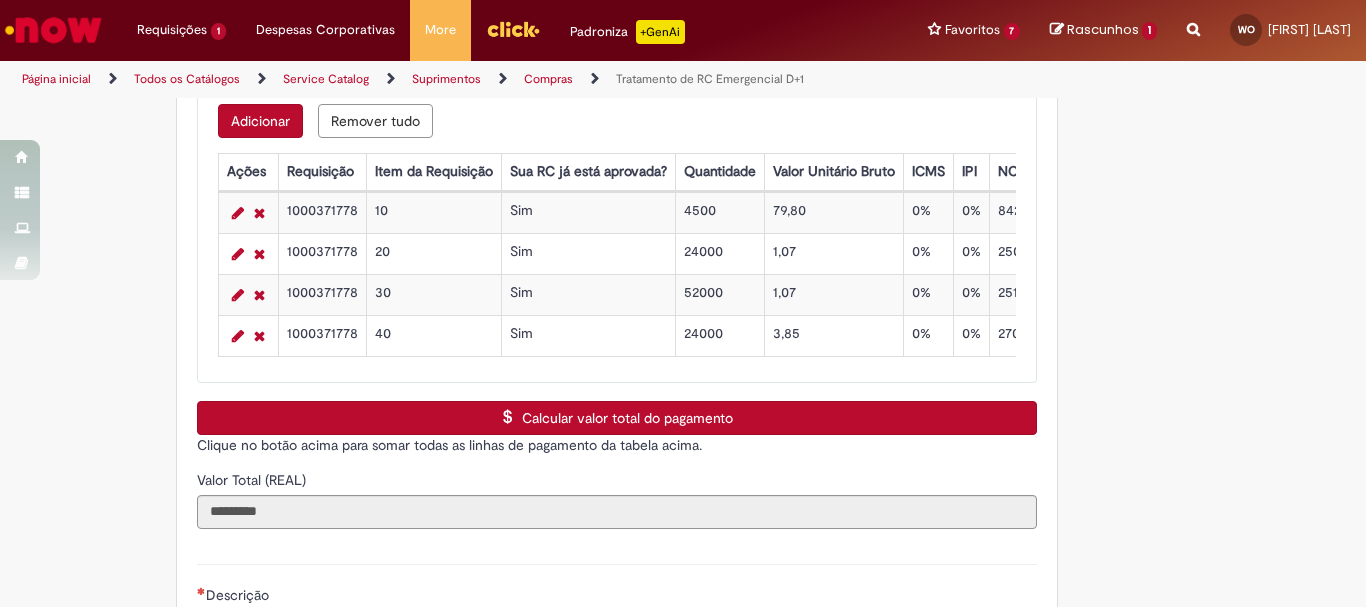 type 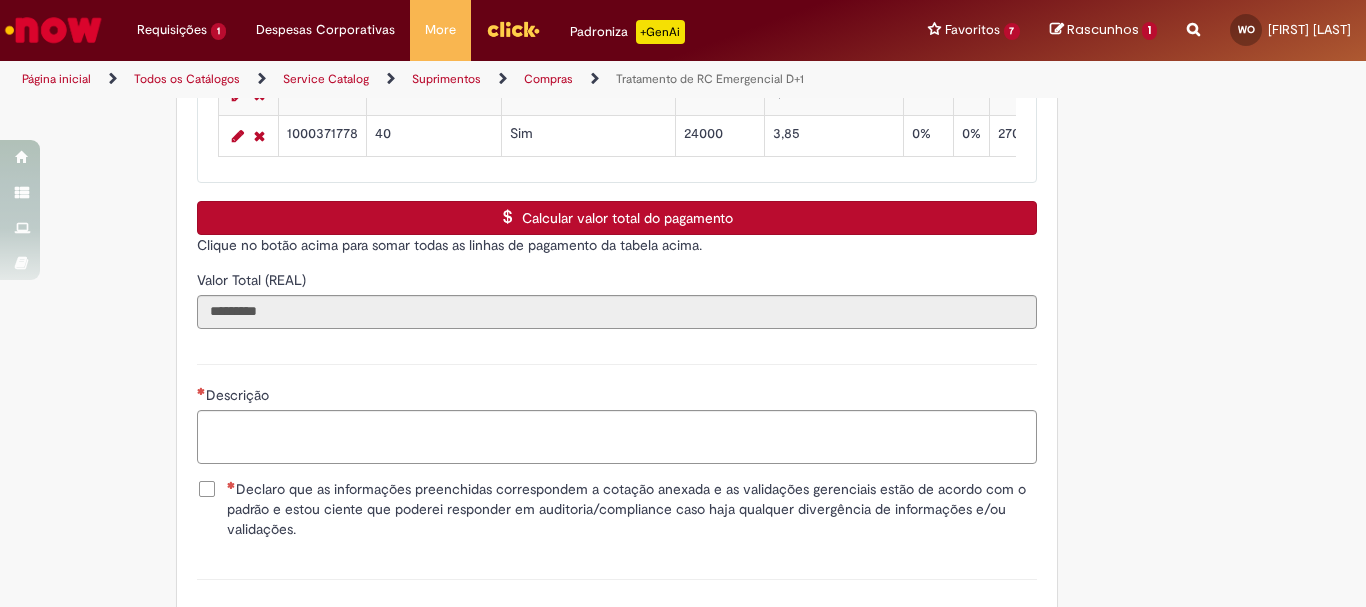 scroll, scrollTop: 1600, scrollLeft: 0, axis: vertical 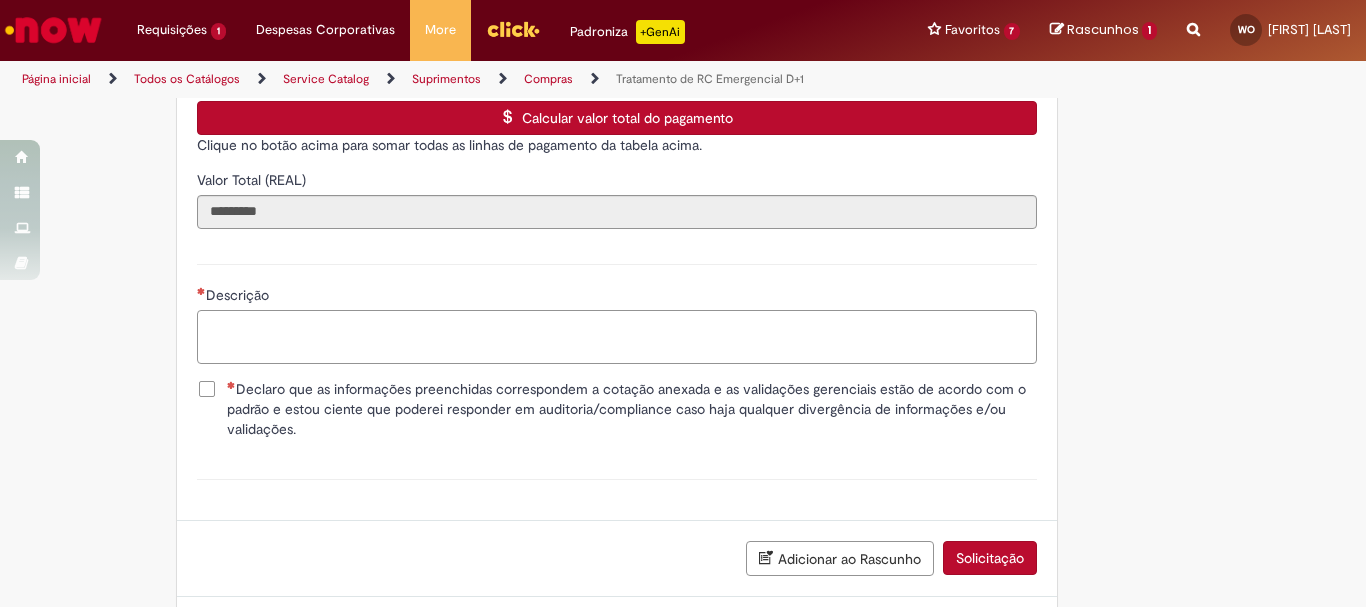click on "Descrição" at bounding box center (617, 337) 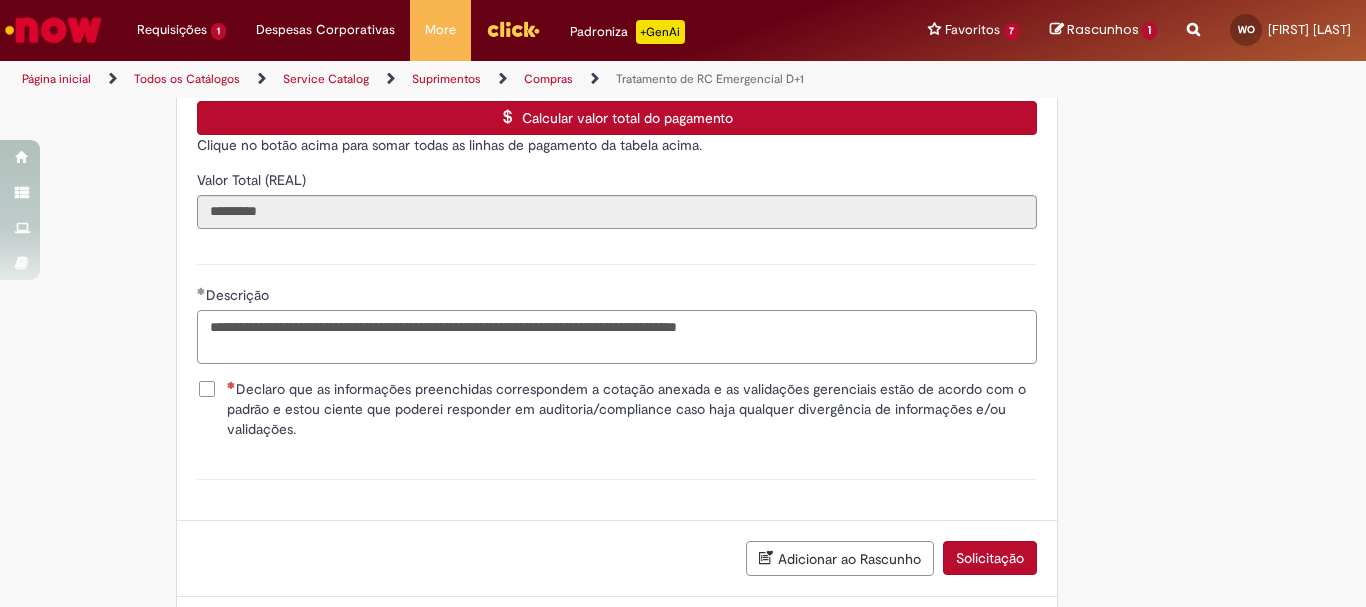 type on "**********" 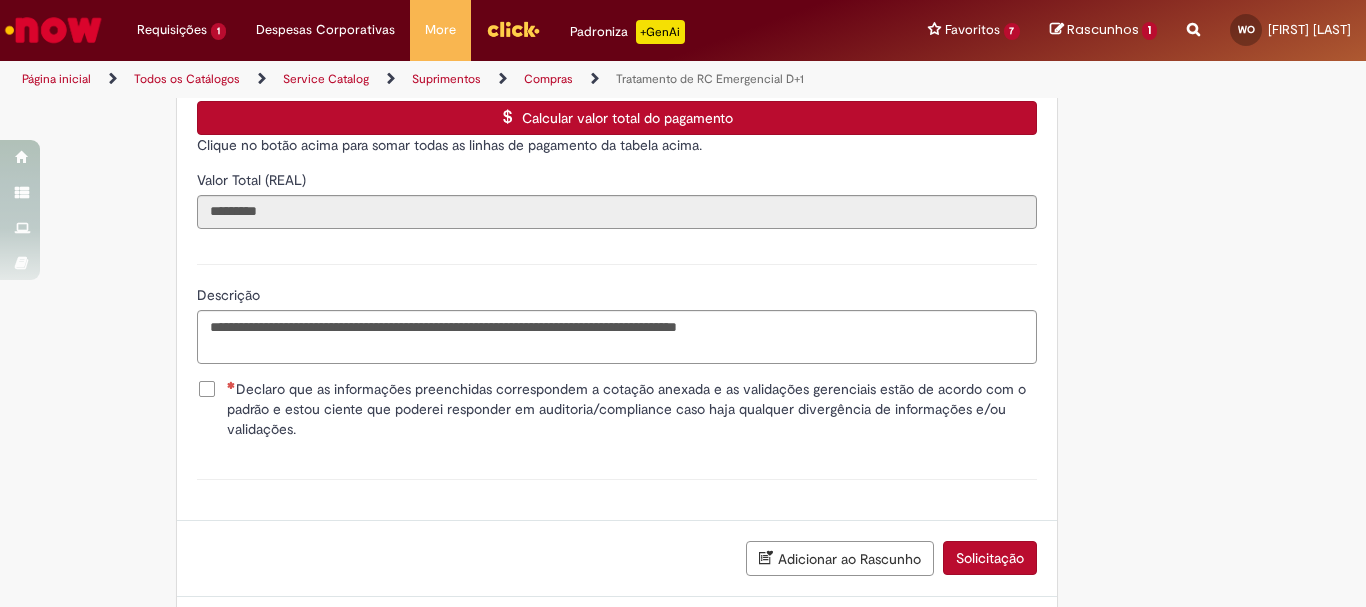 click on "Declaro que as informações preenchidas correspondem a cotação anexada e as validações gerenciais estão de acordo com o padrão e estou ciente que poderei responder em auditoria/compliance caso haja qualquer divergência de informações e/ou validações." at bounding box center [632, 409] 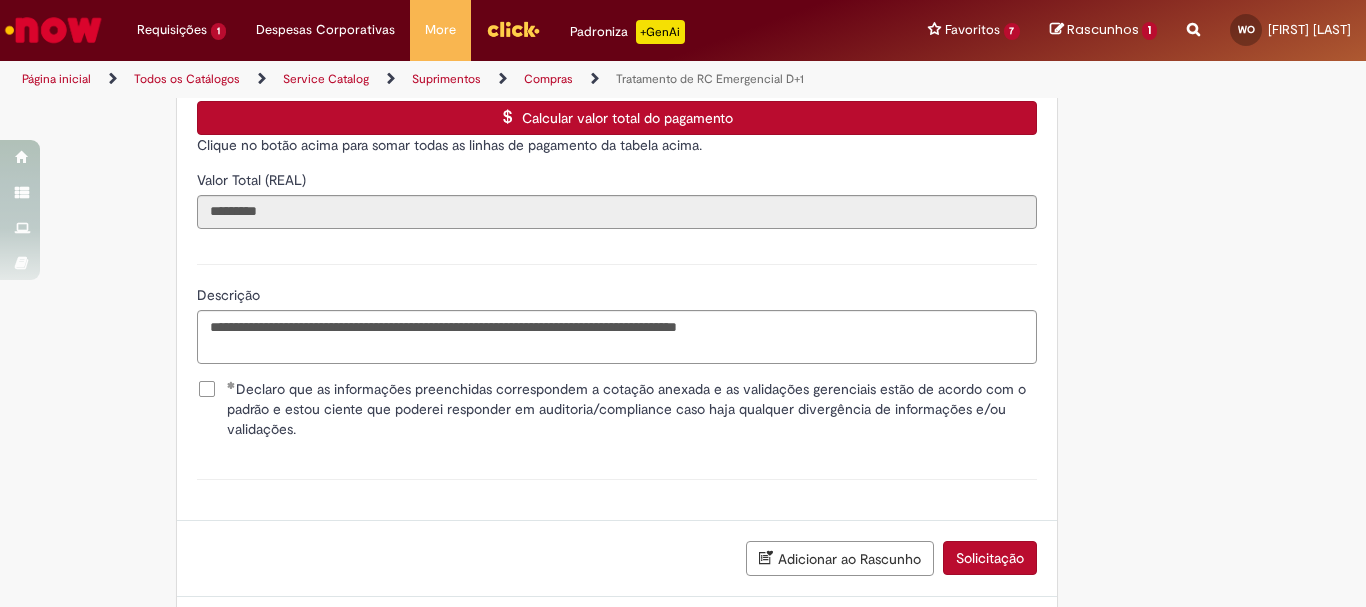 scroll, scrollTop: 1714, scrollLeft: 0, axis: vertical 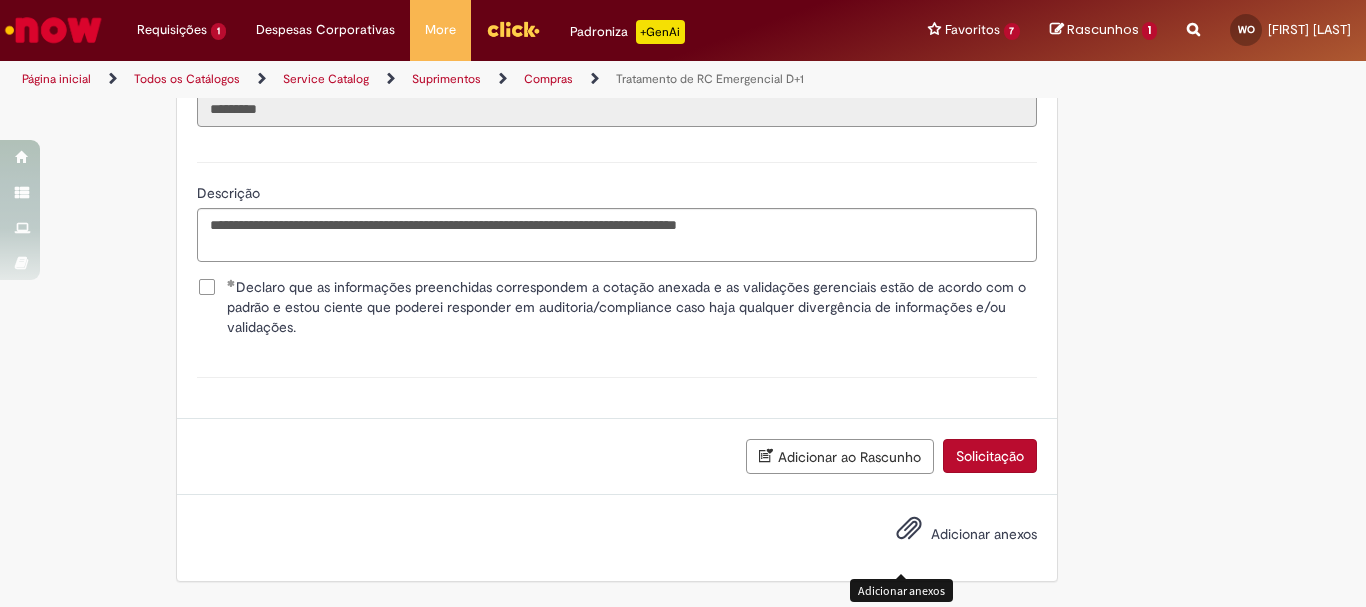 click at bounding box center (909, 529) 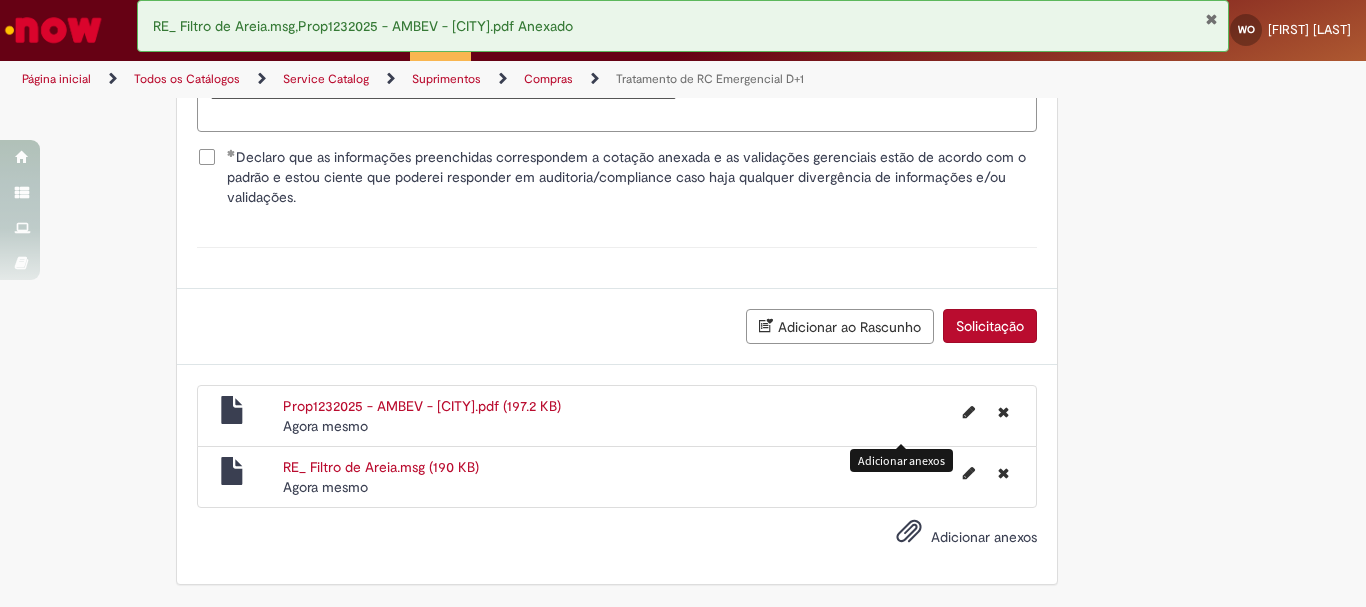 scroll, scrollTop: 1747, scrollLeft: 0, axis: vertical 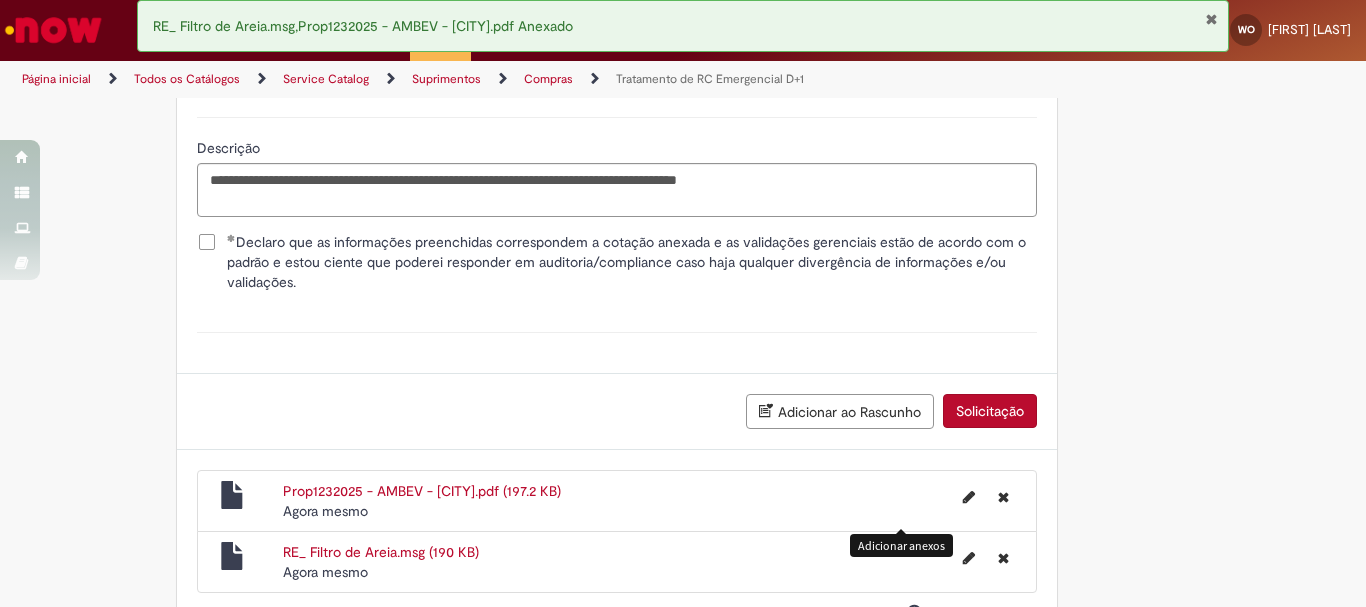 click on "Solicitação" at bounding box center (990, 411) 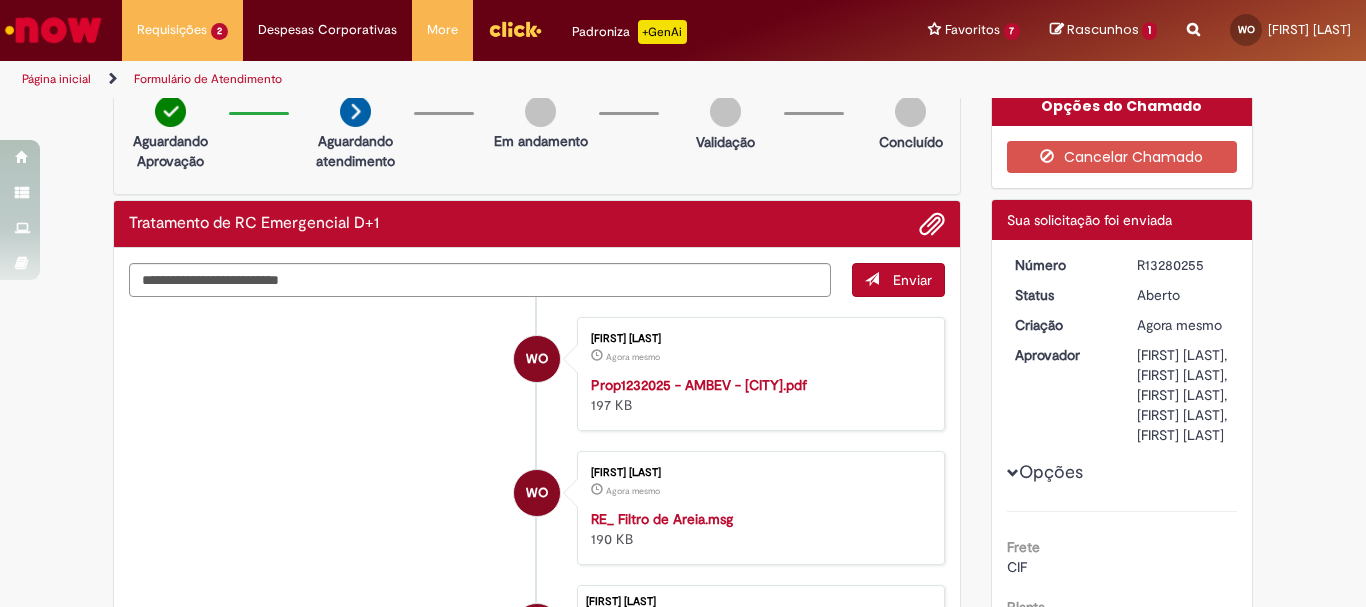 scroll, scrollTop: 0, scrollLeft: 0, axis: both 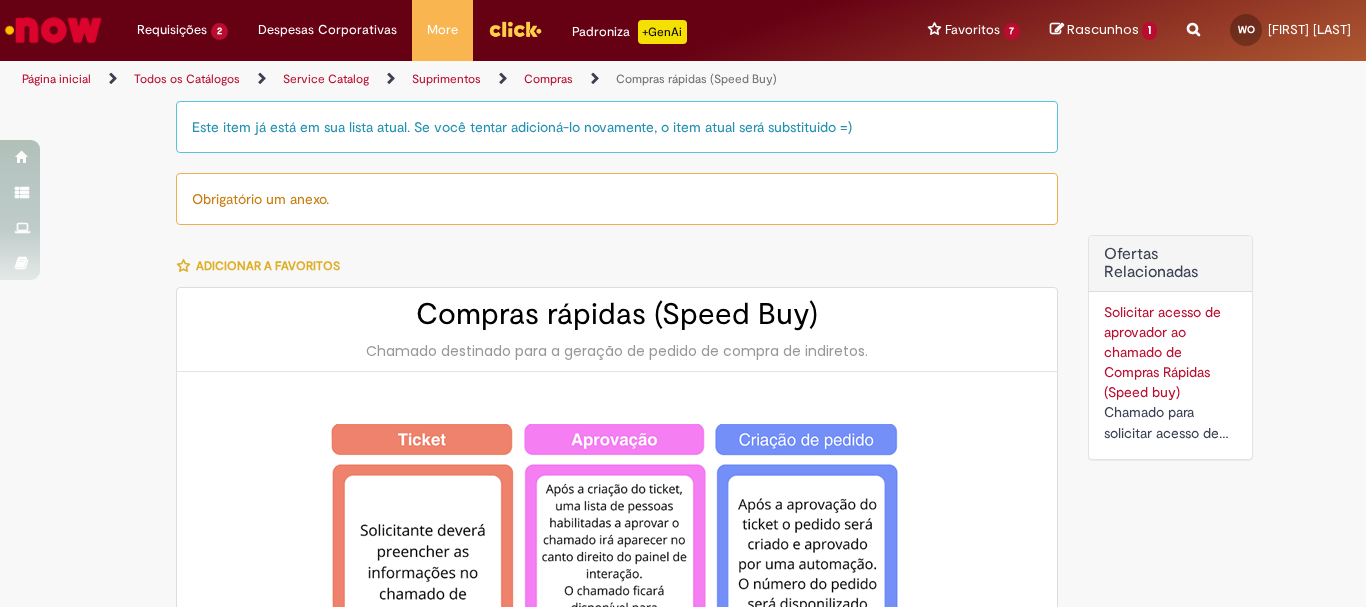 type on "********" 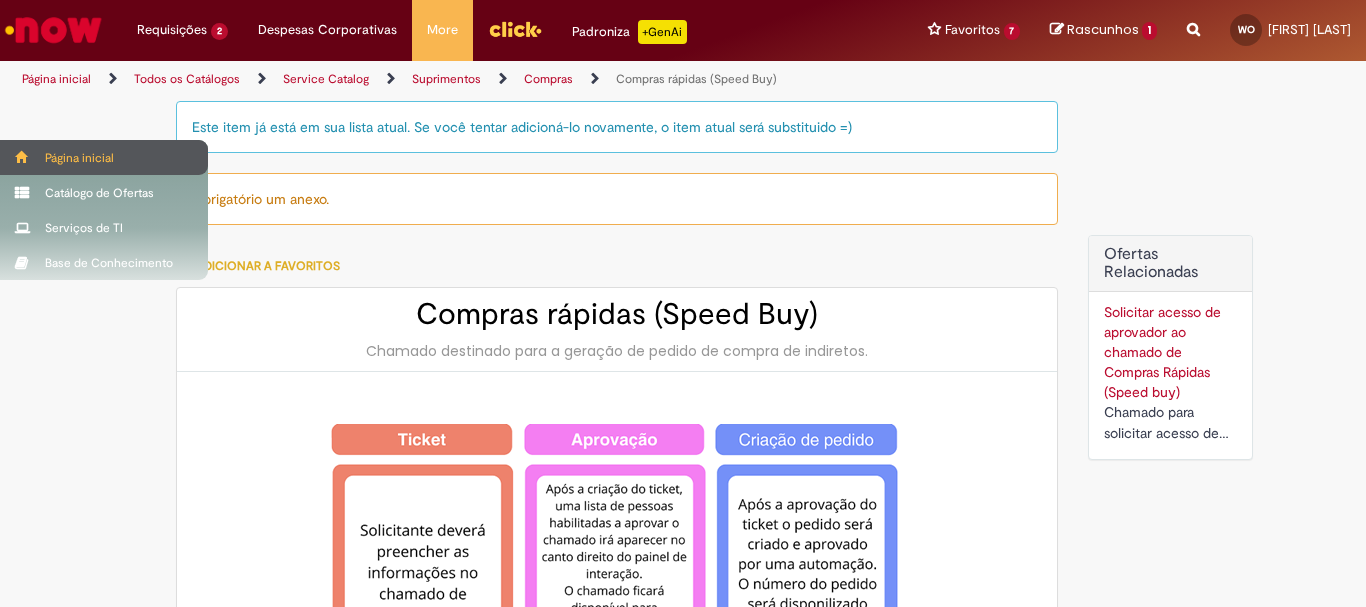 type on "**********" 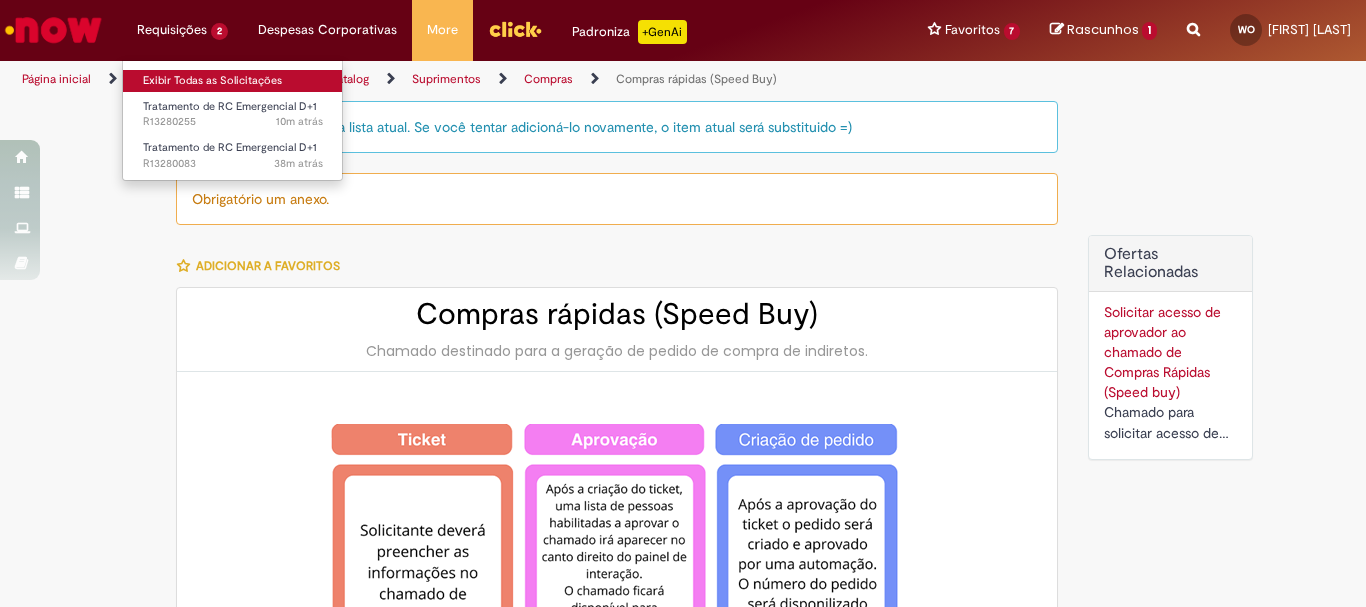 click on "Exibir Todas as Solicitações" at bounding box center (233, 81) 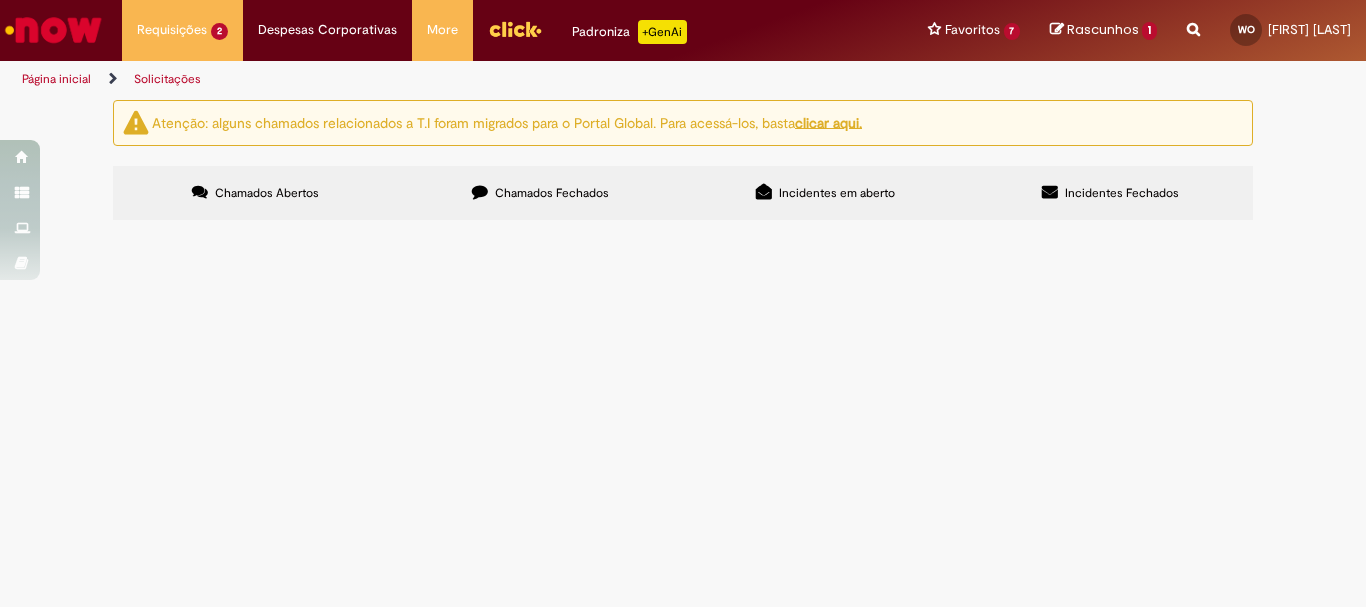 click on "Chamados Fechados" at bounding box center (540, 193) 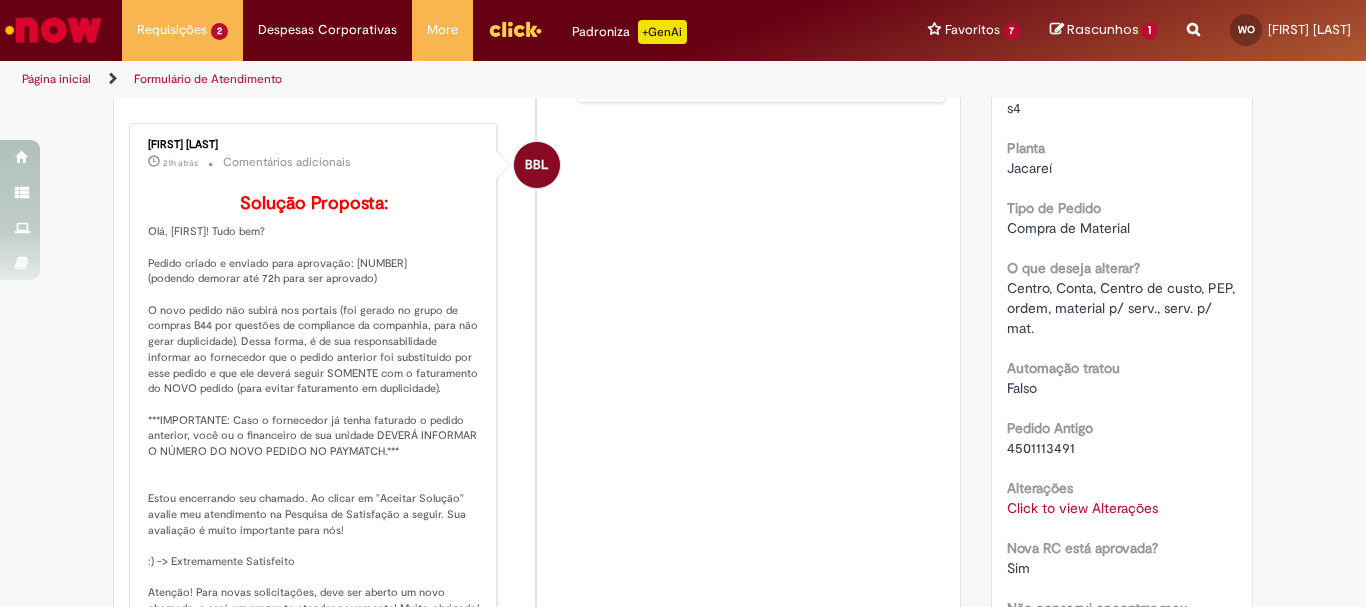 scroll, scrollTop: 515, scrollLeft: 0, axis: vertical 